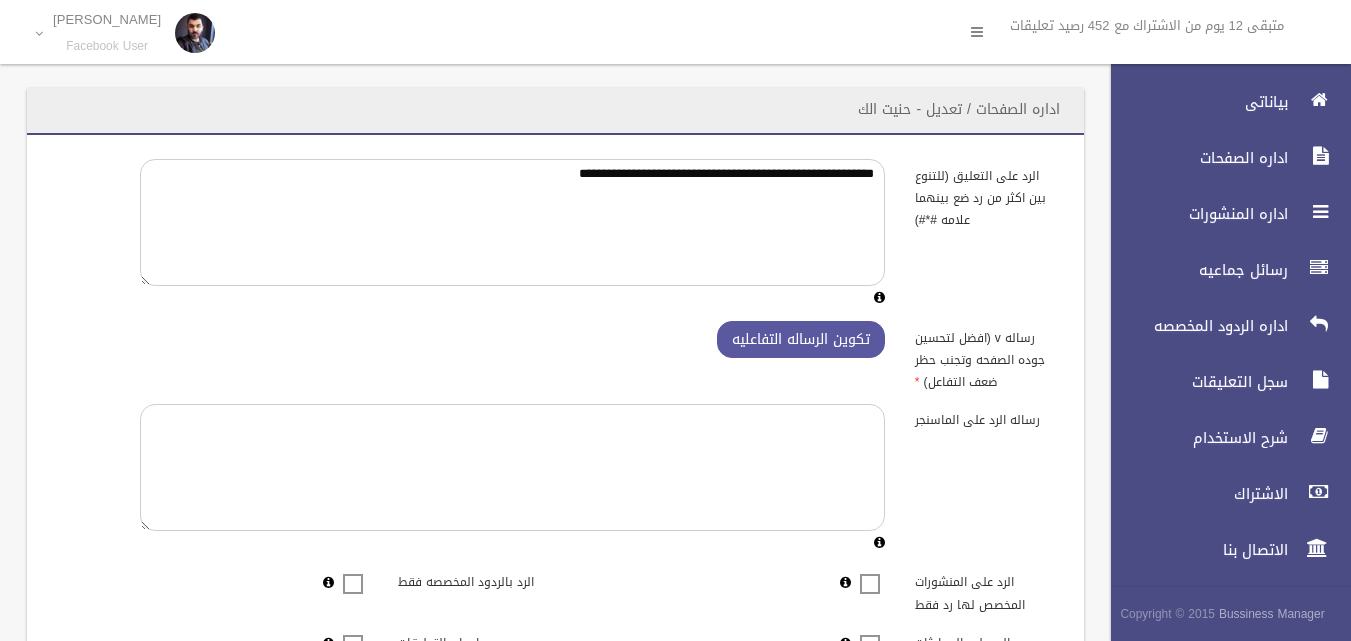 scroll, scrollTop: 0, scrollLeft: 0, axis: both 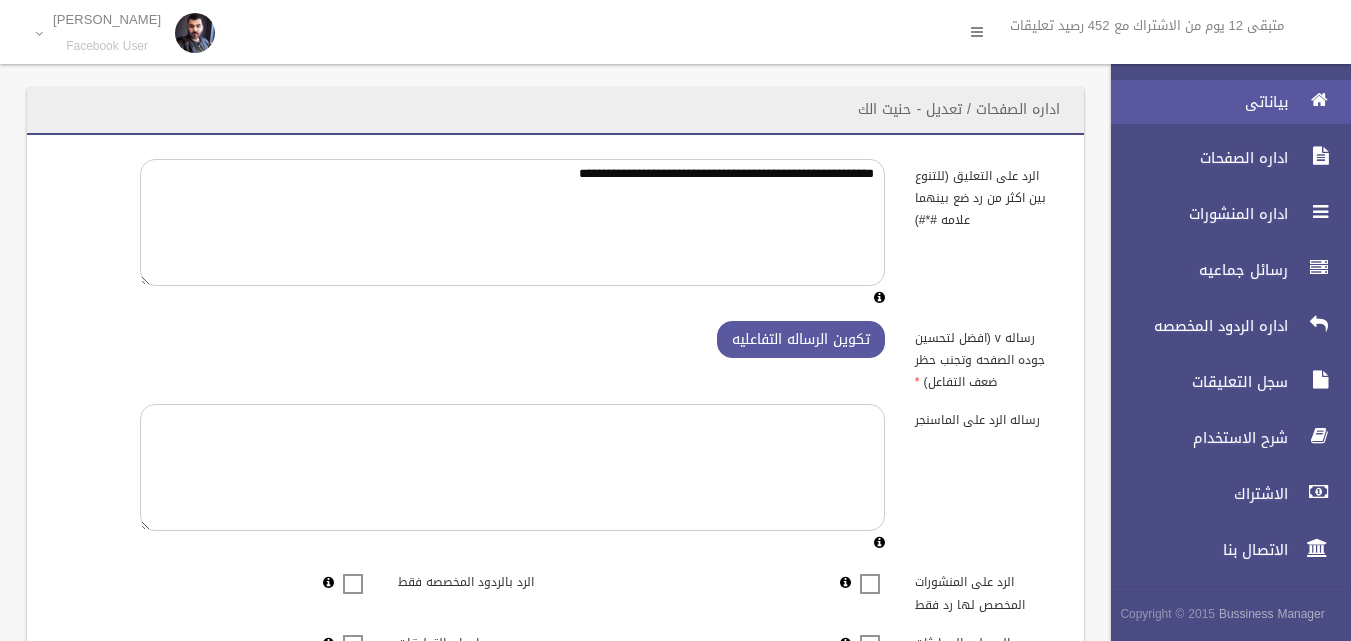 click on "بياناتى" at bounding box center [1194, 102] 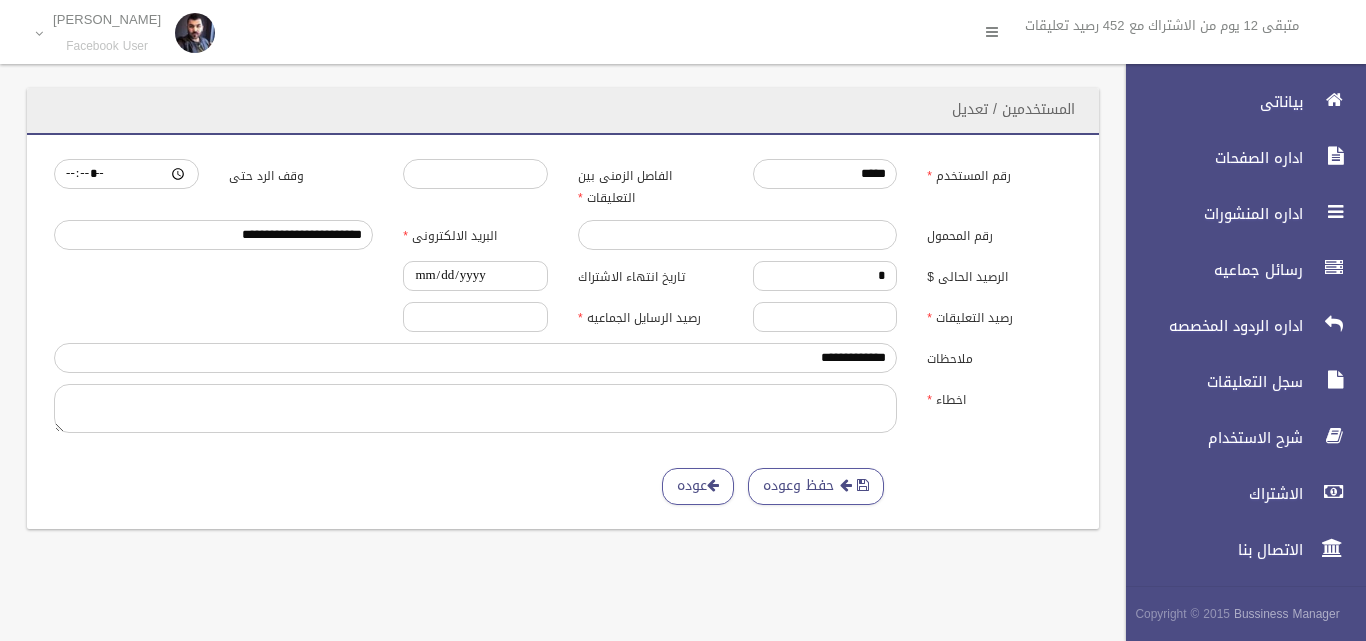 scroll, scrollTop: 0, scrollLeft: 0, axis: both 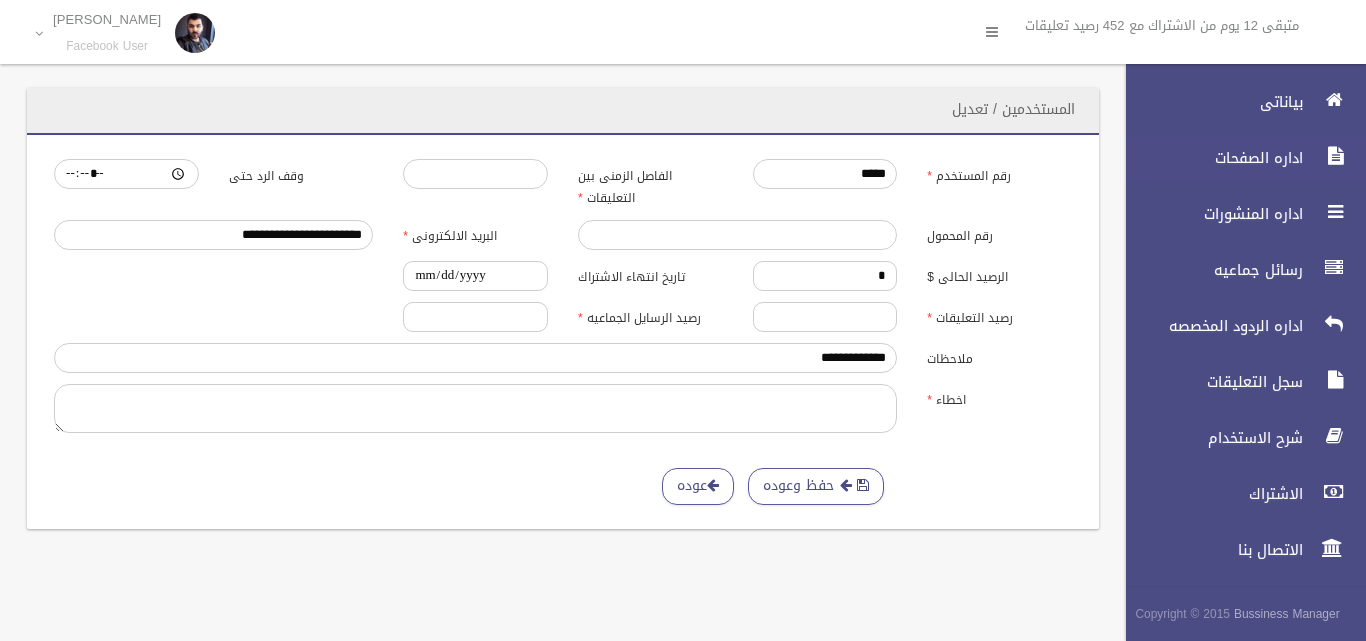 click on "اداره الصفحات" at bounding box center [1209, 158] 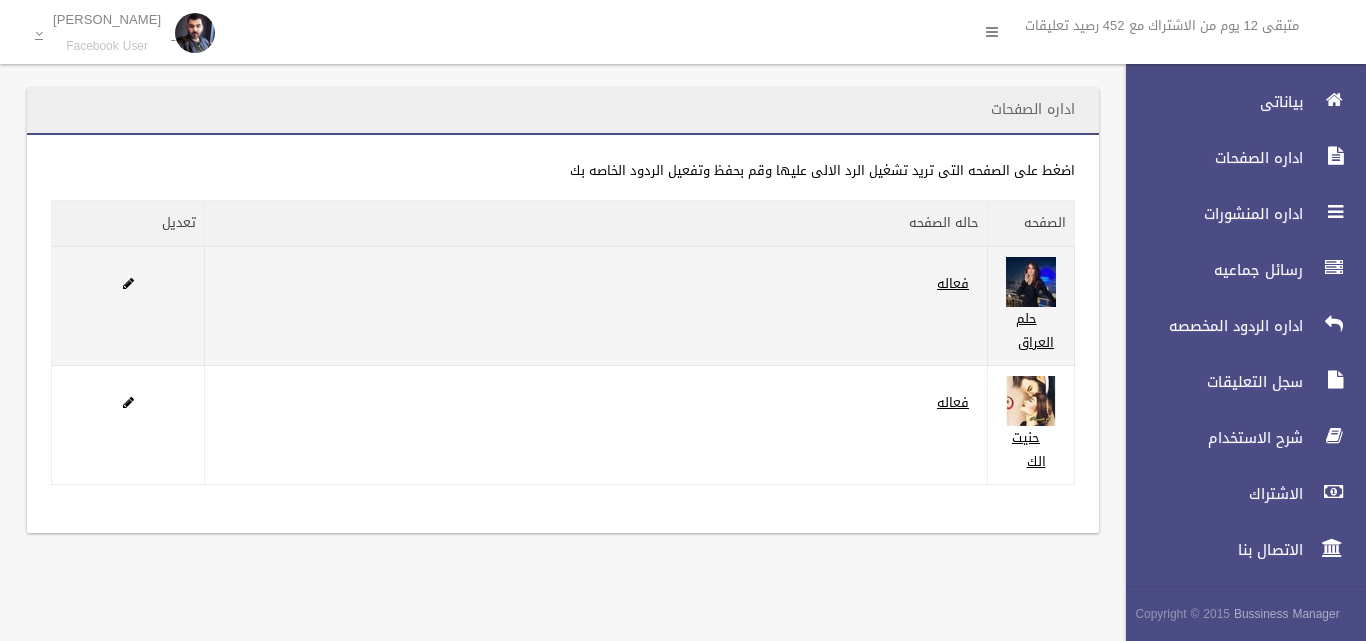 scroll, scrollTop: 0, scrollLeft: 0, axis: both 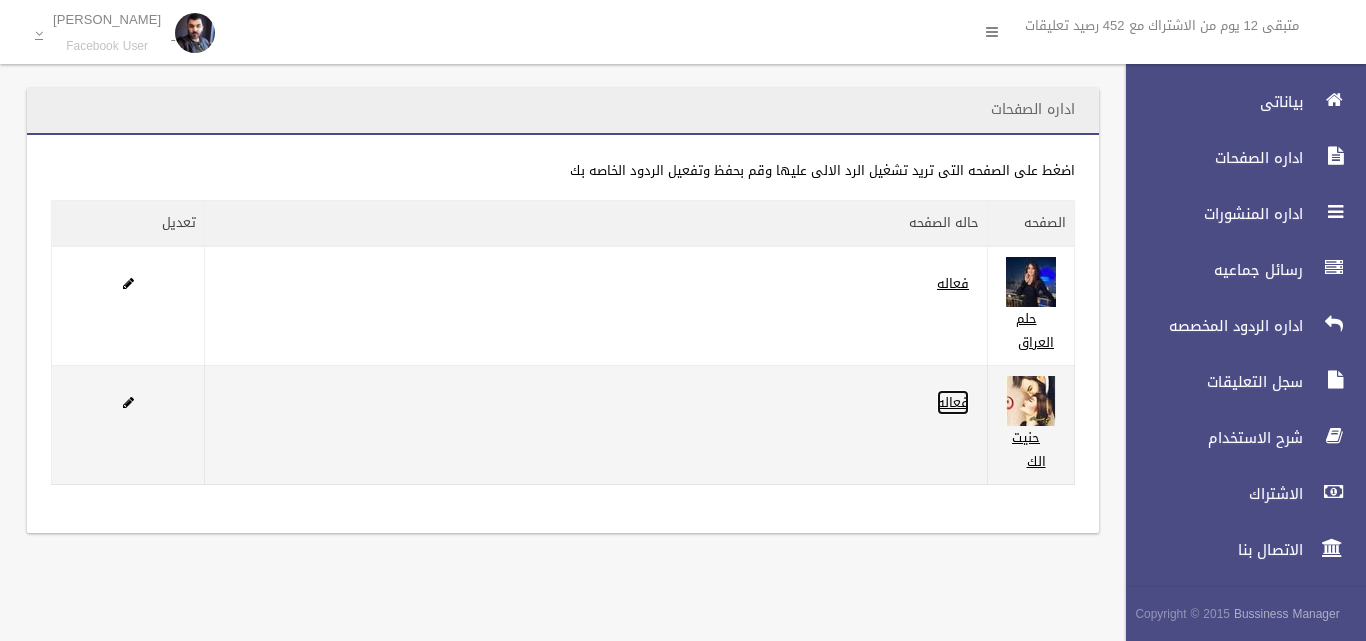 click on "فعاله" at bounding box center (953, 402) 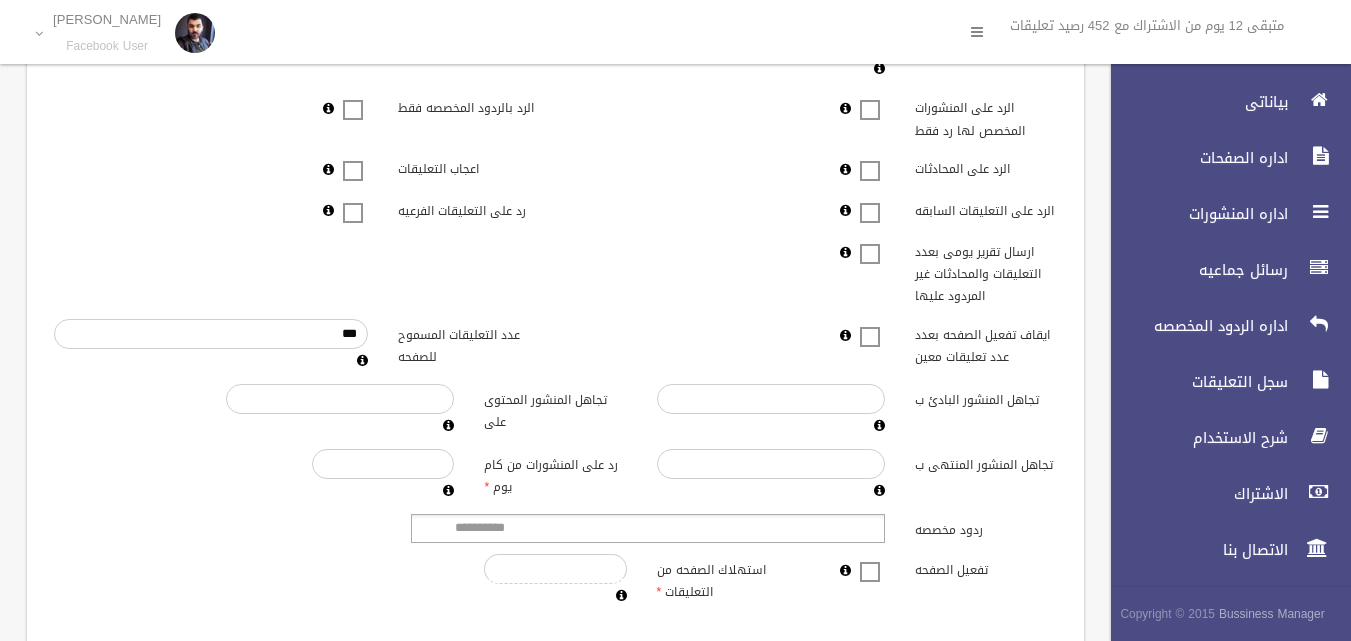 scroll, scrollTop: 400, scrollLeft: 0, axis: vertical 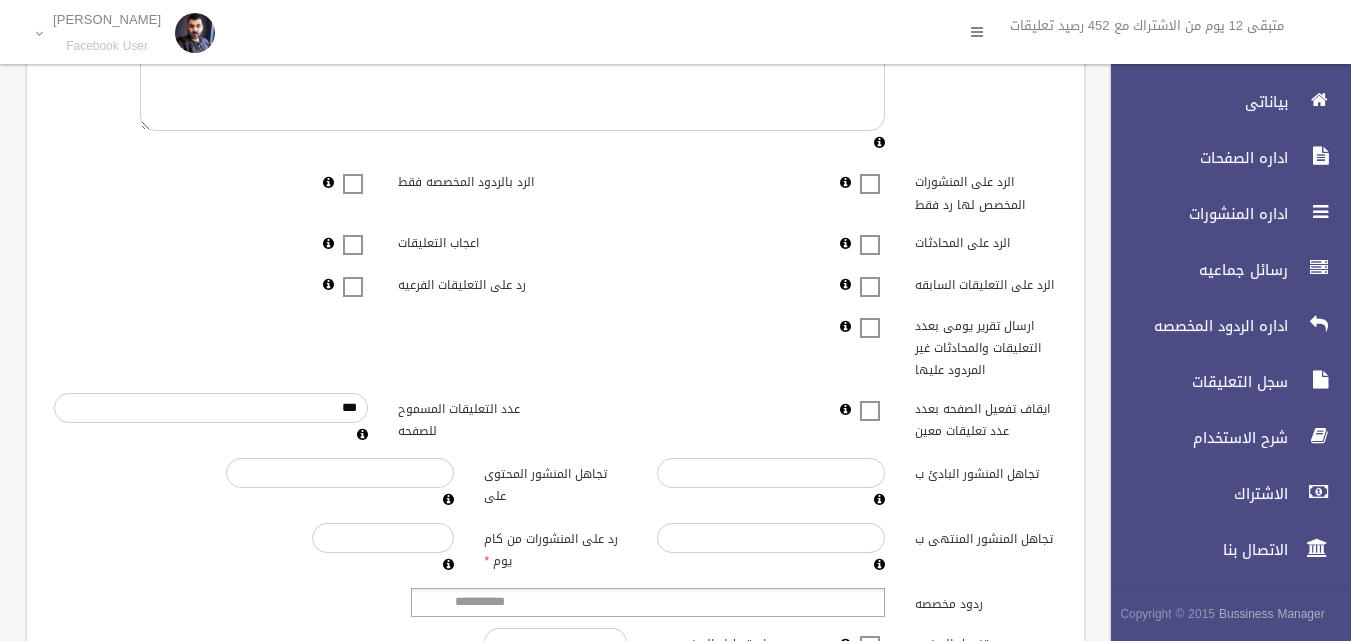 click at bounding box center (870, 274) 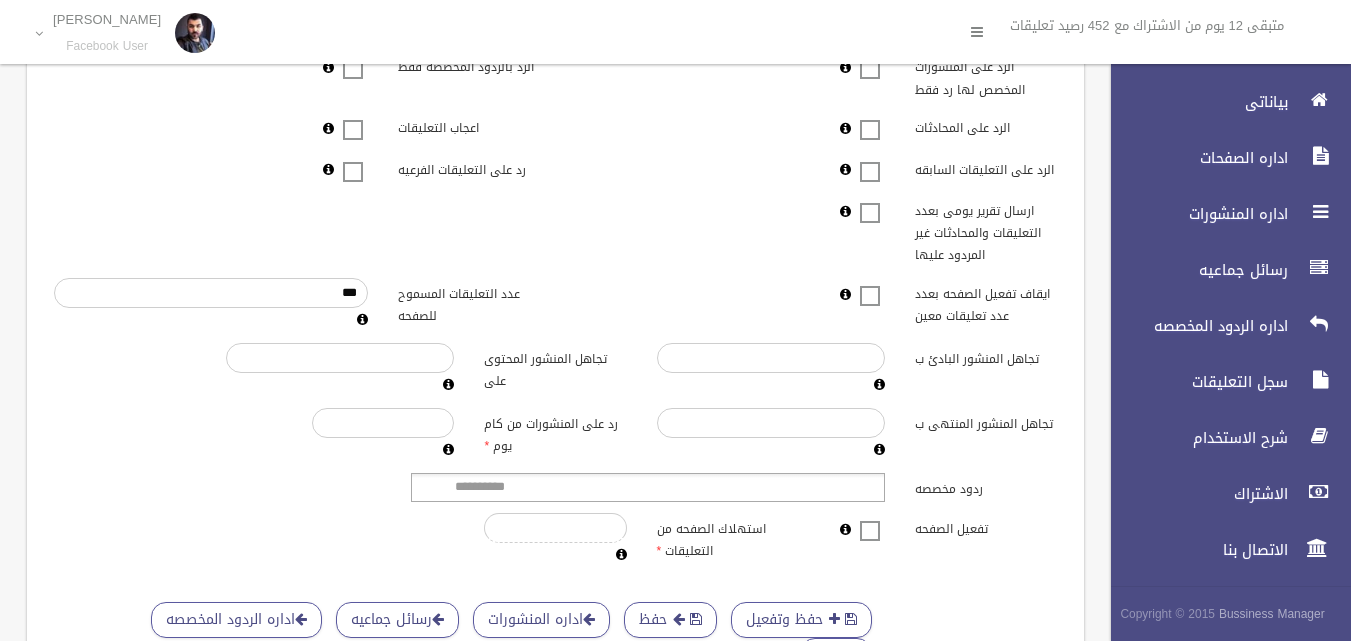 scroll, scrollTop: 600, scrollLeft: 0, axis: vertical 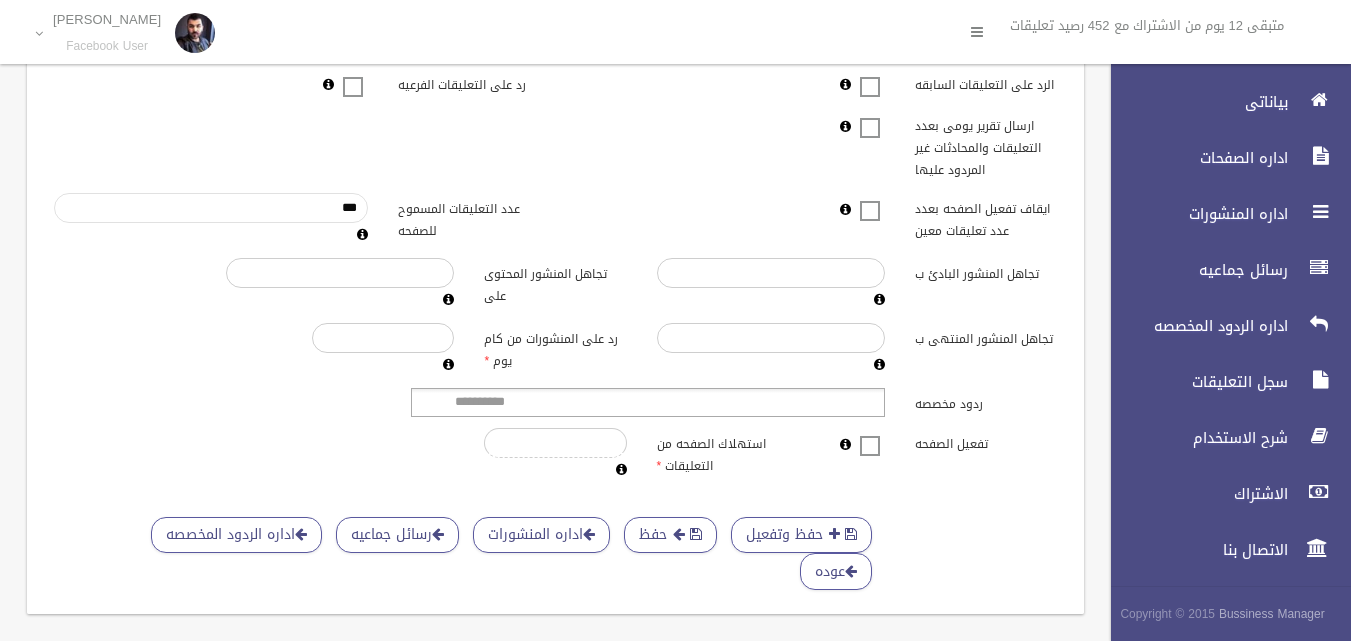 click on "***" at bounding box center [211, 208] 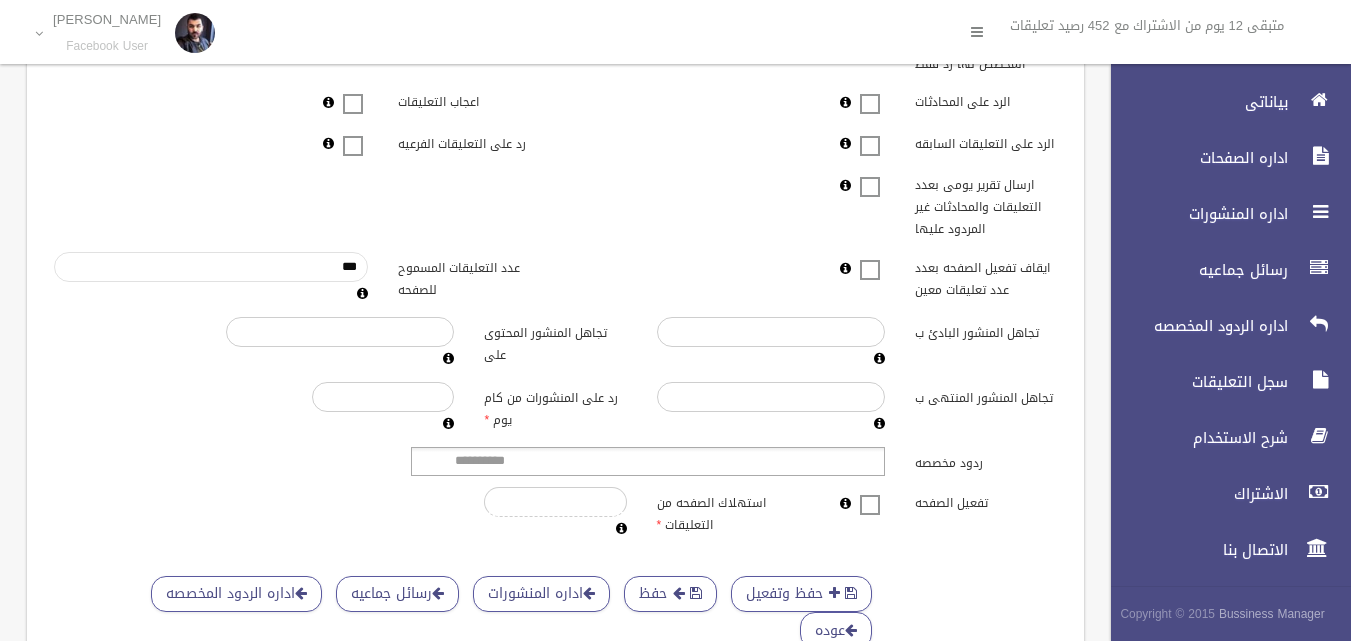 scroll, scrollTop: 636, scrollLeft: 0, axis: vertical 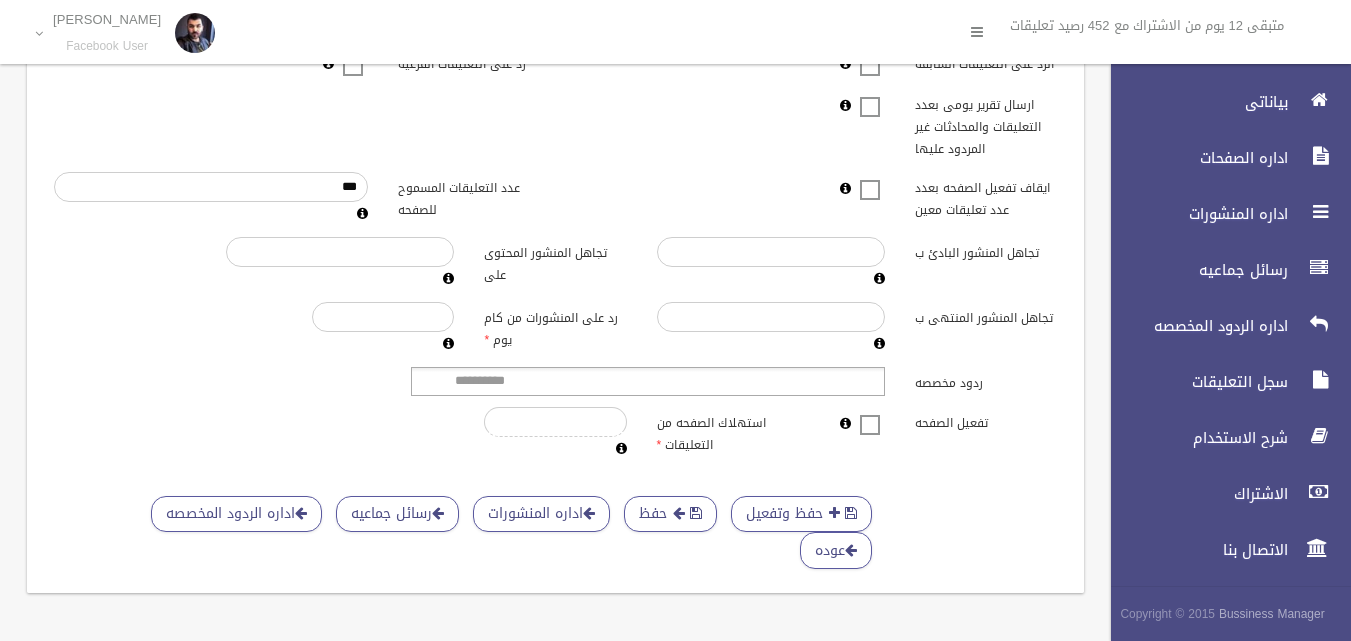 click on "**********" at bounding box center (555, -1) 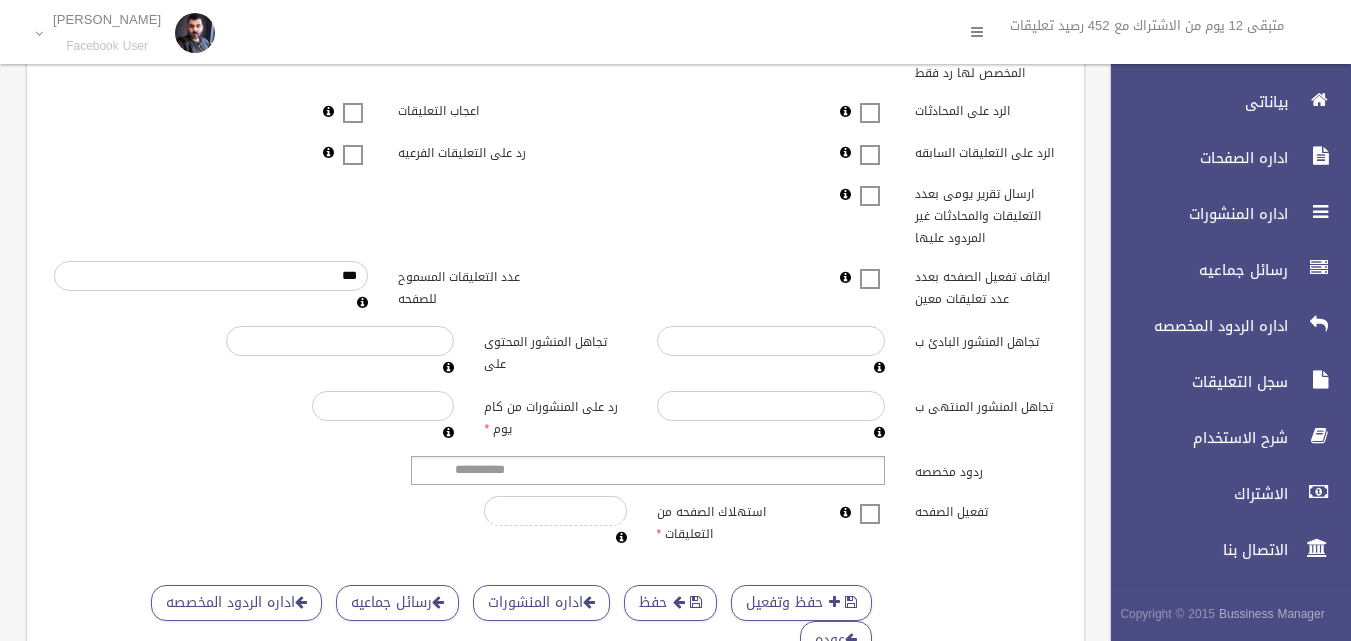 scroll, scrollTop: 636, scrollLeft: 0, axis: vertical 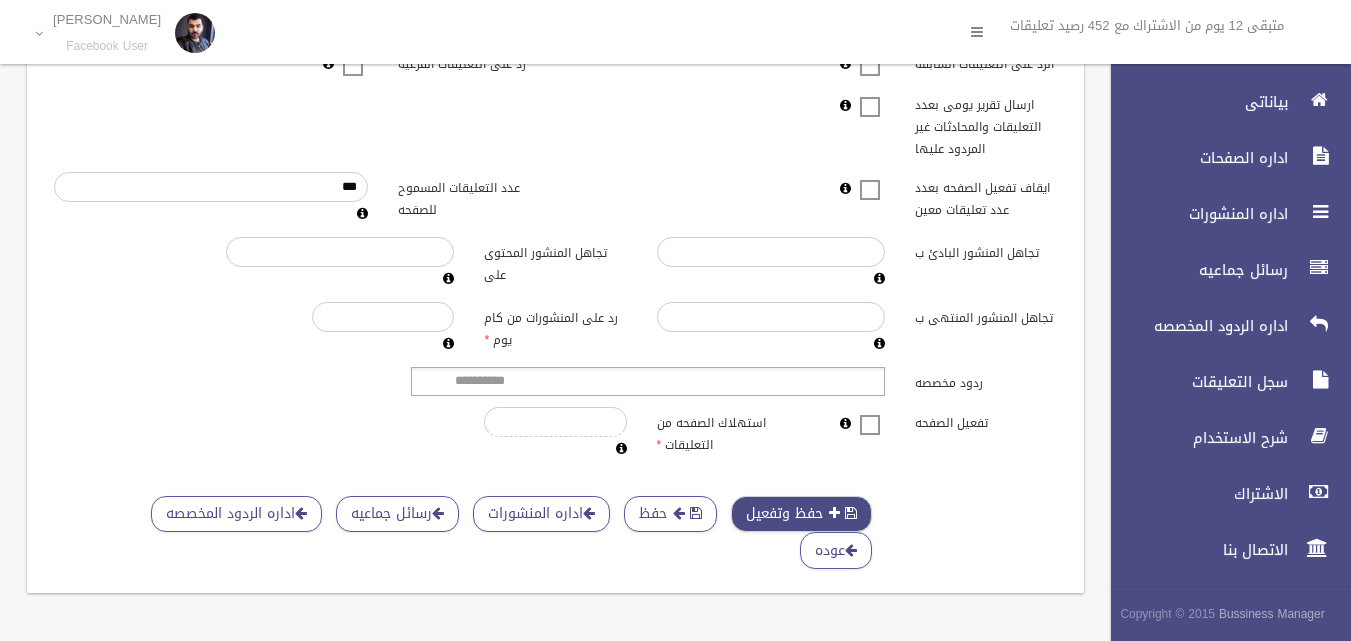 click on "حفظ وتفعيل" at bounding box center (801, 514) 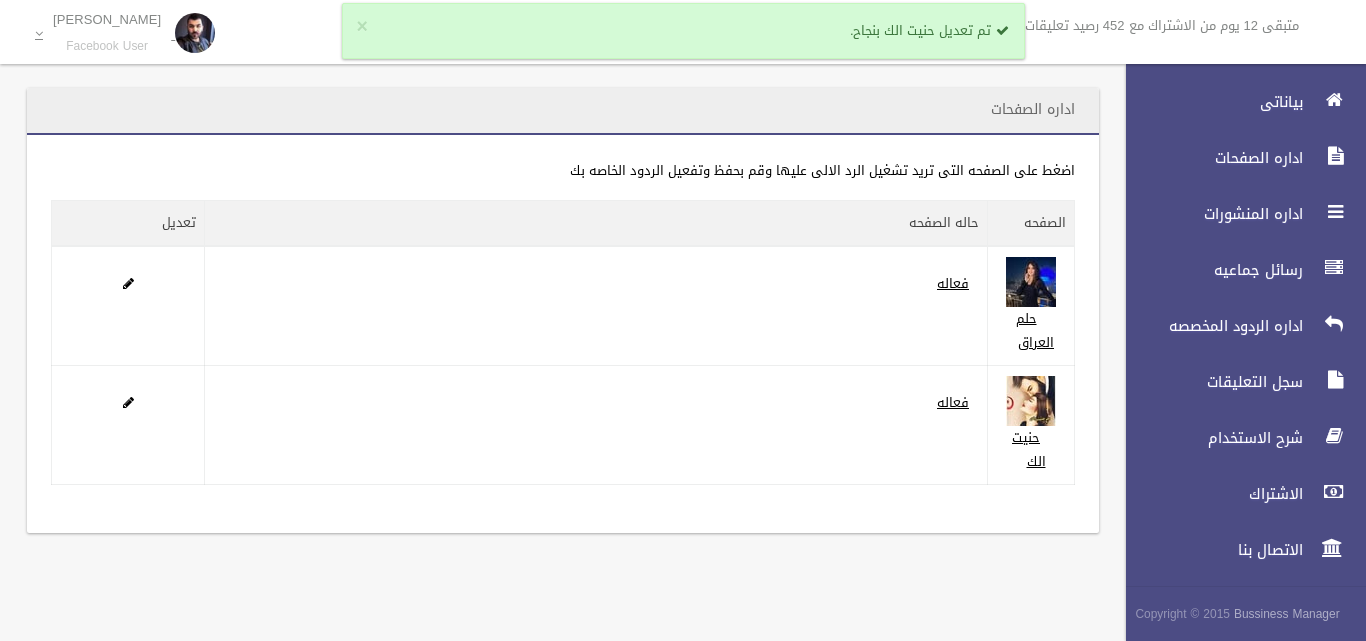 scroll, scrollTop: 0, scrollLeft: 0, axis: both 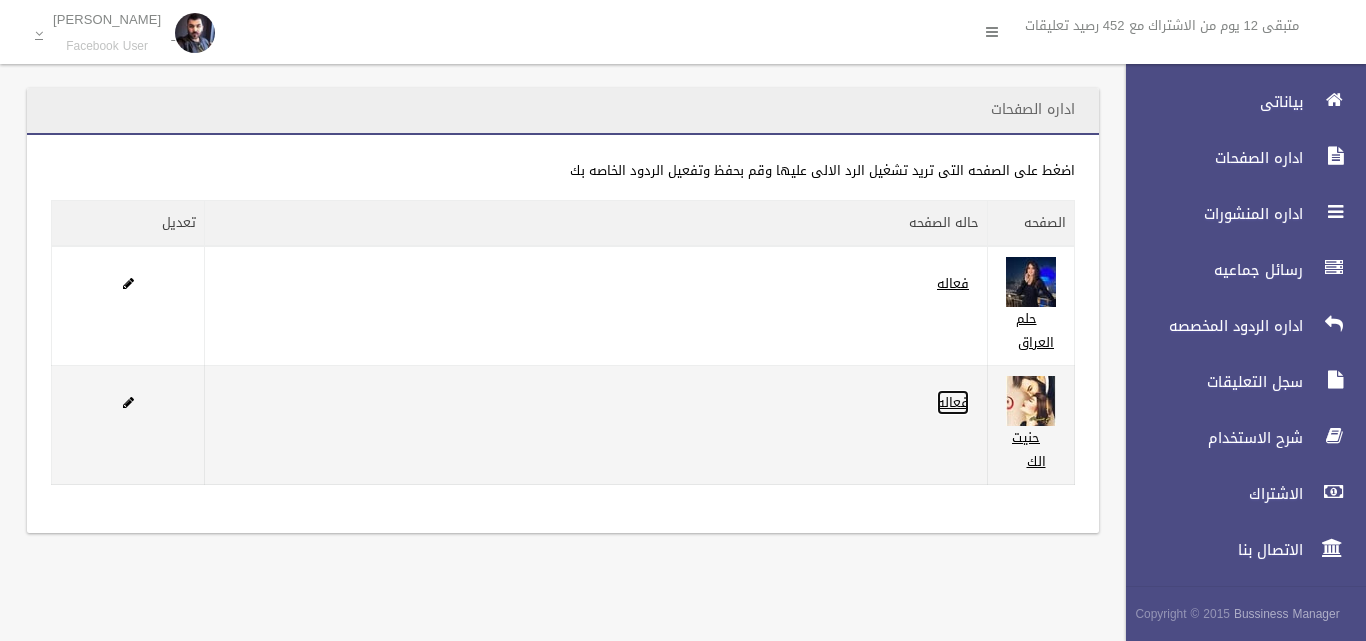 click on "فعاله" at bounding box center (953, 402) 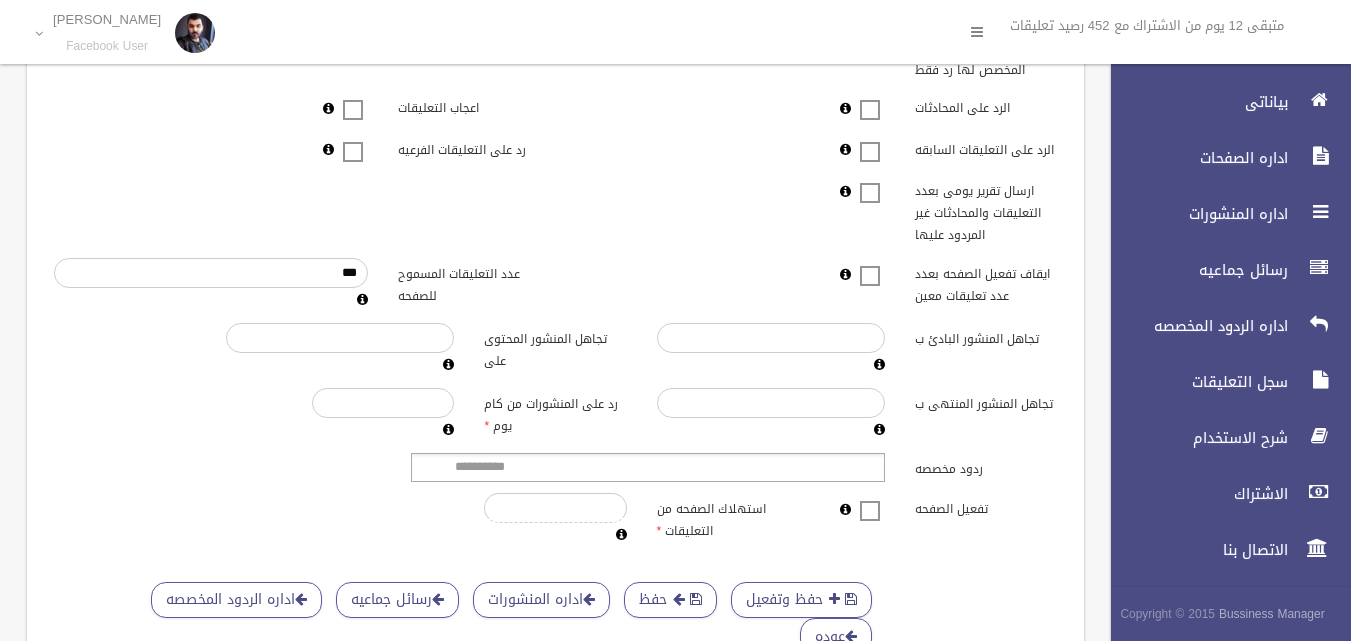 scroll, scrollTop: 500, scrollLeft: 0, axis: vertical 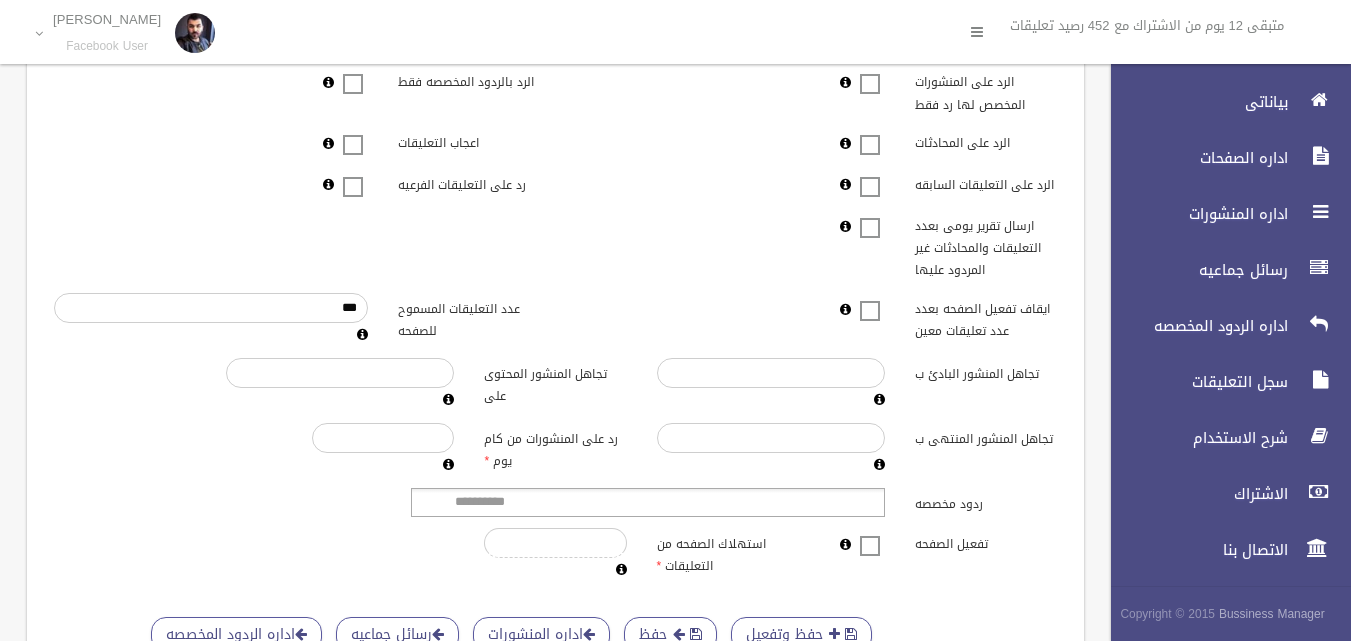 click on "ايقاف تفعيل الصفحه بعدد عدد تعليقات معين" at bounding box center (986, 318) 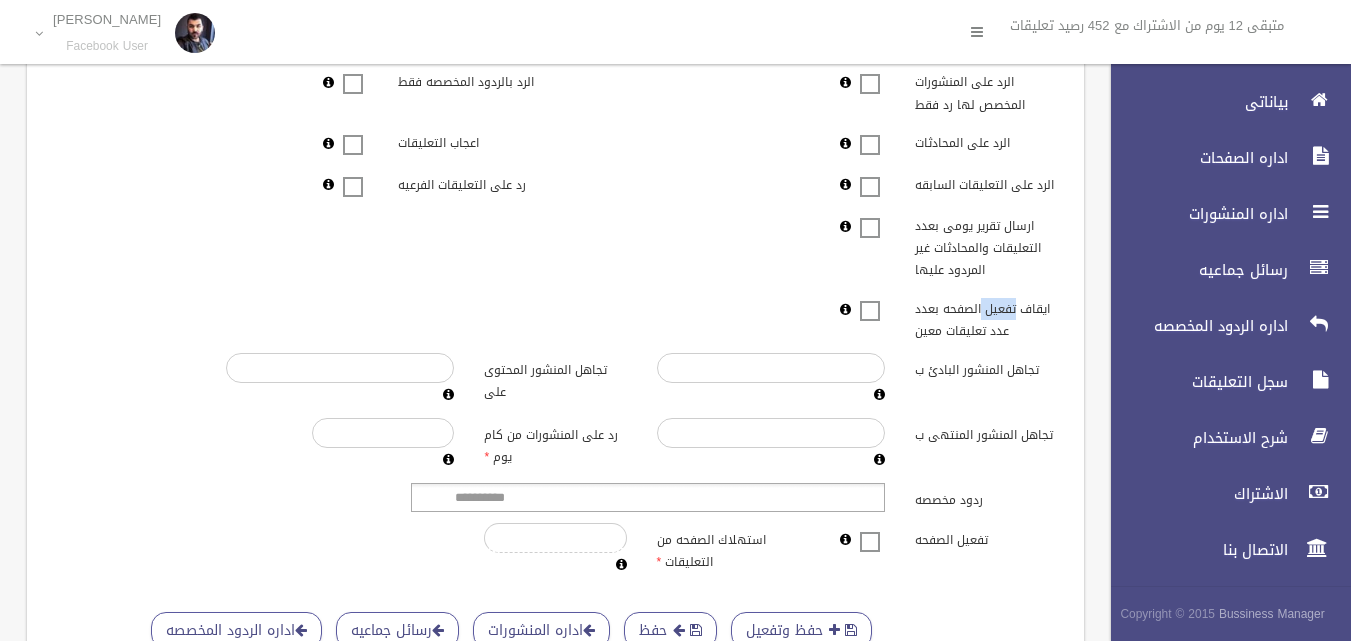click on "ايقاف تفعيل الصفحه بعدد عدد تعليقات معين" at bounding box center (986, 318) 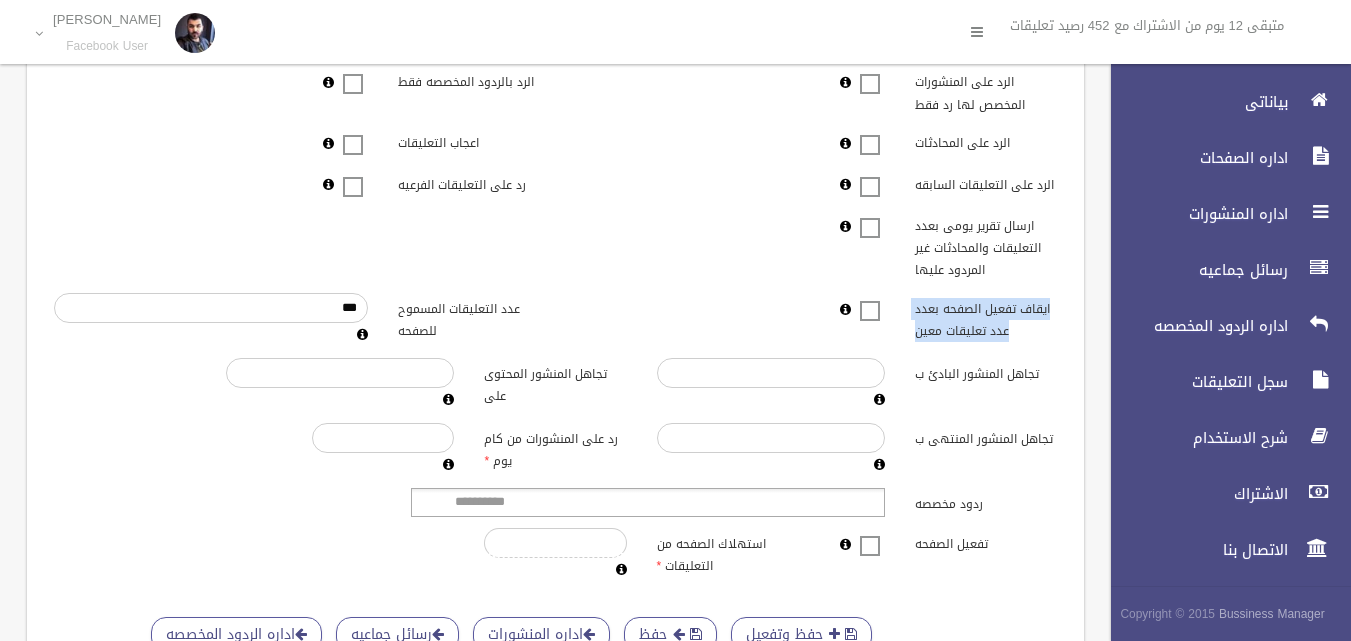 click on "ايقاف تفعيل الصفحه بعدد عدد تعليقات معين" at bounding box center (986, 318) 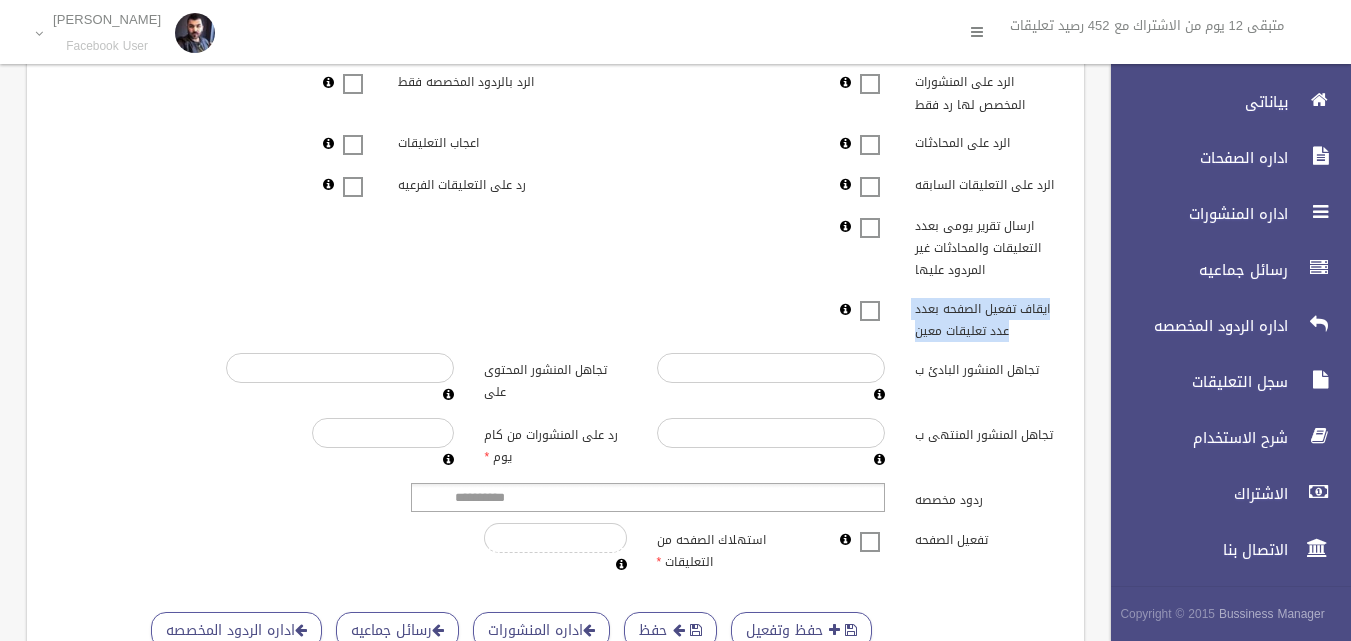 click on "ايقاف تفعيل الصفحه بعدد عدد تعليقات معين" at bounding box center [986, 318] 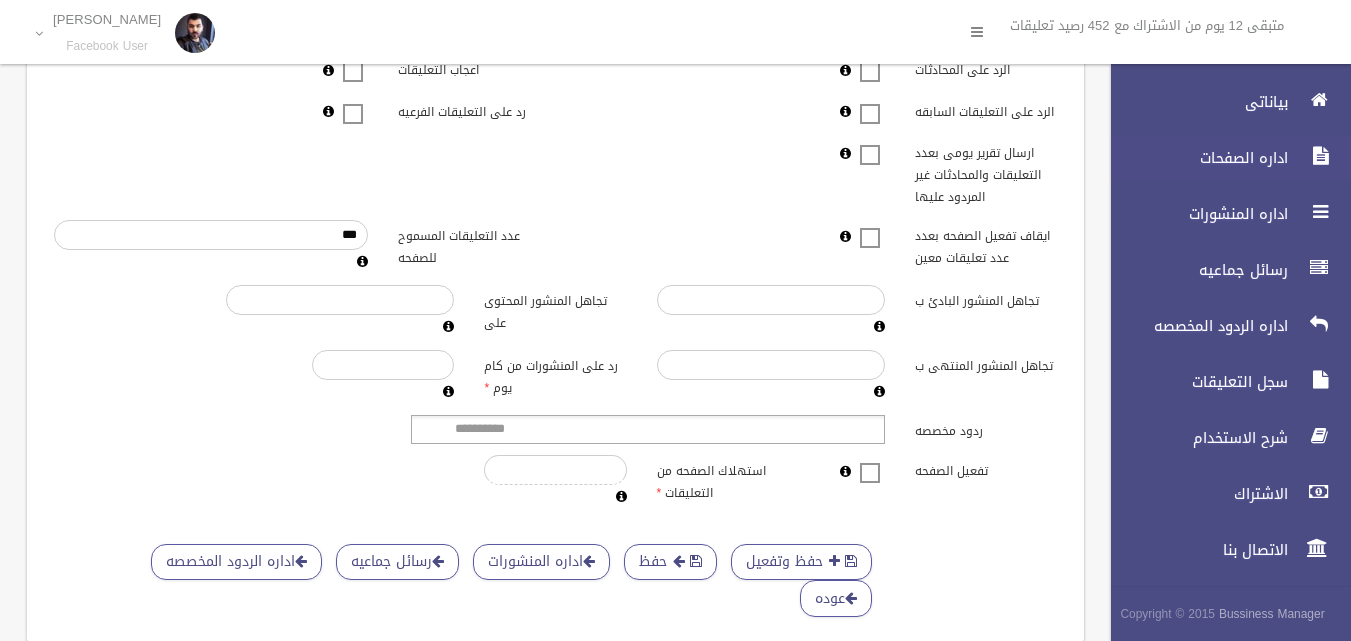 scroll, scrollTop: 436, scrollLeft: 0, axis: vertical 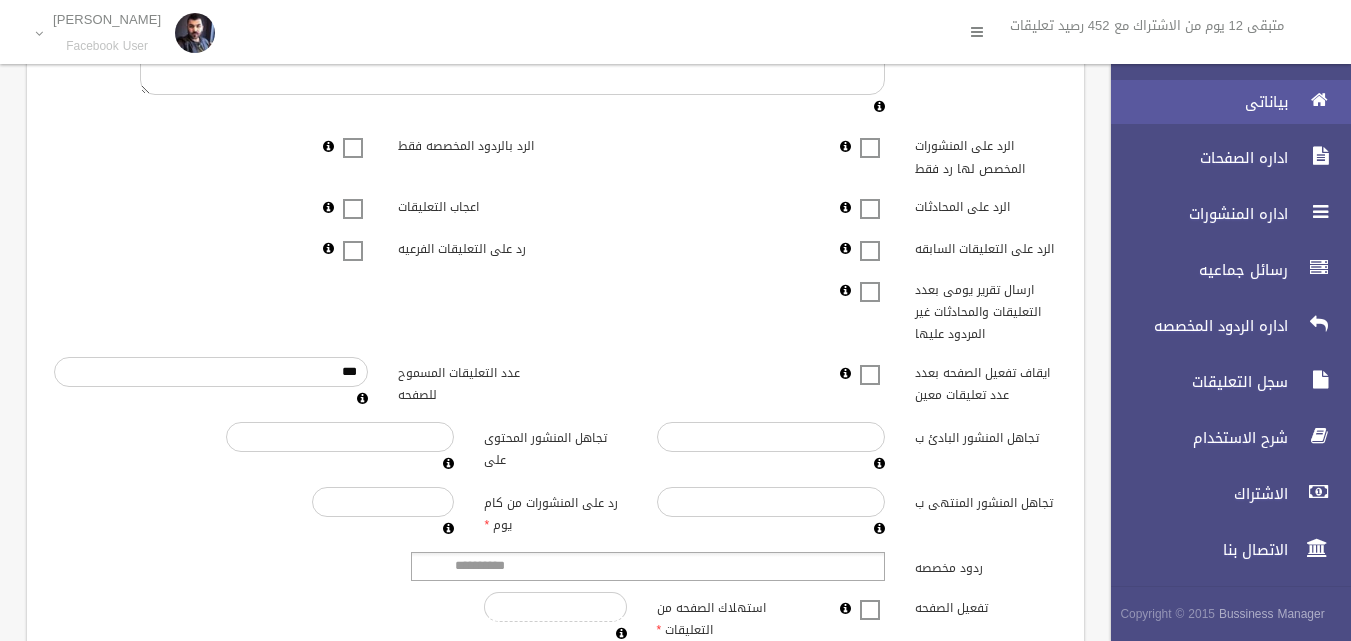 click on "بياناتى" at bounding box center [1194, 102] 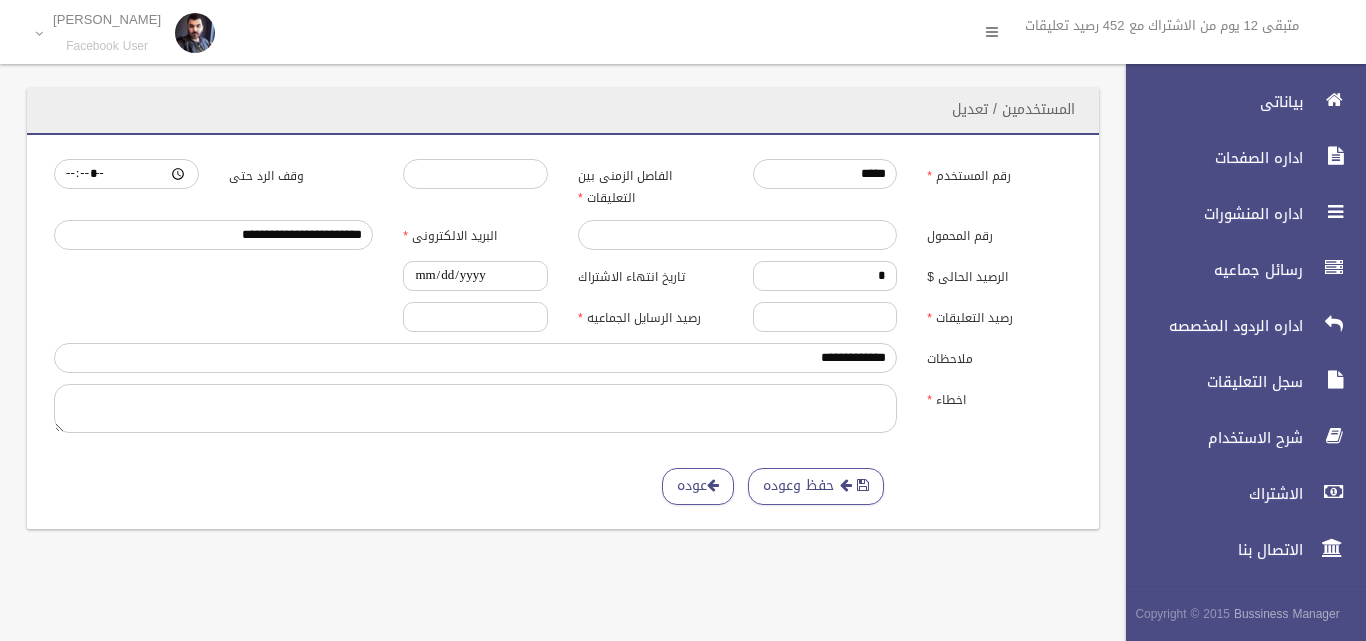 scroll, scrollTop: 0, scrollLeft: 0, axis: both 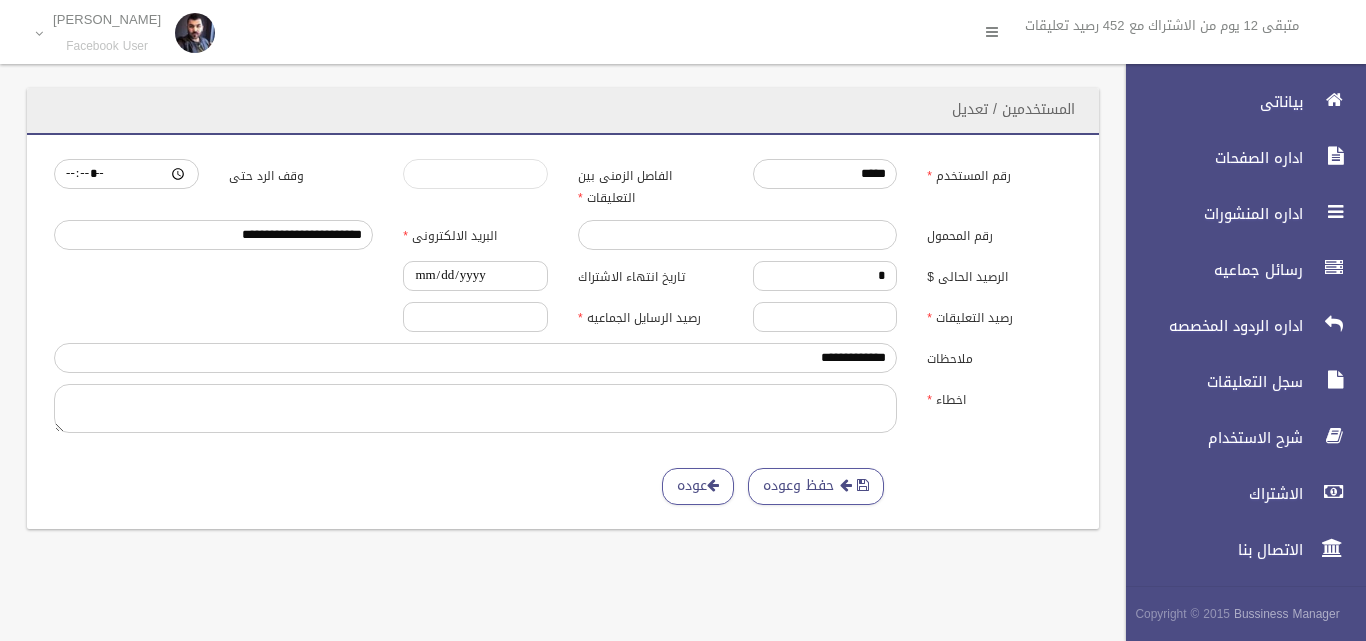 click on "***" at bounding box center (475, 174) 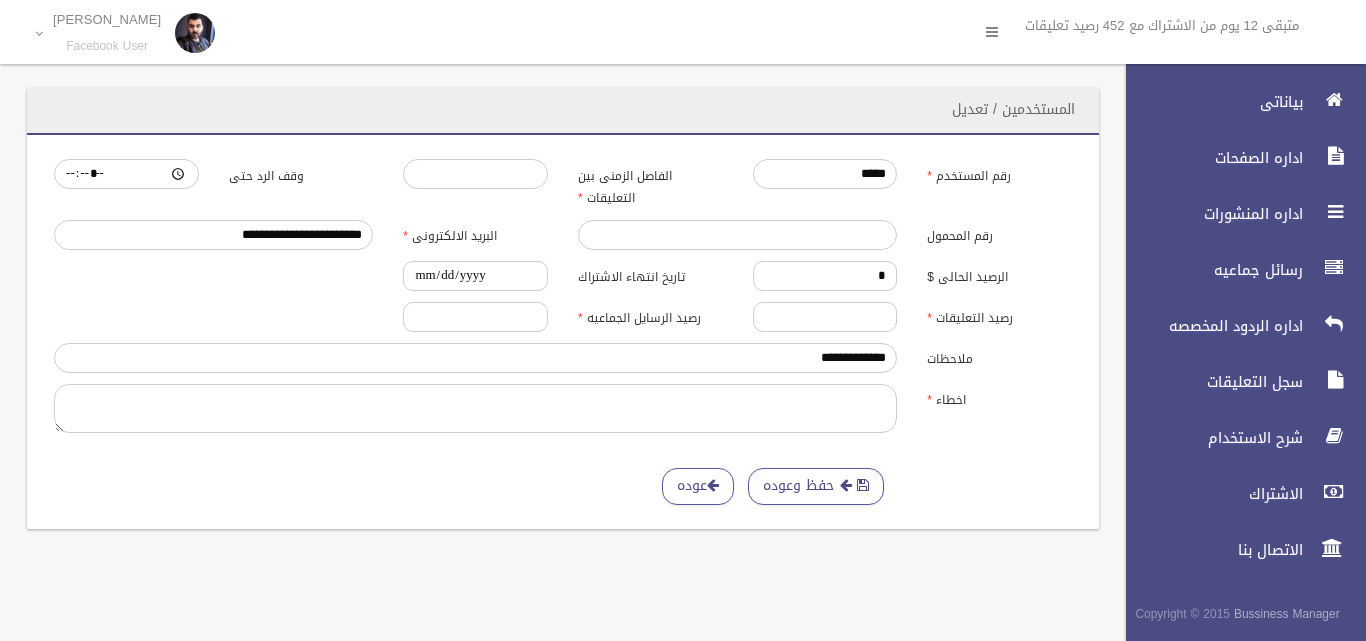 click on "الفاصل الزمنى بين التعليقات" at bounding box center [650, 184] 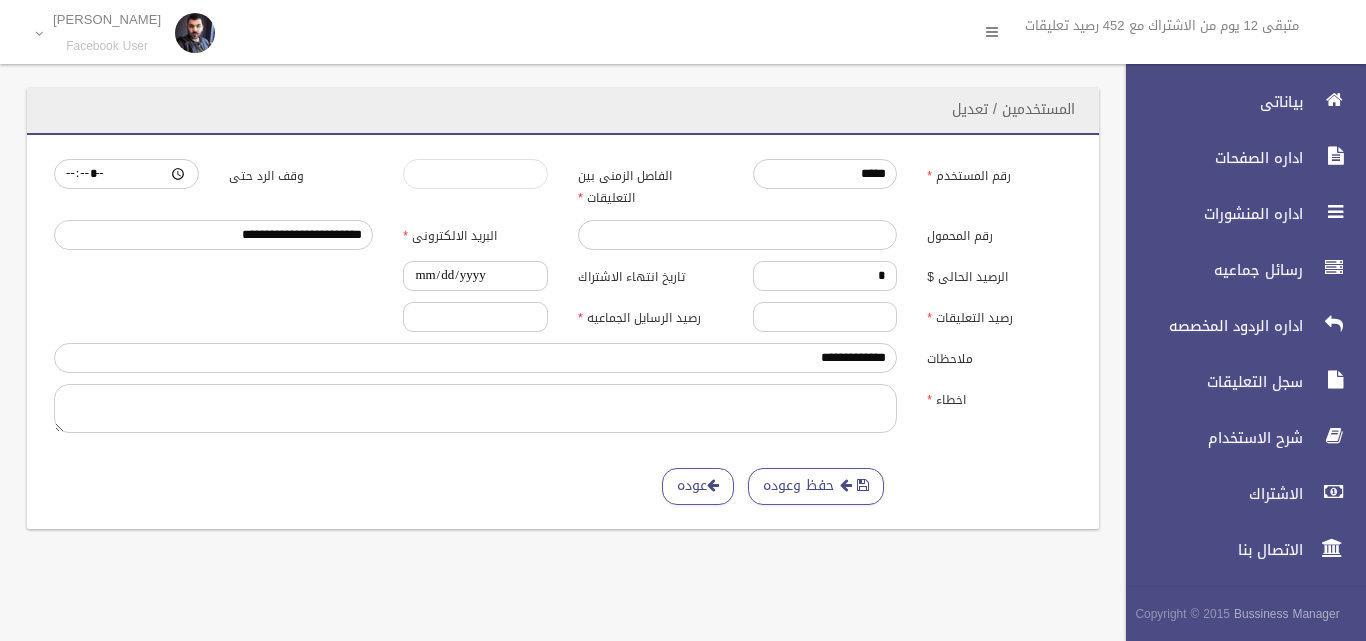 click on "***" at bounding box center [475, 174] 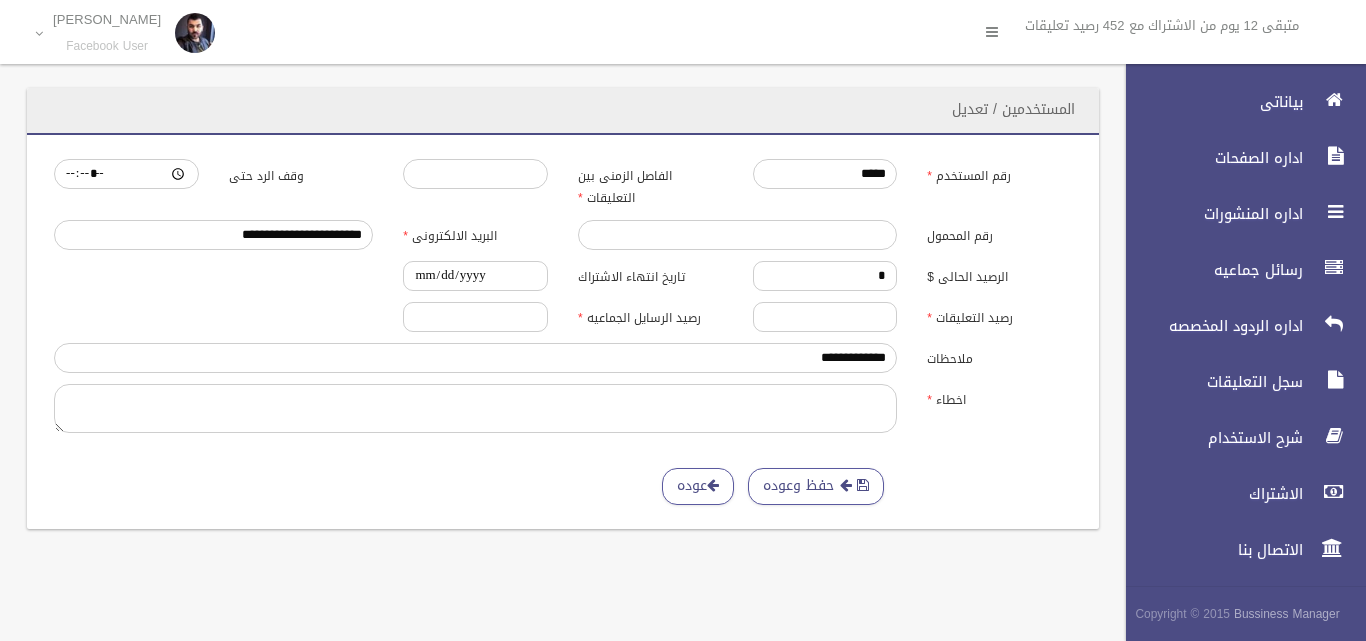 click on "رصيد الرسايل الجماعيه" at bounding box center (650, 316) 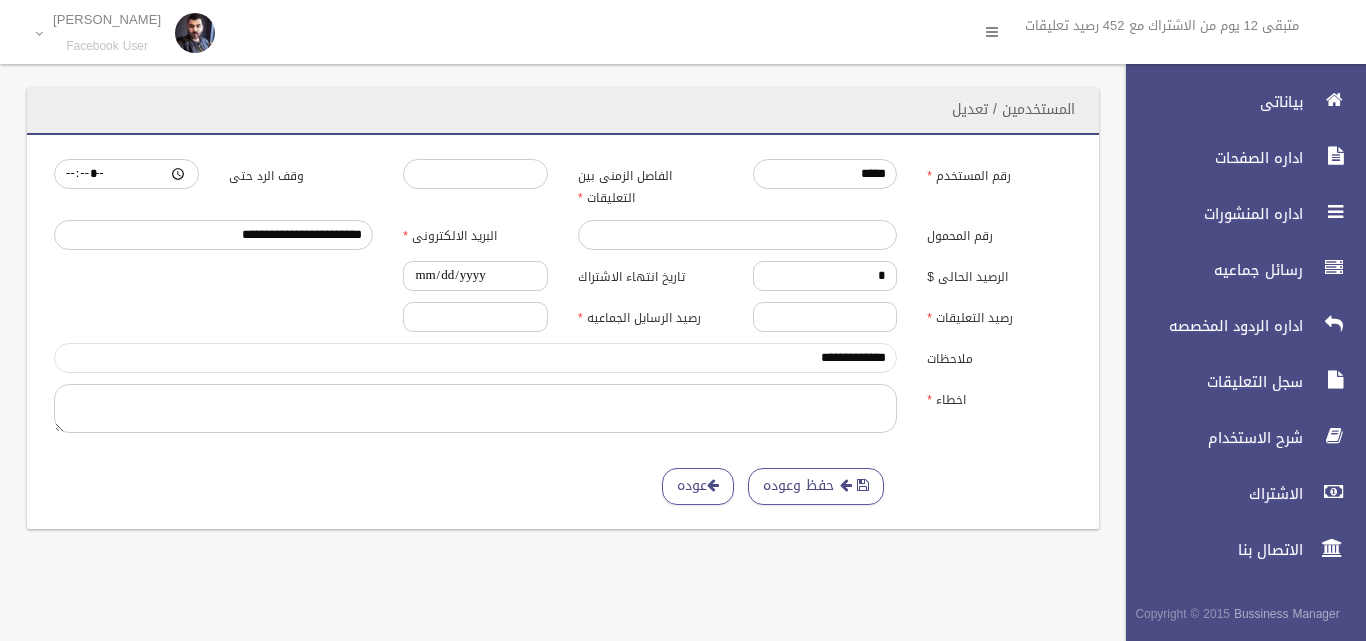 click on "**********" at bounding box center (475, 358) 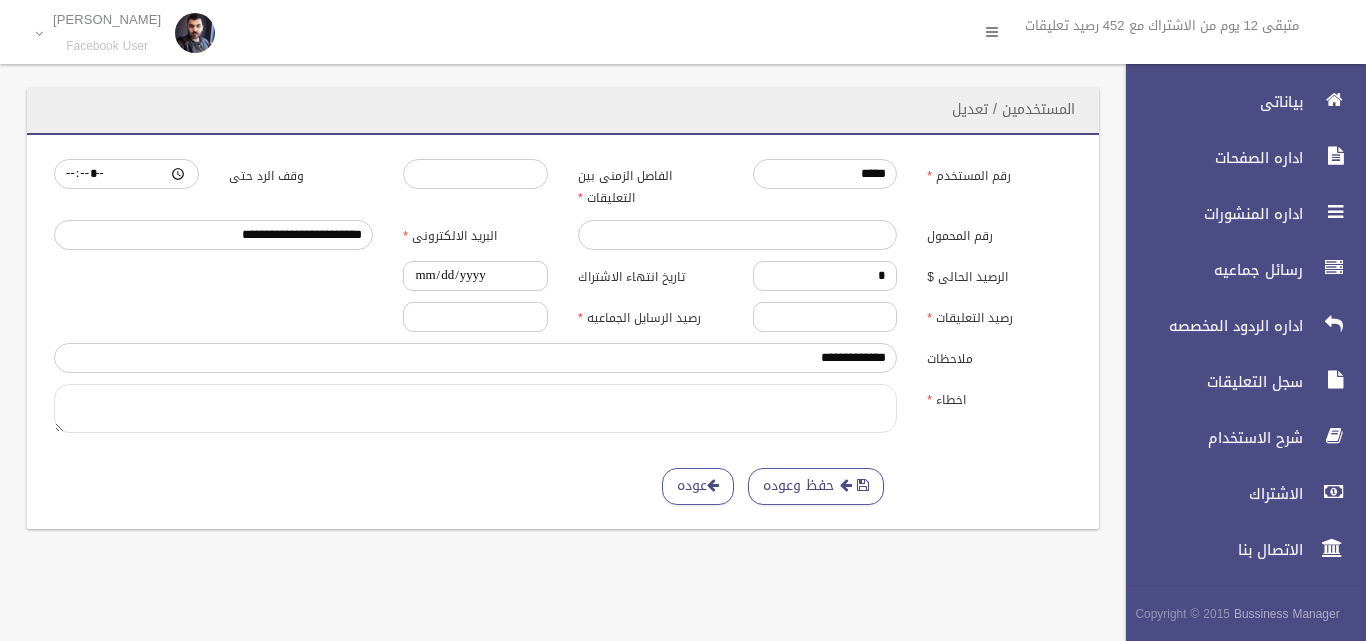 click on "اخطاء" at bounding box center [475, 408] 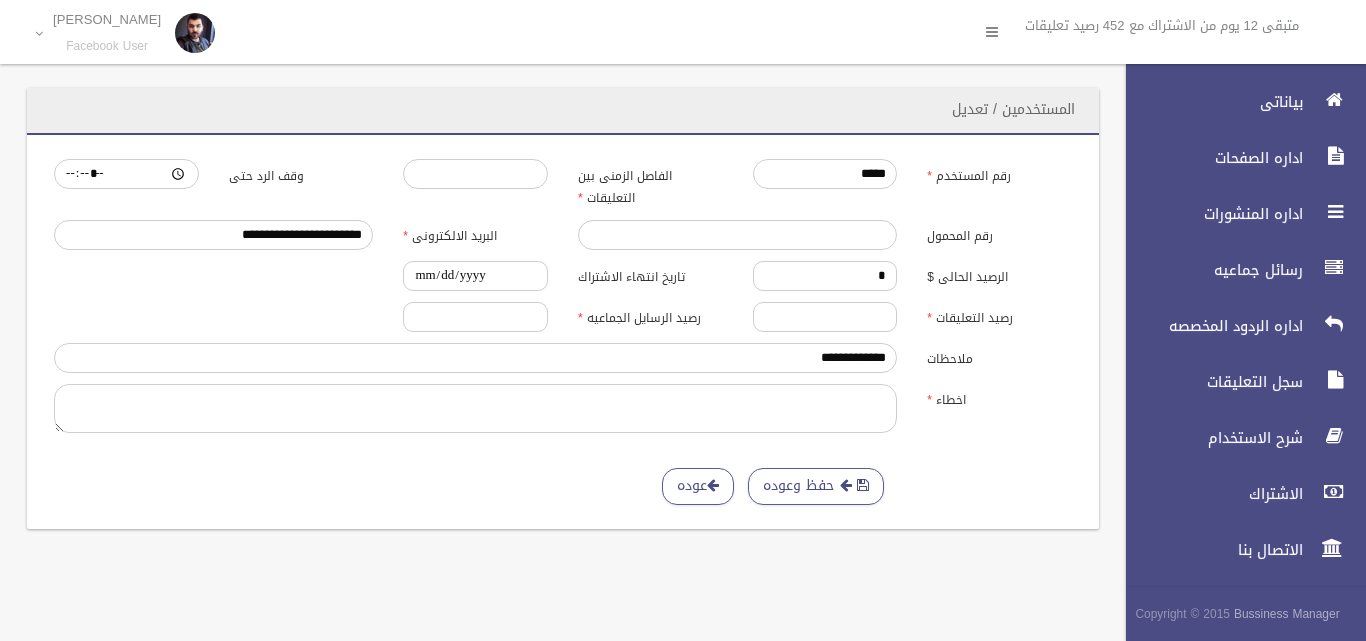 click on "حفظ وعوده
عوده" at bounding box center [563, 456] 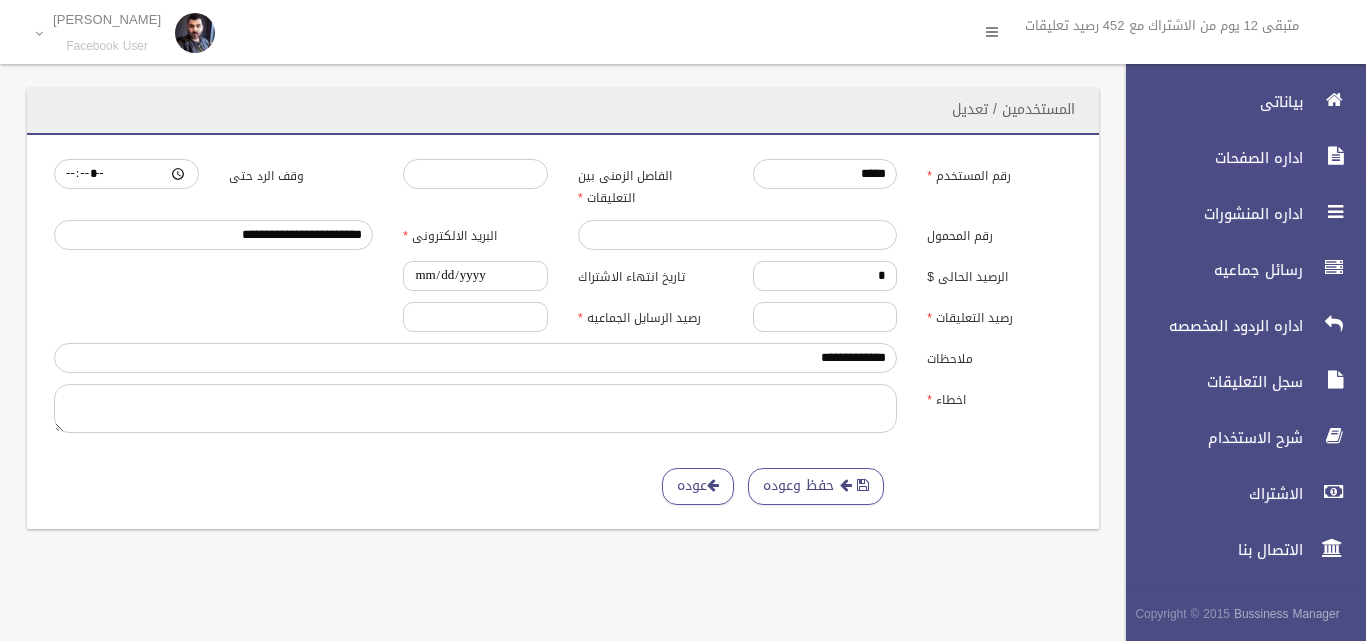 click on "اداره الصفحات" at bounding box center (1237, 158) 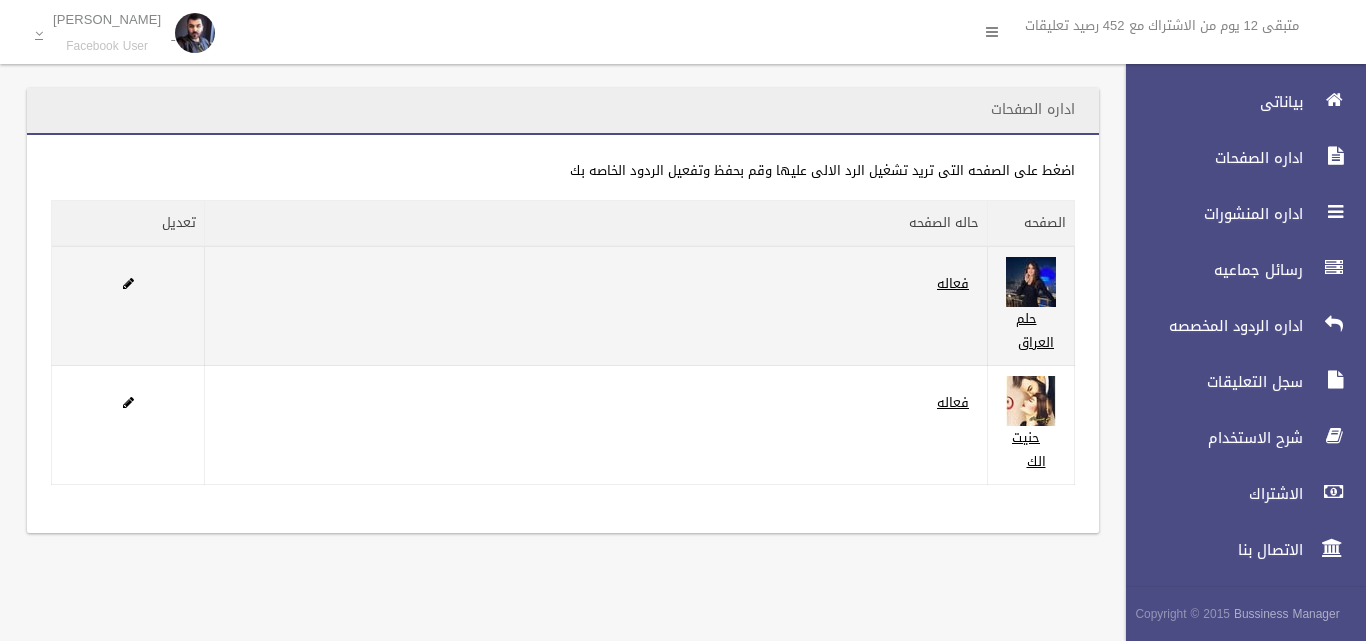 scroll, scrollTop: 0, scrollLeft: 0, axis: both 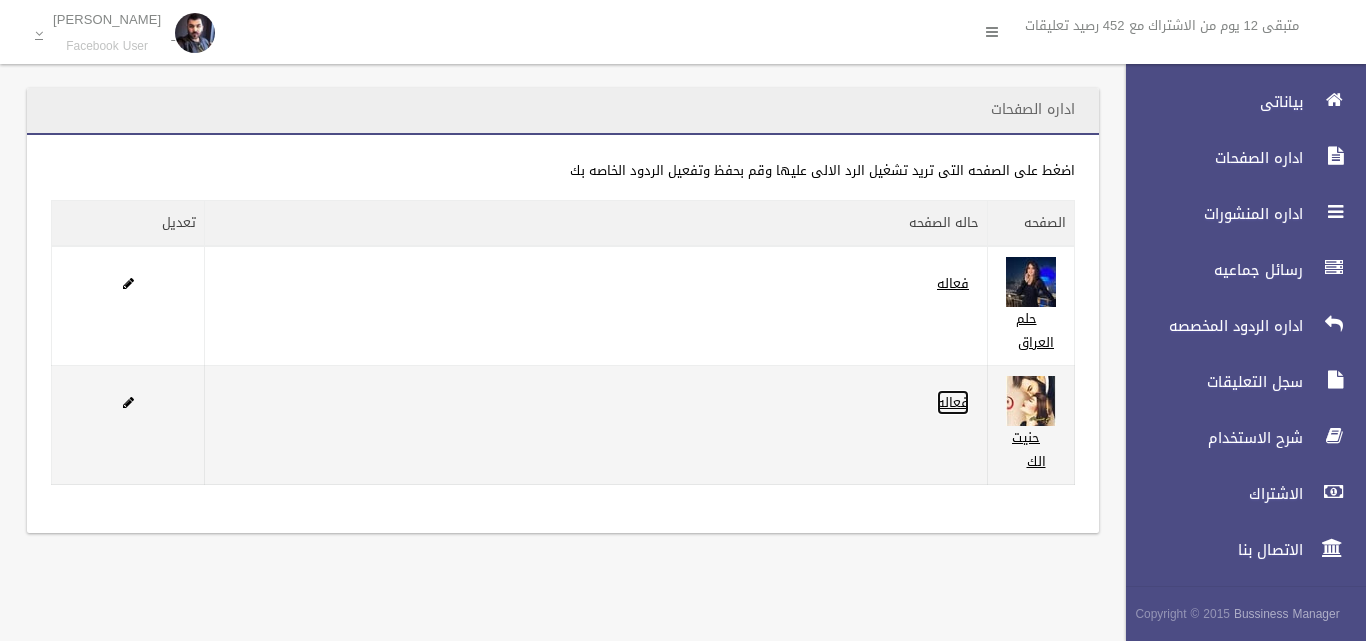 click on "فعاله" at bounding box center (953, 402) 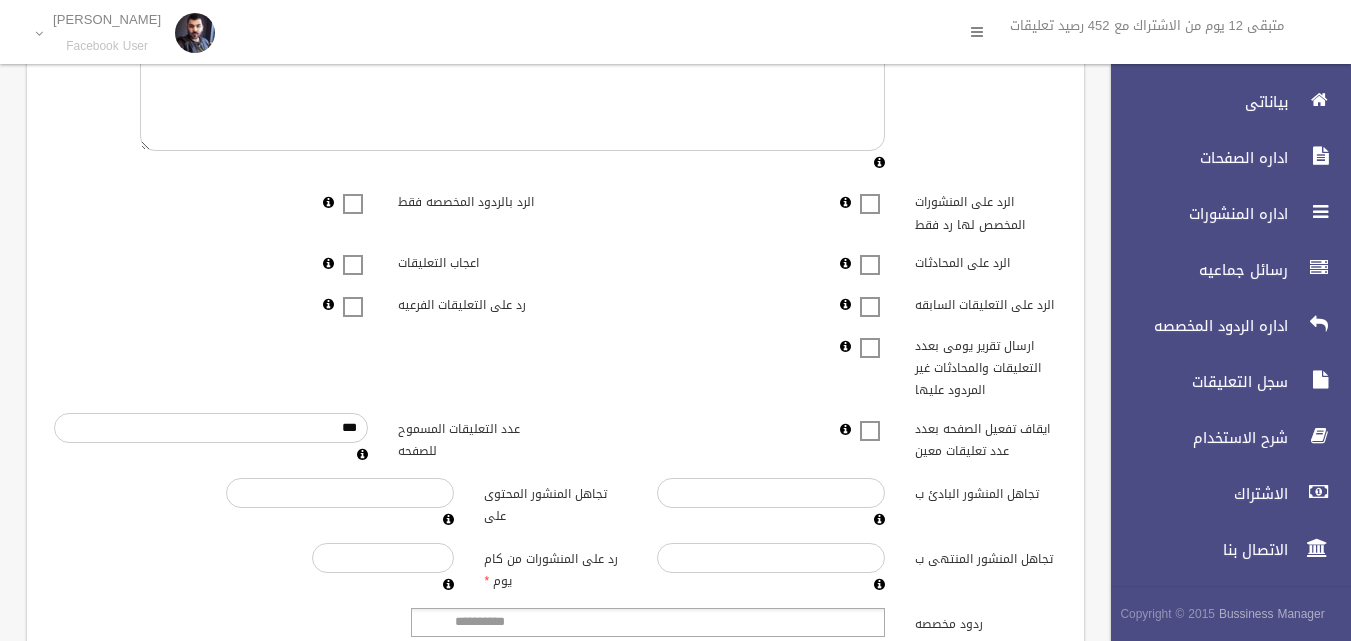 scroll, scrollTop: 400, scrollLeft: 0, axis: vertical 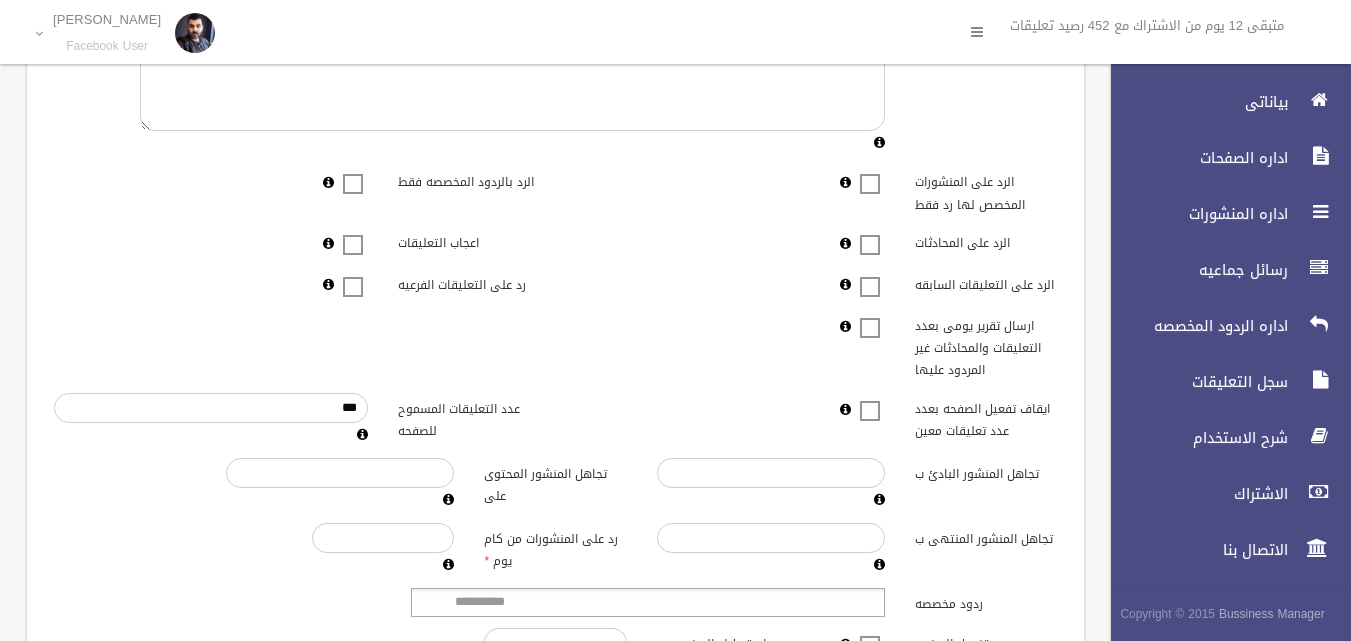 click at bounding box center [870, 398] 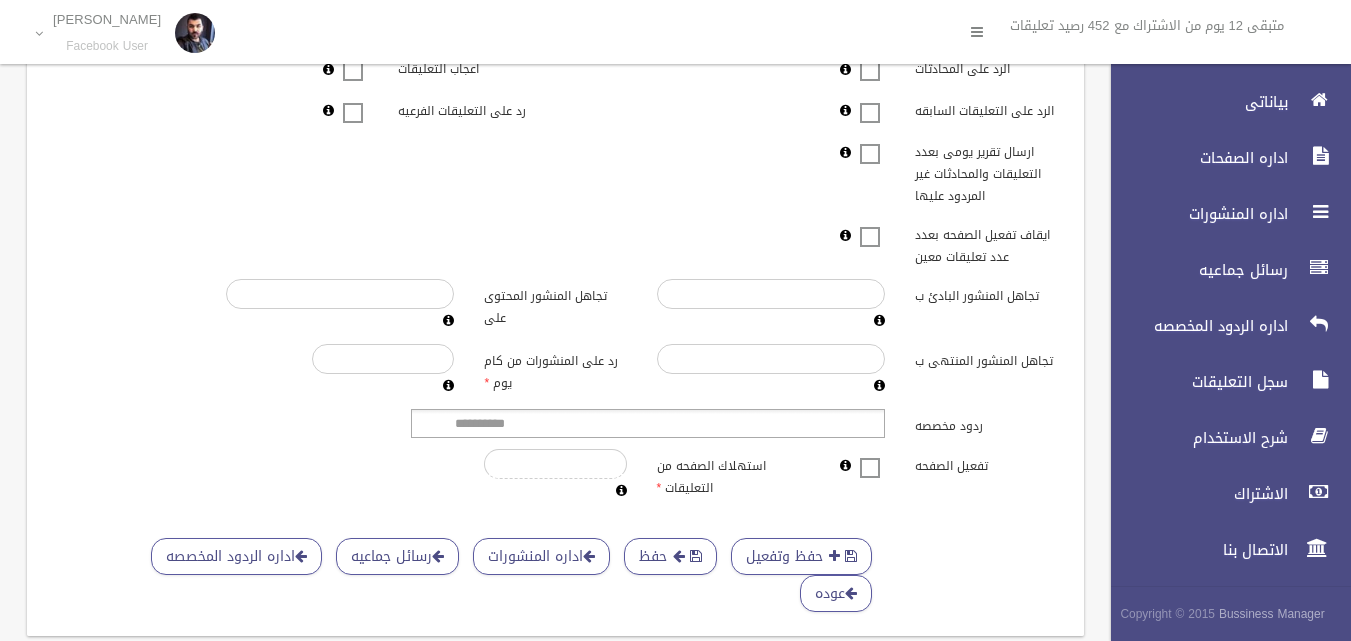 scroll, scrollTop: 600, scrollLeft: 0, axis: vertical 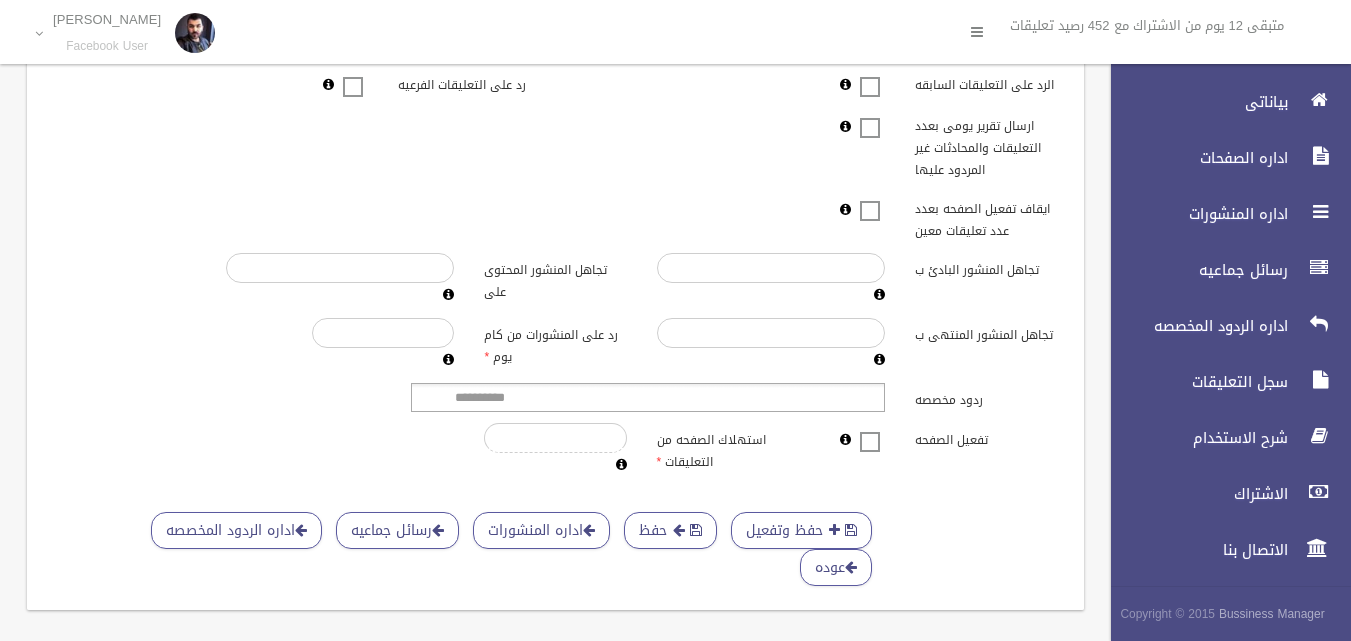 click at bounding box center (870, 198) 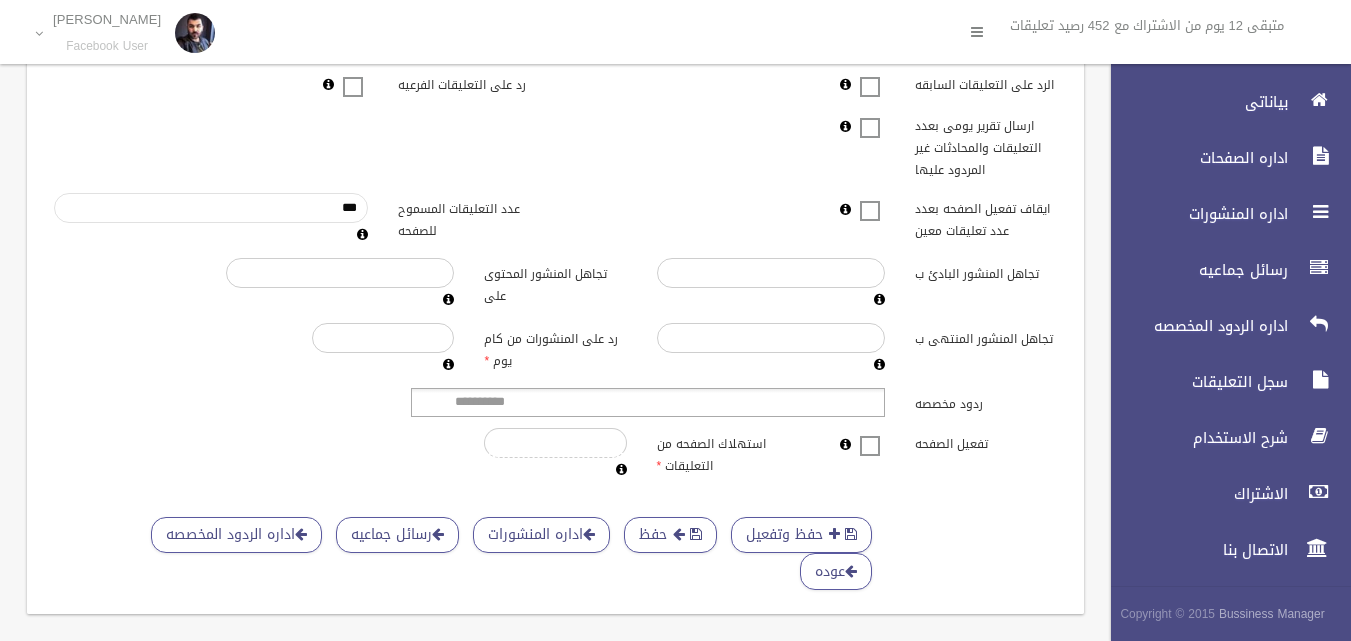 drag, startPoint x: 312, startPoint y: 205, endPoint x: 477, endPoint y: 197, distance: 165.19383 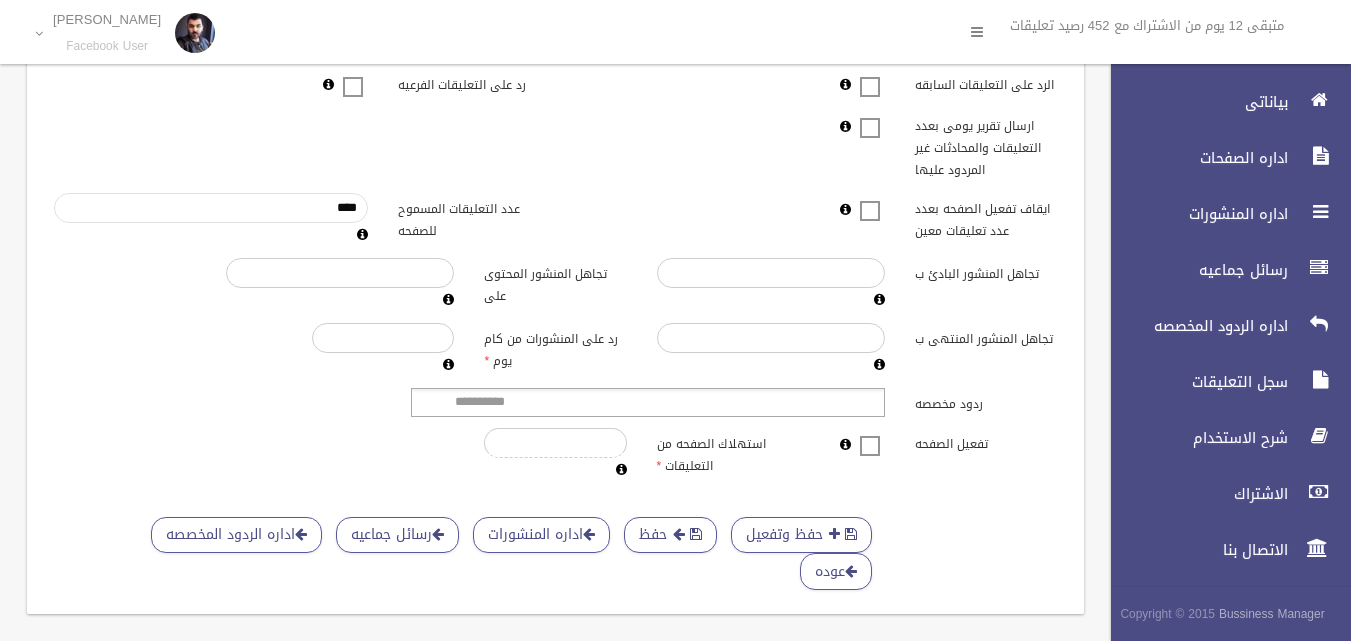 type on "****" 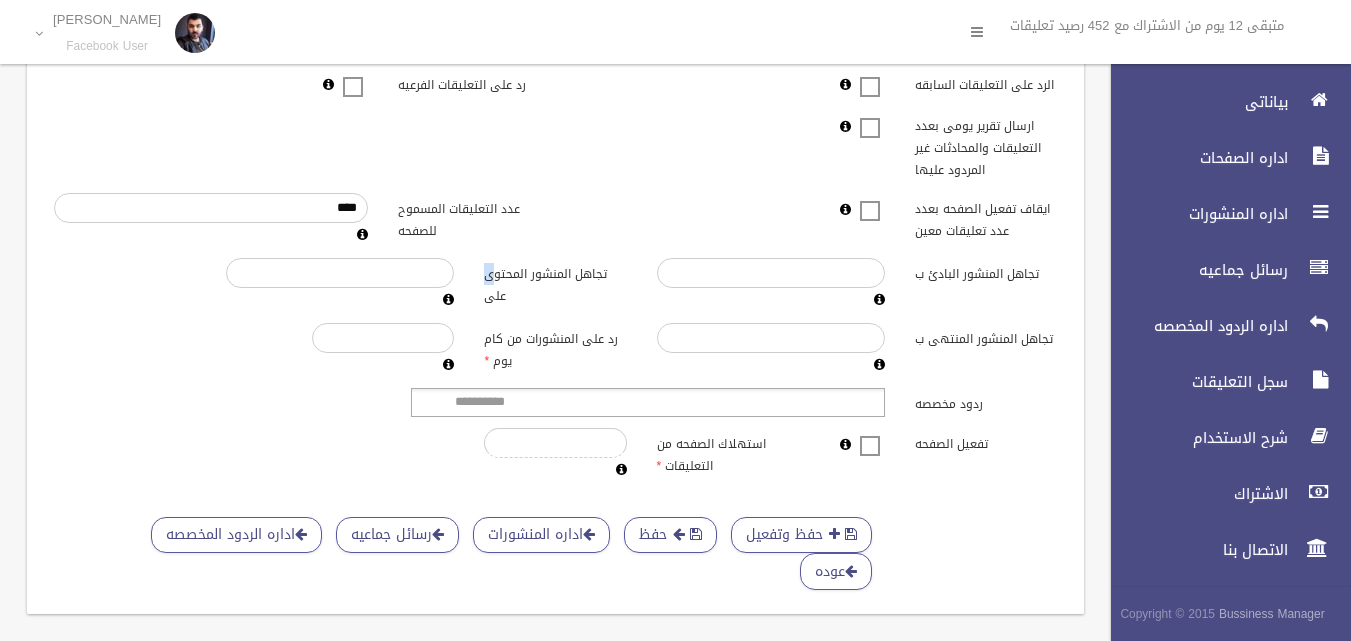 click on "**********" at bounding box center [555, 20] 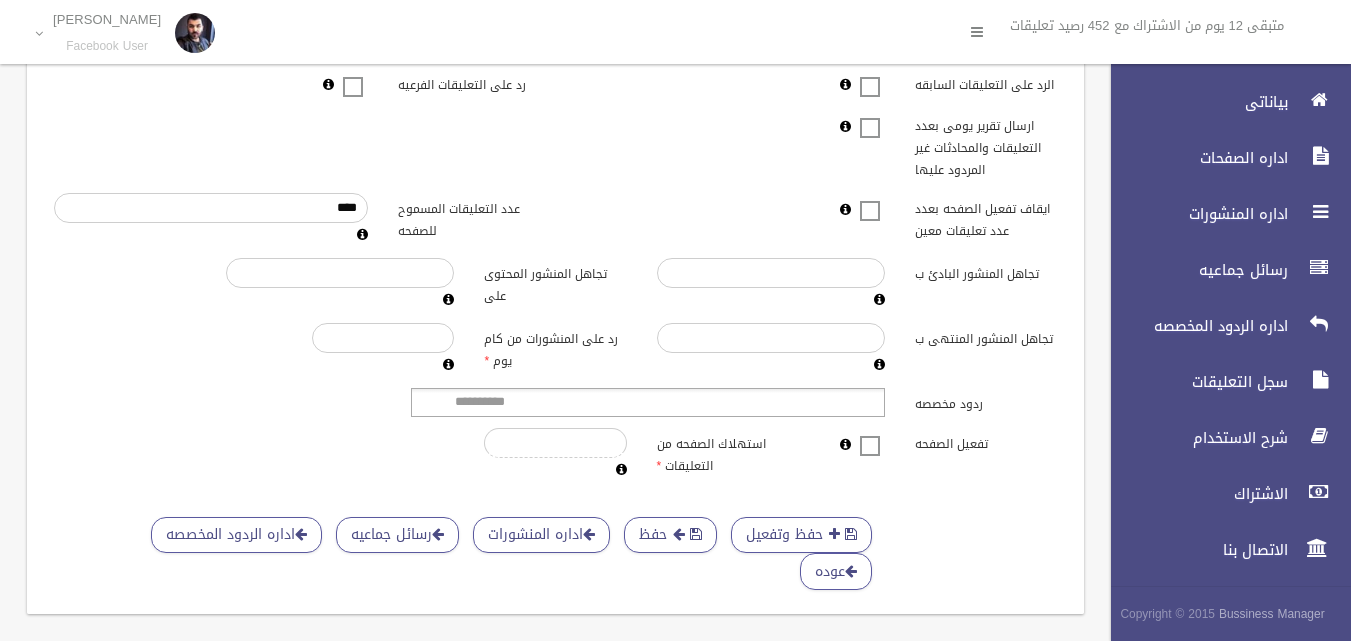 click on "عدد التعليقات المسموح للصفحه" at bounding box center (469, 218) 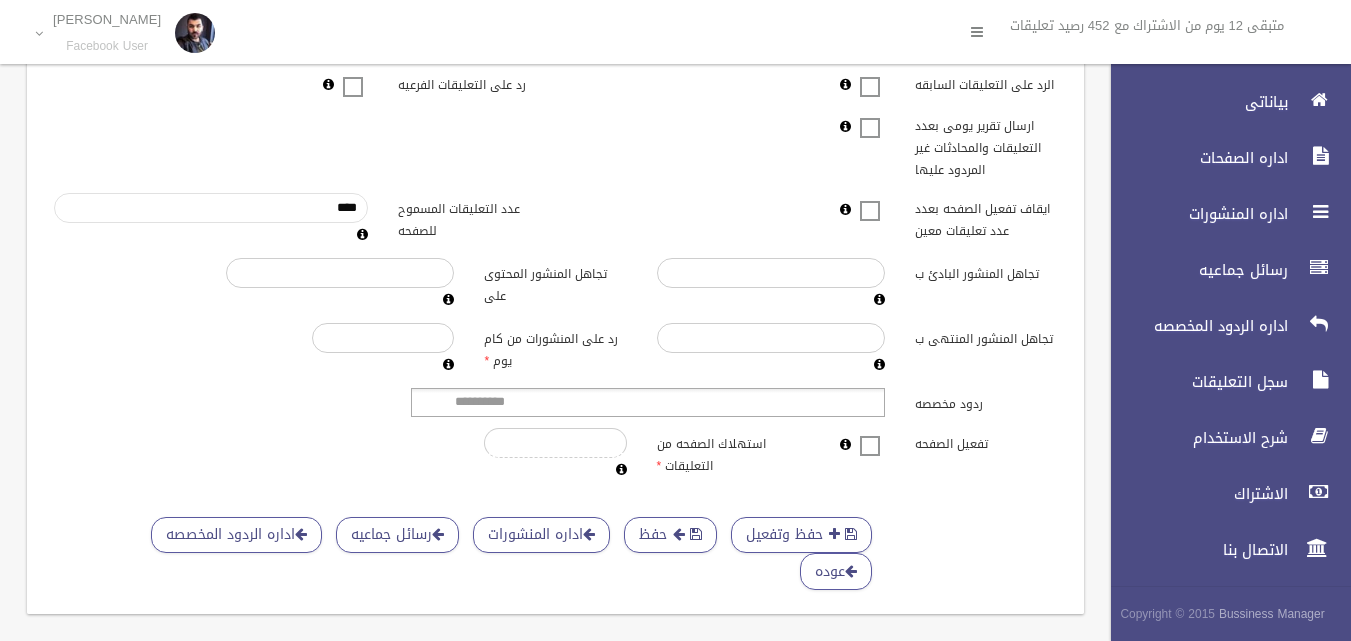 click on "****" at bounding box center [211, 208] 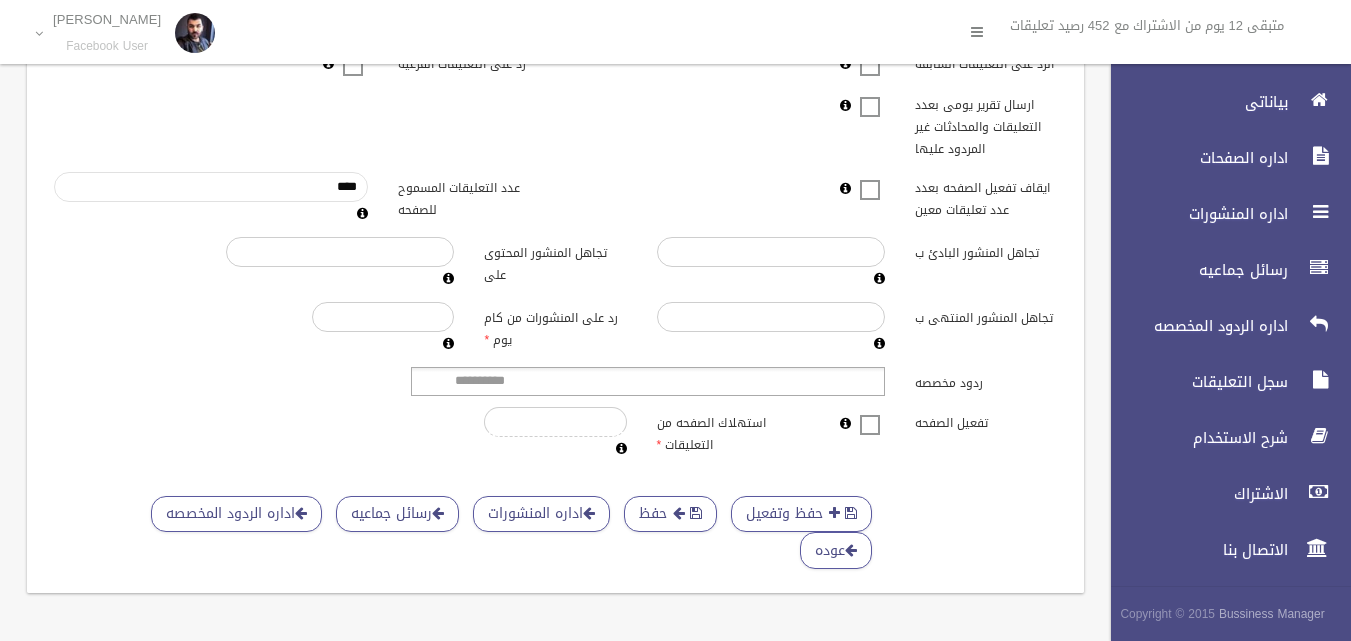 scroll, scrollTop: 636, scrollLeft: 0, axis: vertical 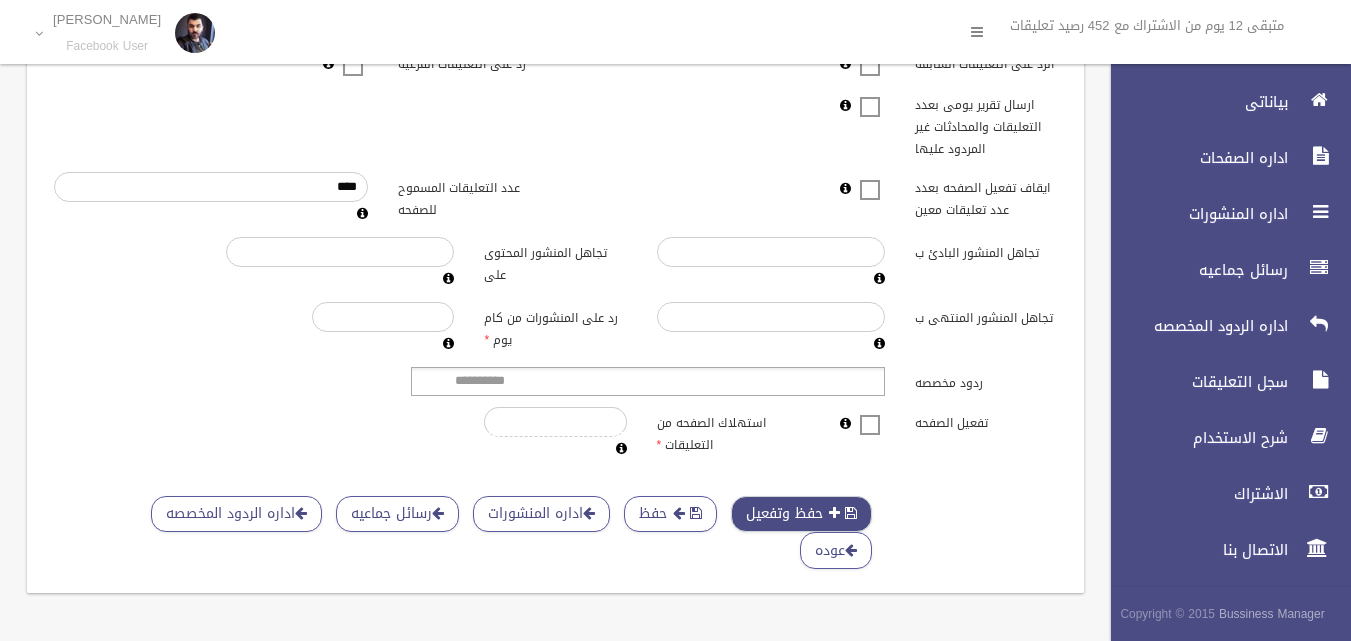 click at bounding box center (834, 513) 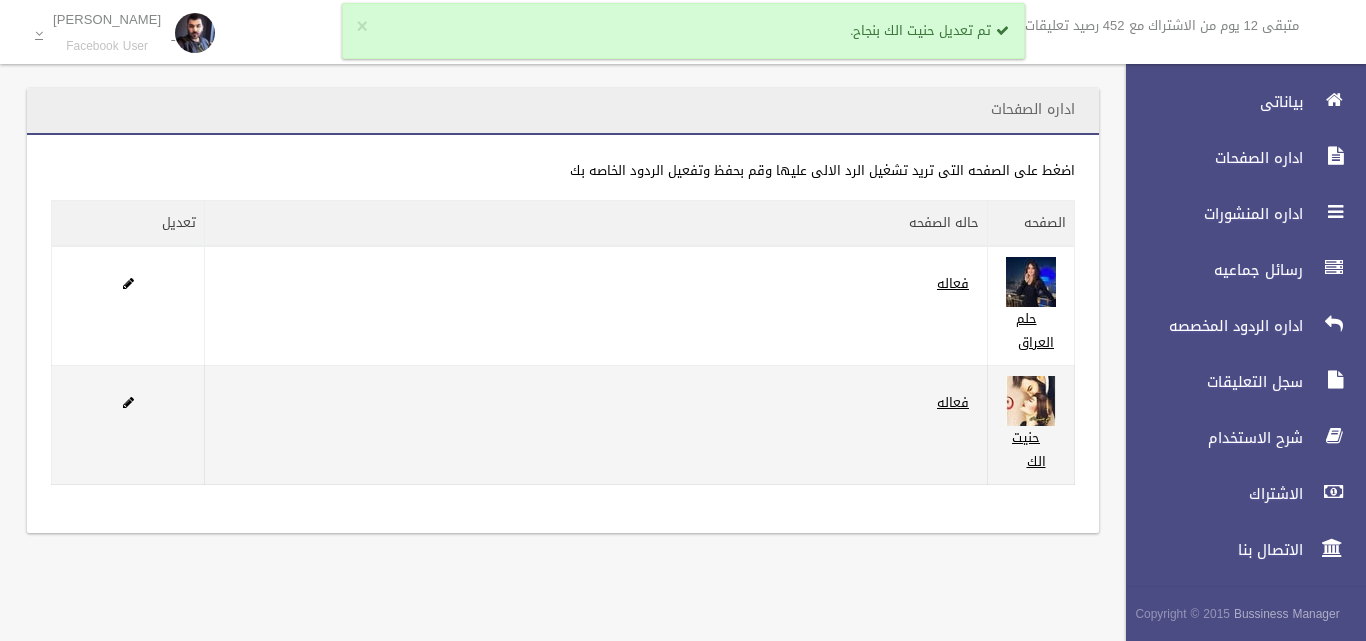 scroll, scrollTop: 0, scrollLeft: 0, axis: both 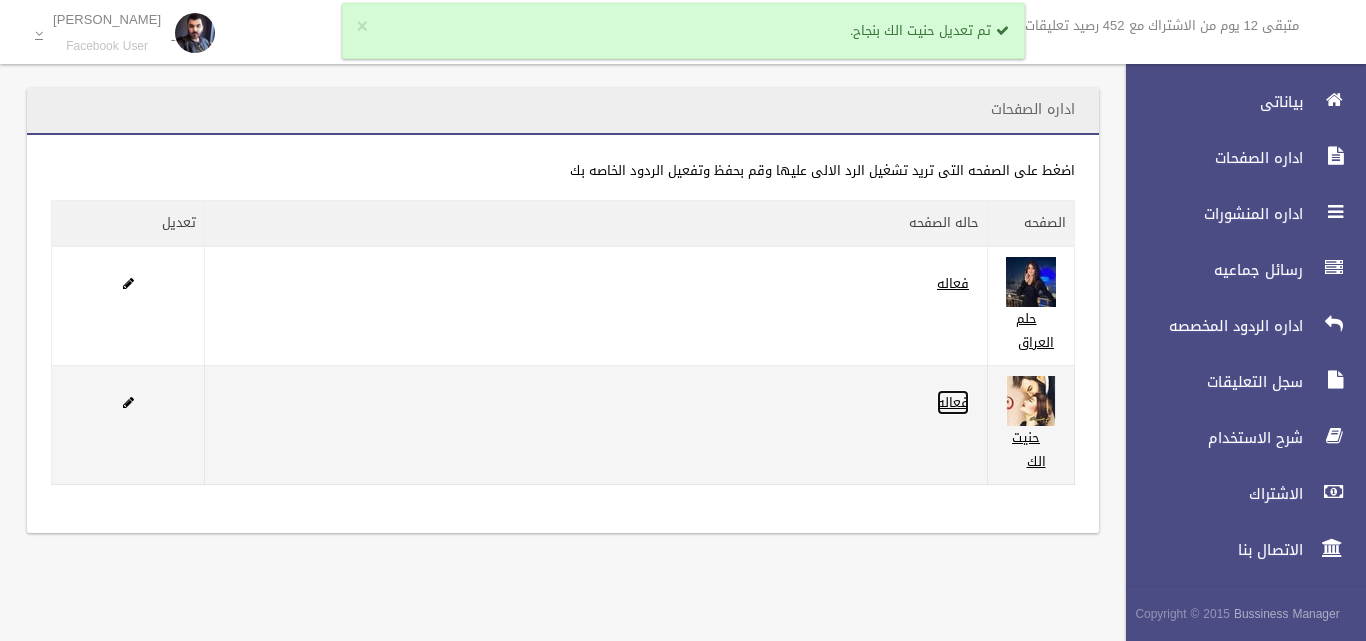 click on "فعاله" at bounding box center (953, 402) 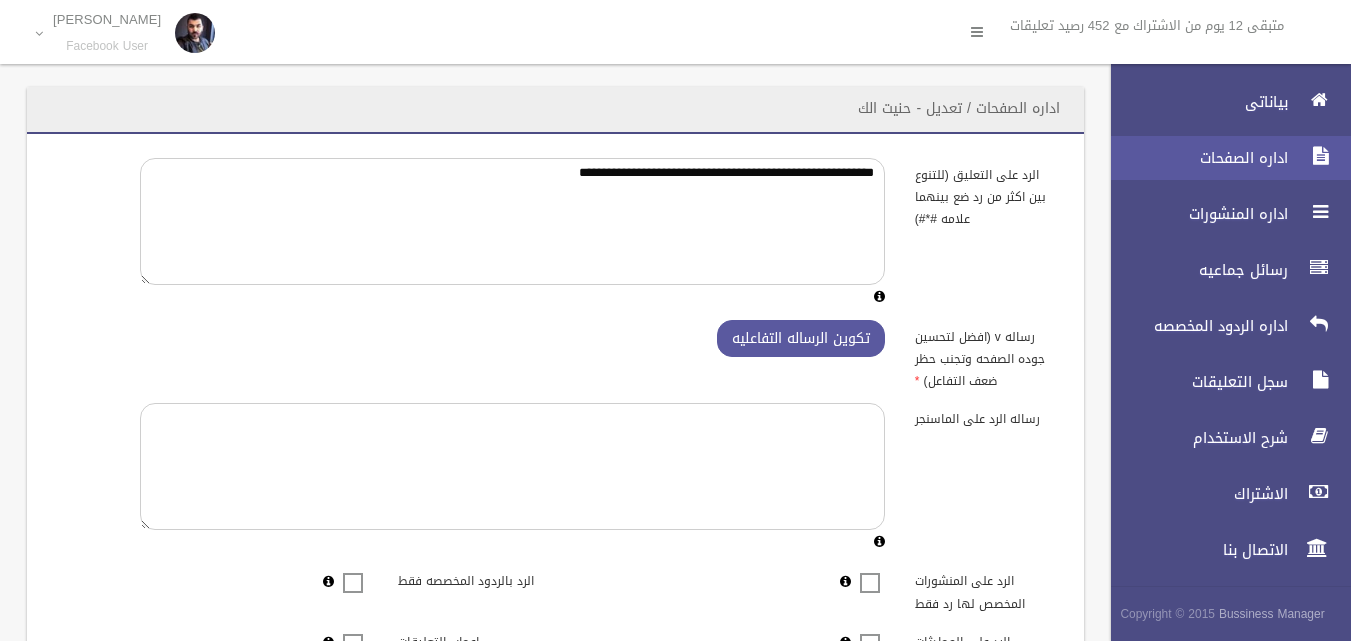scroll, scrollTop: 0, scrollLeft: 0, axis: both 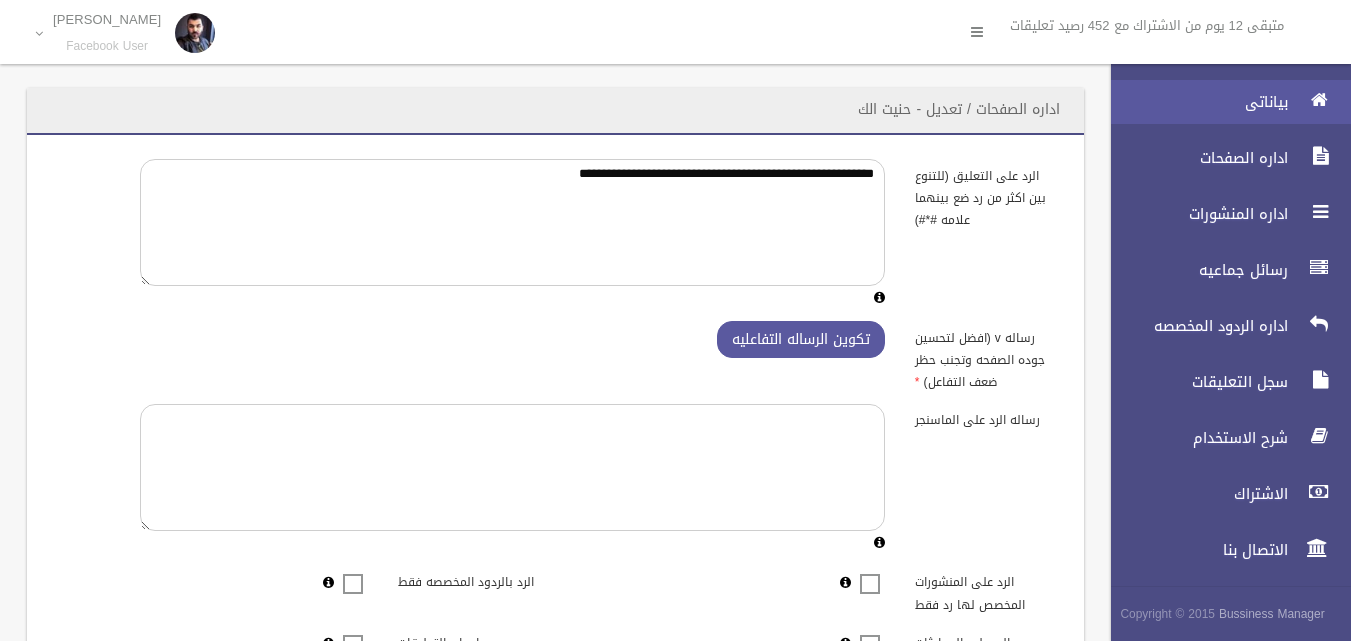 click on "بياناتى" at bounding box center [1194, 102] 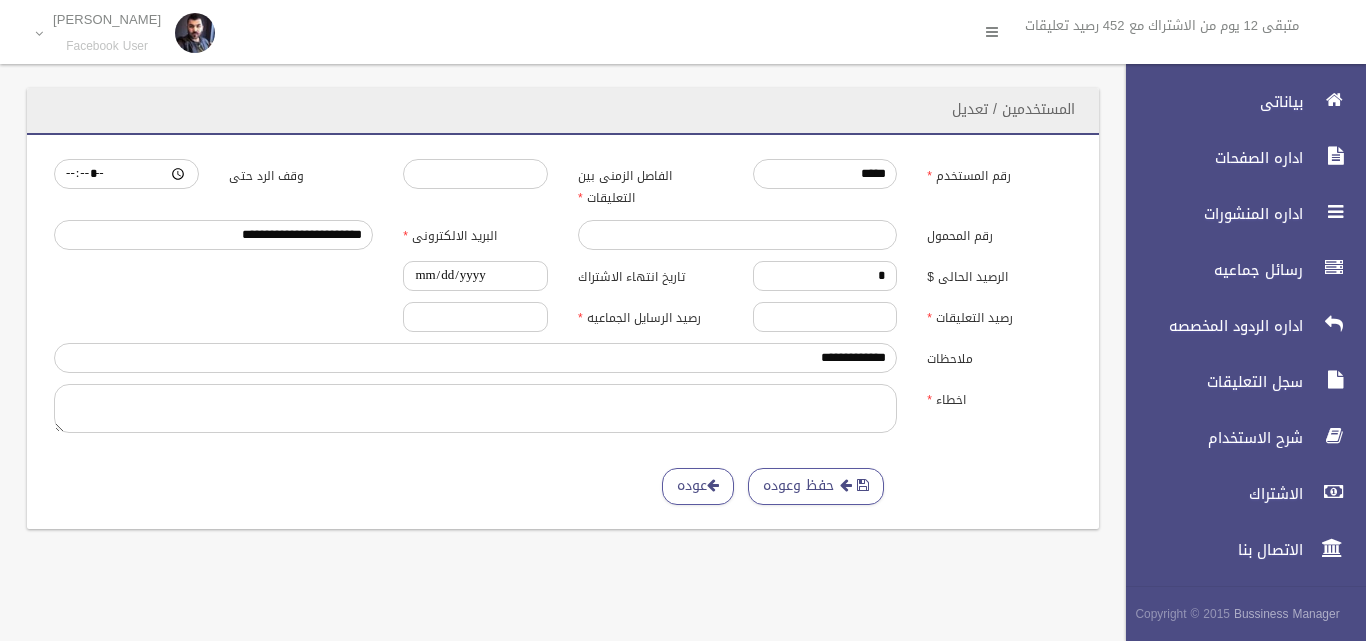 scroll, scrollTop: 0, scrollLeft: 0, axis: both 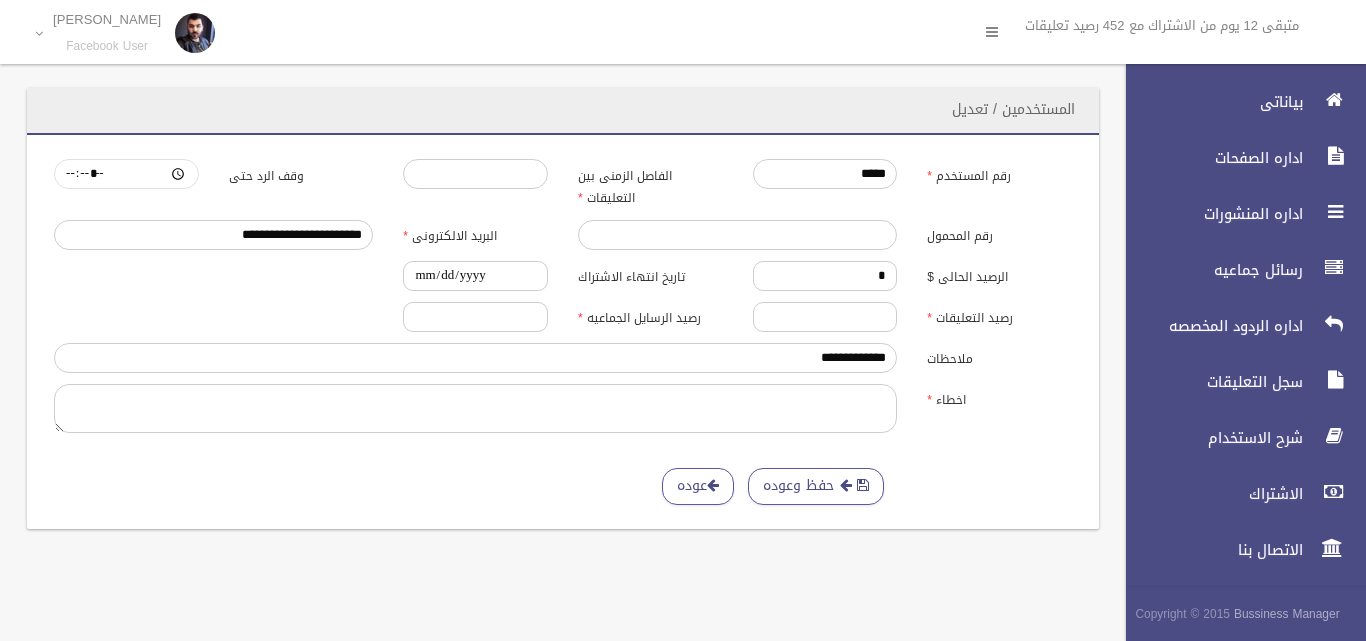 click on "*****" at bounding box center (126, 174) 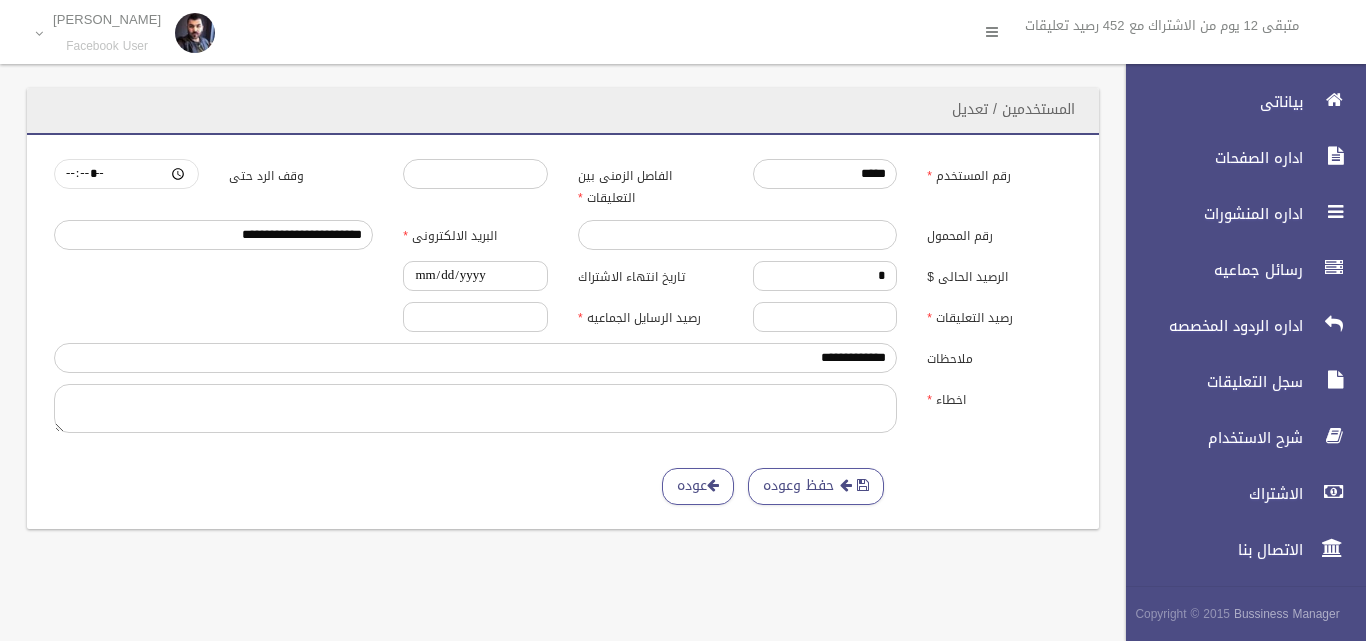 type on "*****" 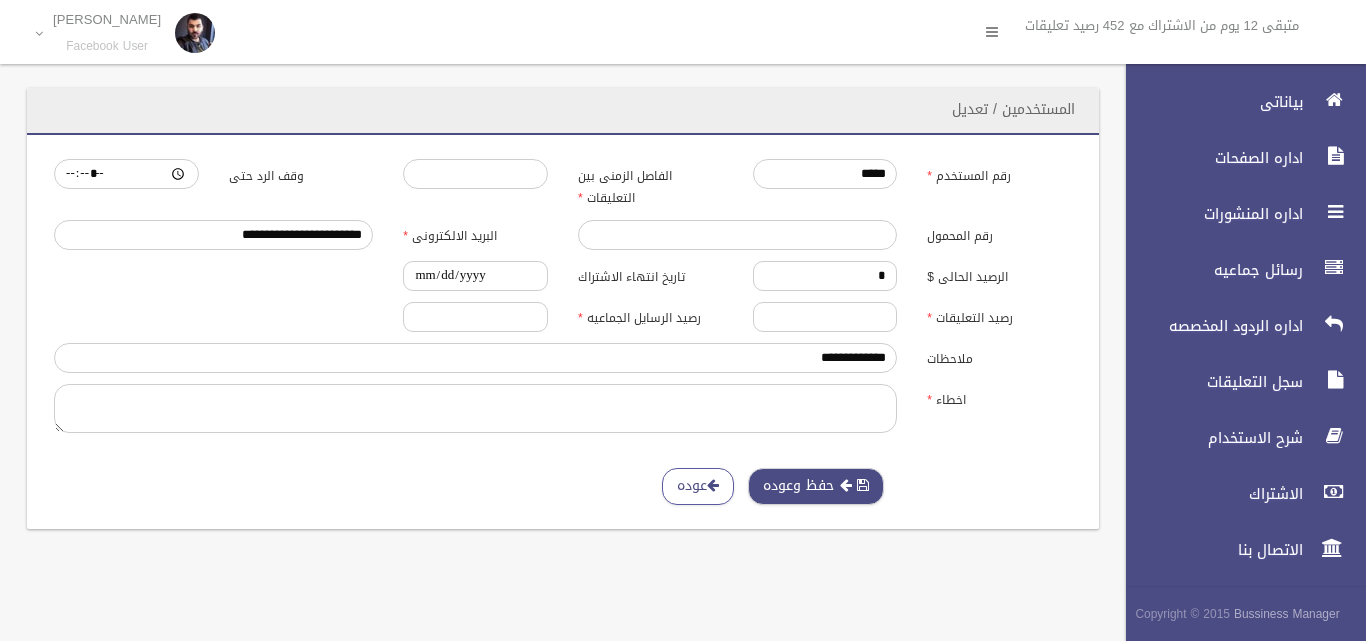 click at bounding box center [863, 485] 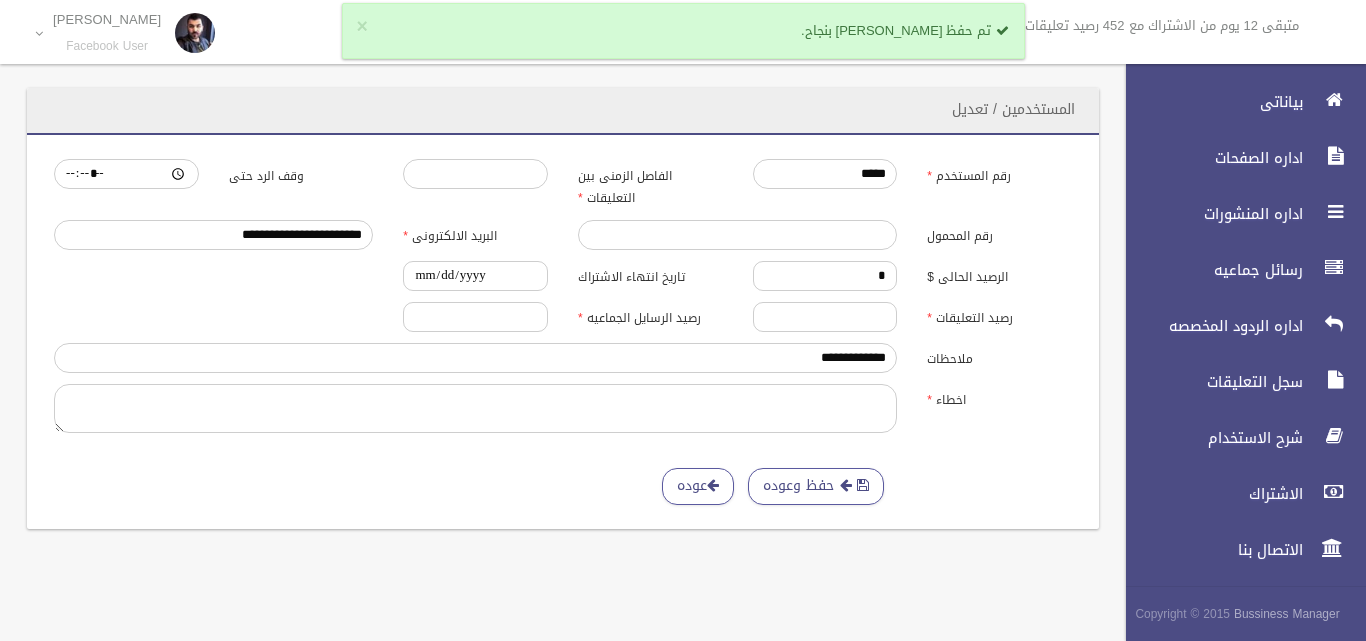 scroll, scrollTop: 0, scrollLeft: 0, axis: both 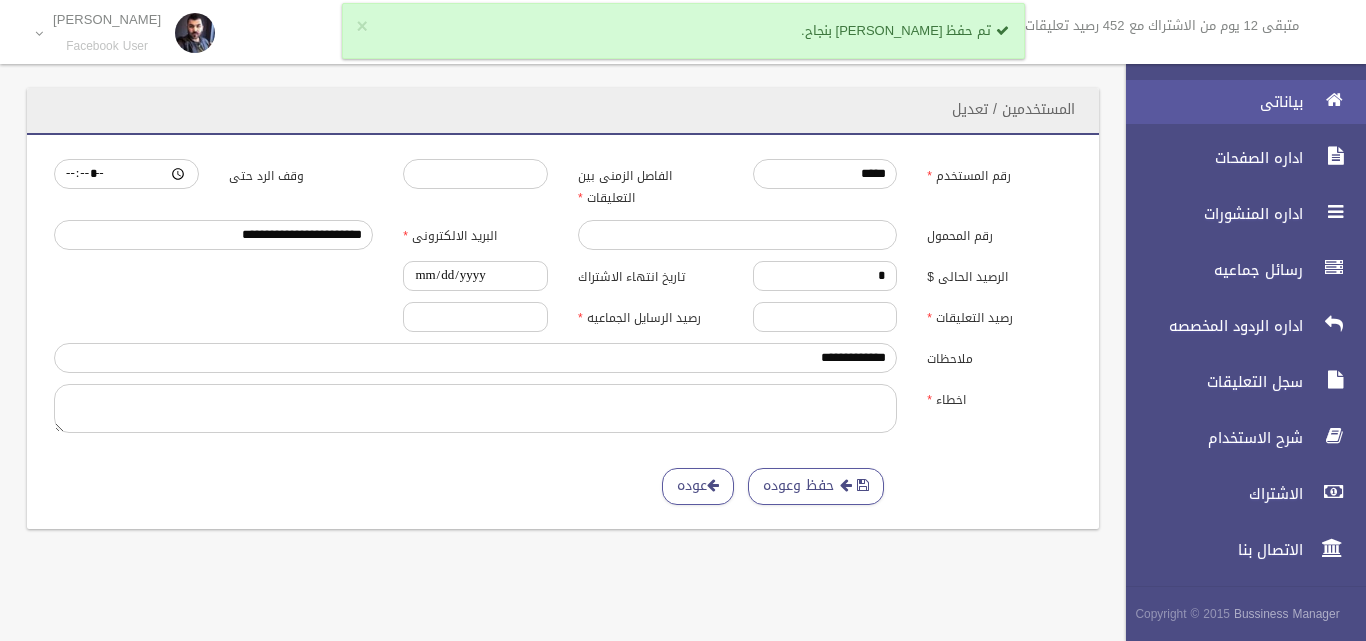 click on "بياناتى" at bounding box center [1237, 102] 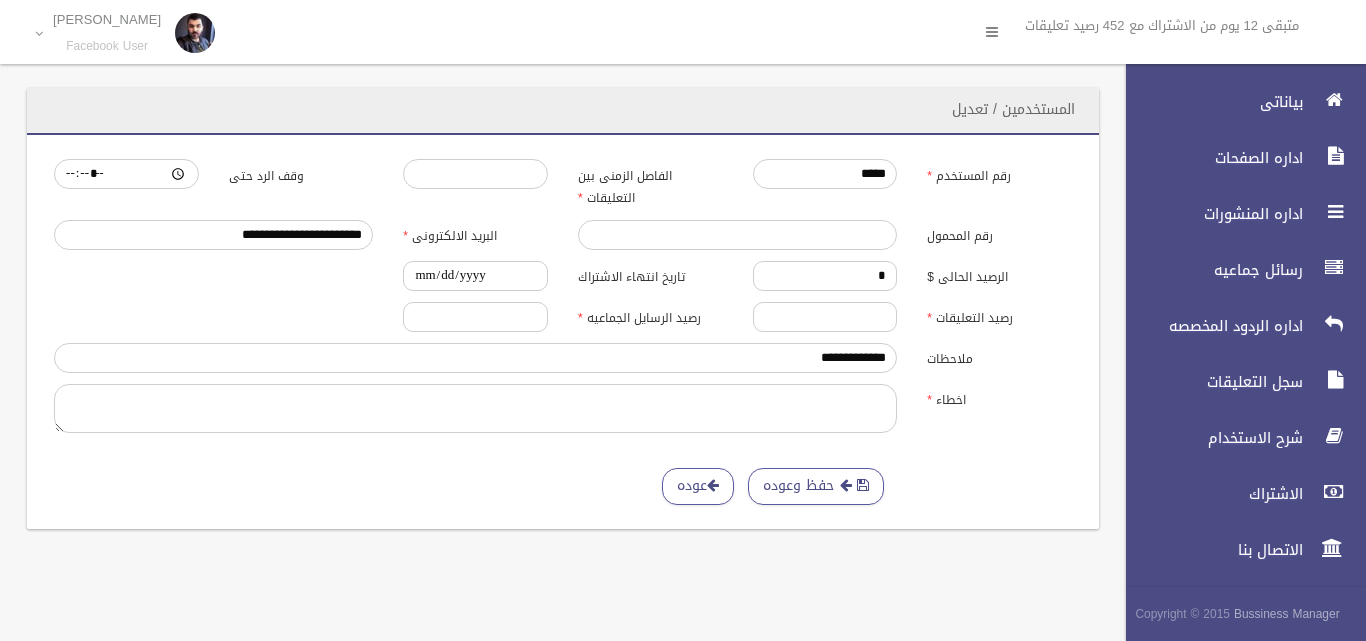 scroll, scrollTop: 0, scrollLeft: 0, axis: both 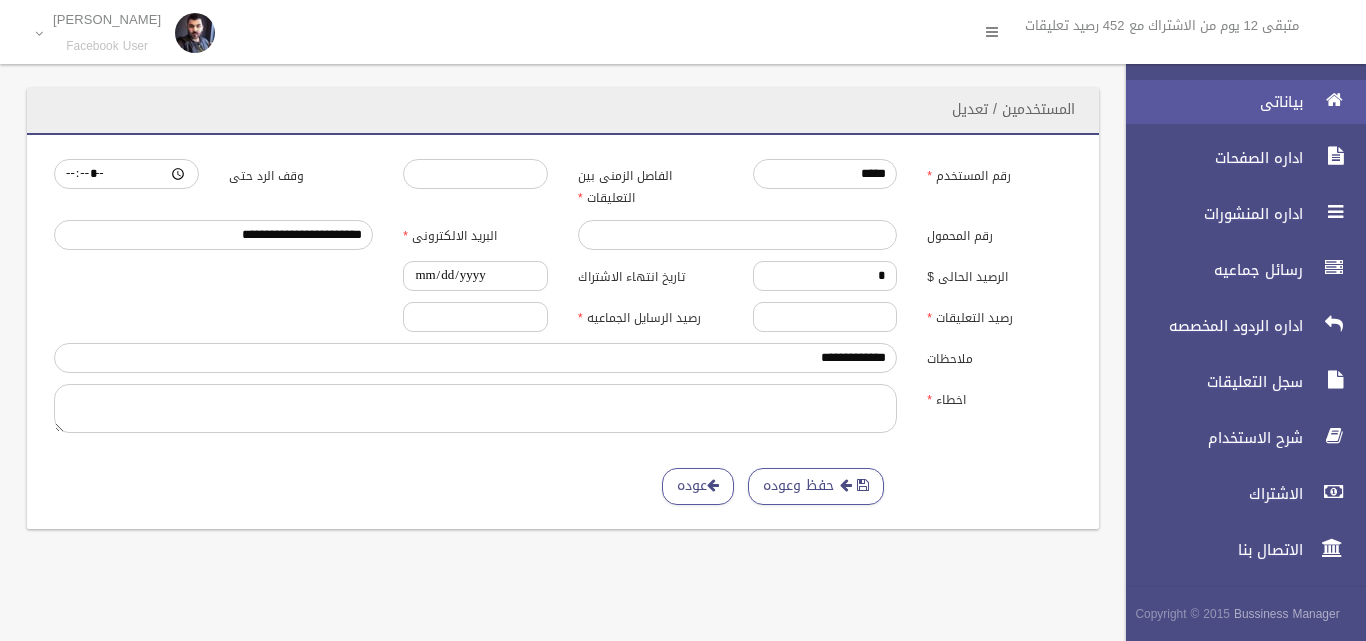 click on "بياناتى" at bounding box center [1237, 102] 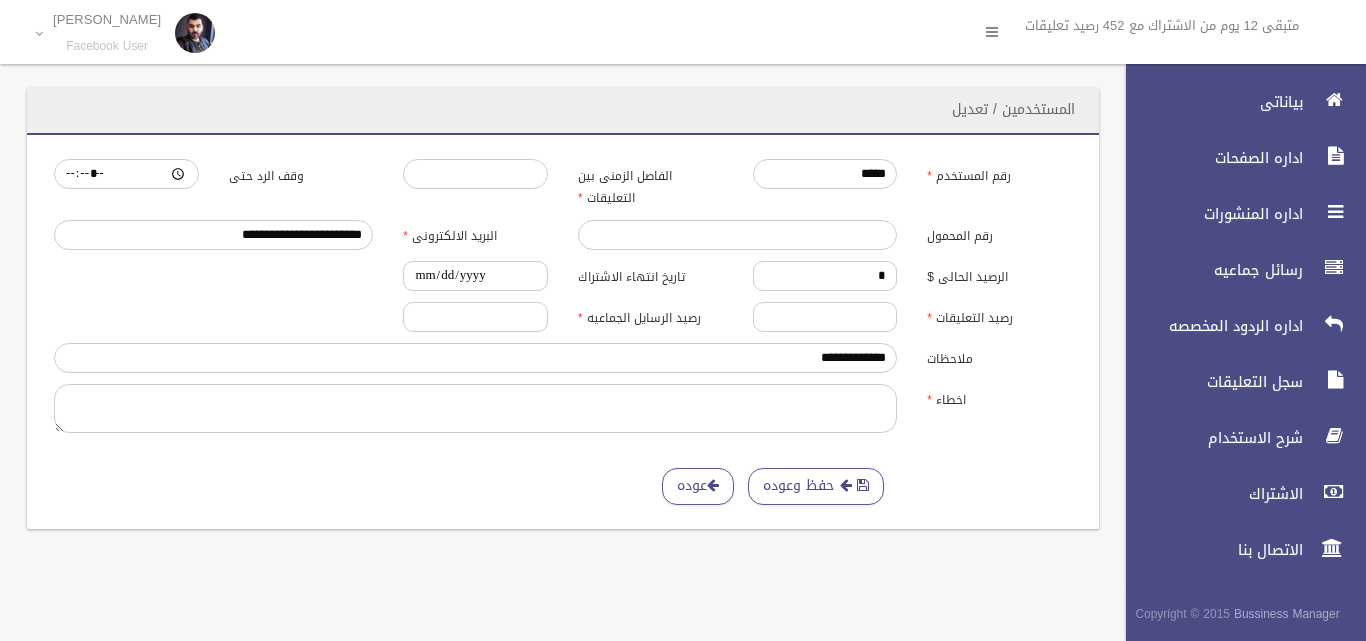 scroll, scrollTop: 0, scrollLeft: 0, axis: both 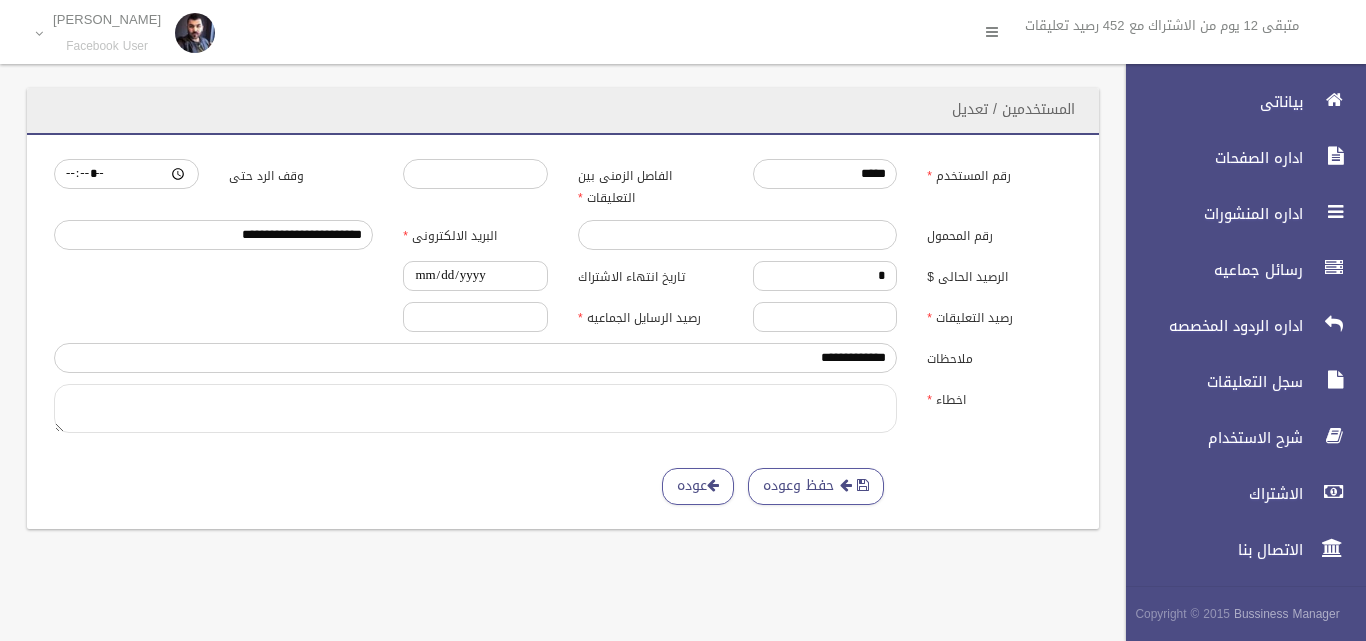 click on "اخطاء" at bounding box center [475, 408] 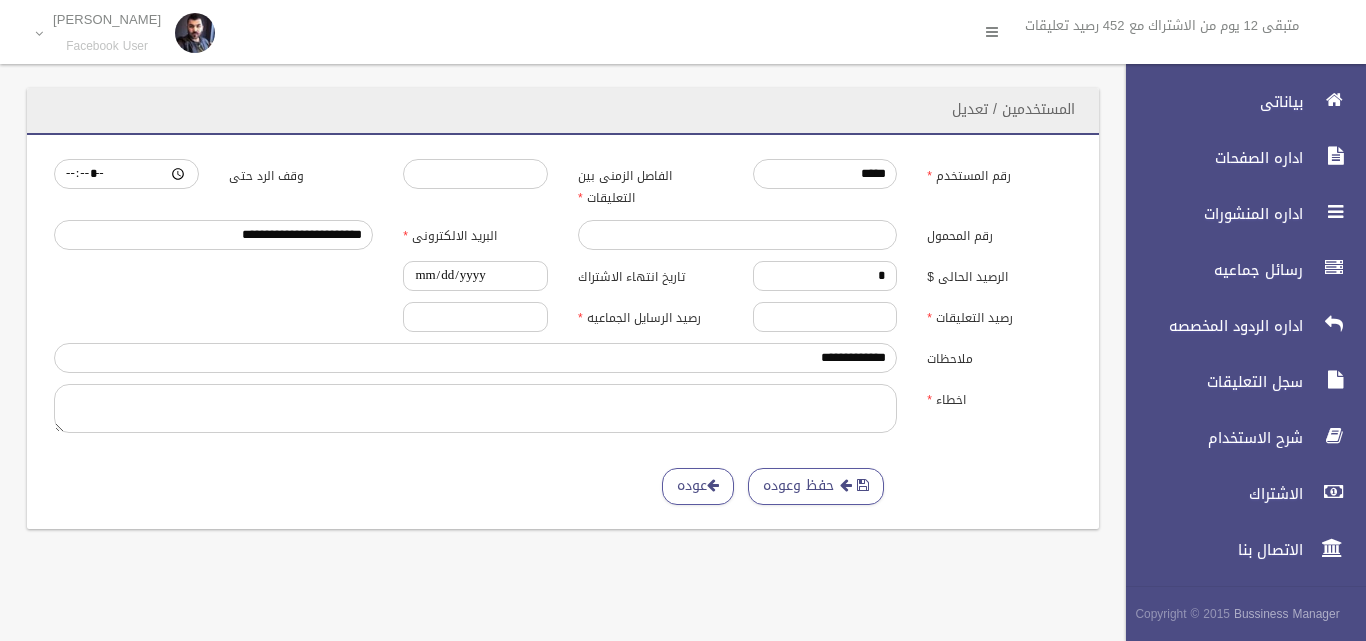click on "اخطاء" at bounding box center [999, 398] 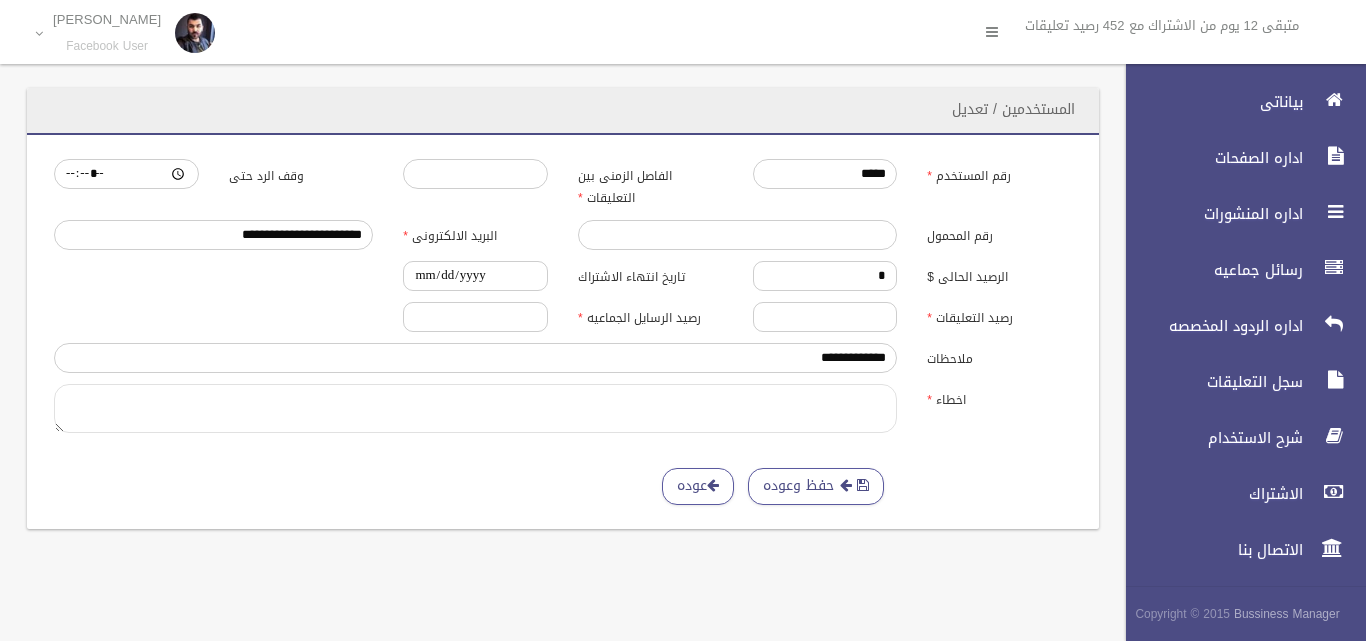 click on "اخطاء" at bounding box center (475, 408) 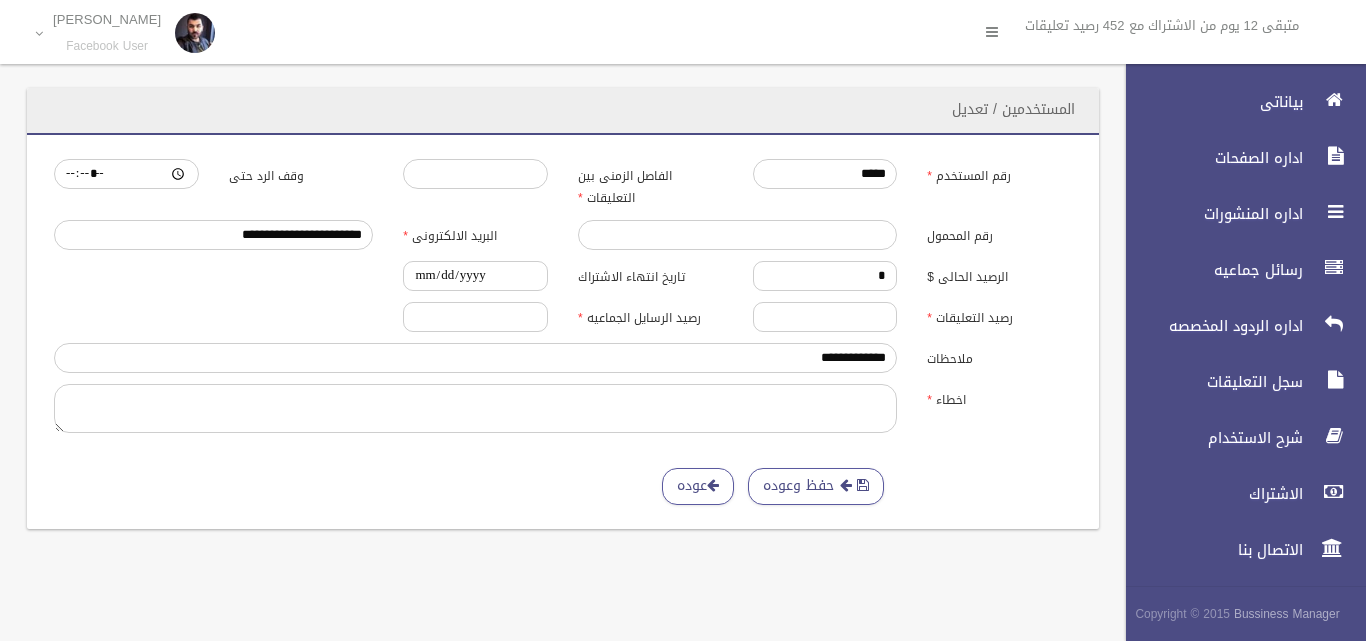 click on "اخطاء" at bounding box center (999, 398) 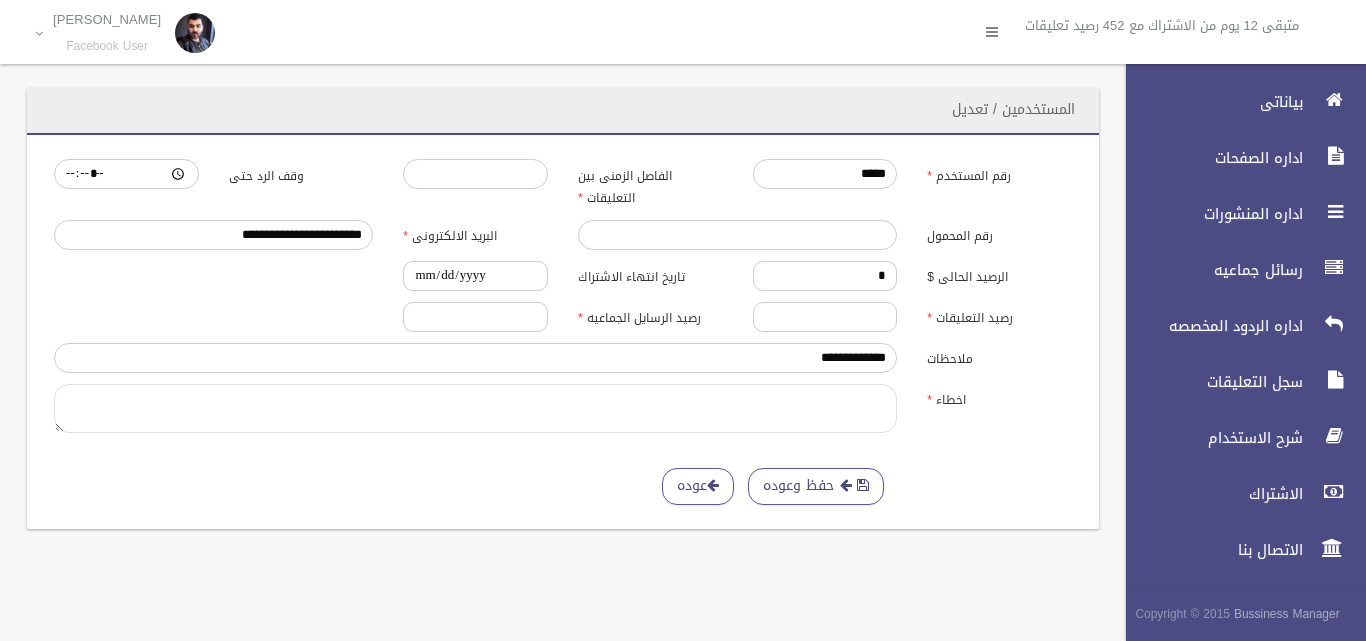 click on "اخطاء" at bounding box center (475, 408) 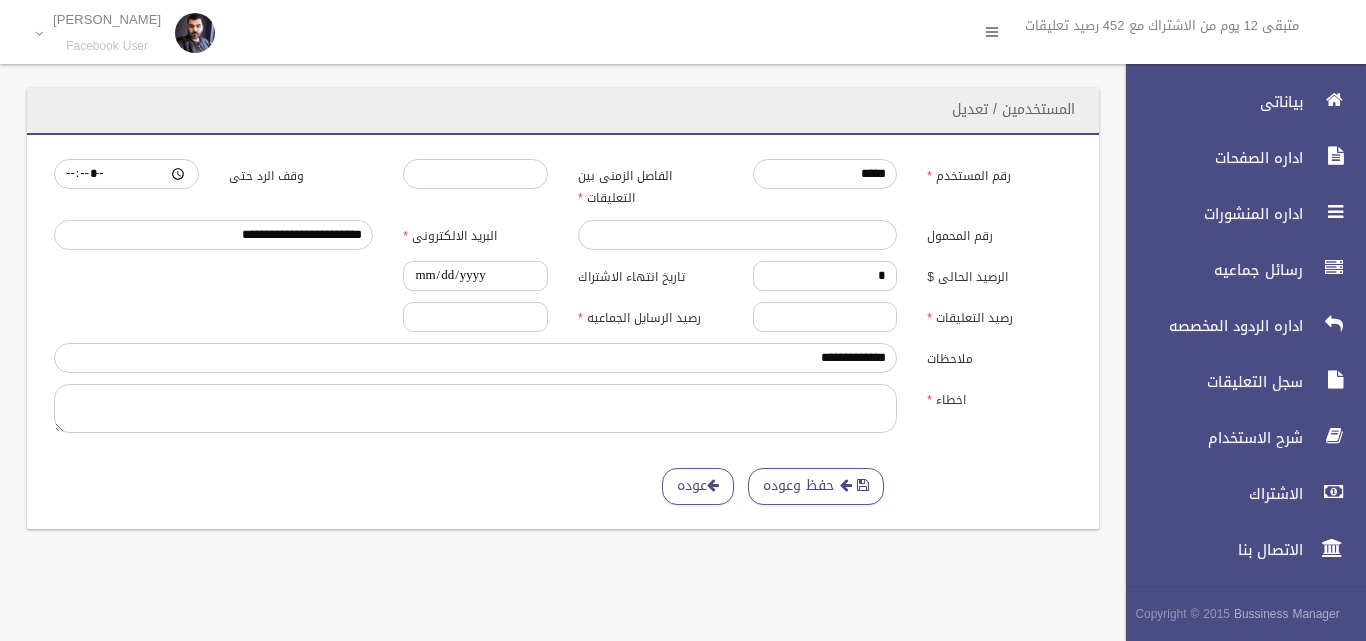 drag, startPoint x: 933, startPoint y: 398, endPoint x: 826, endPoint y: 394, distance: 107.07474 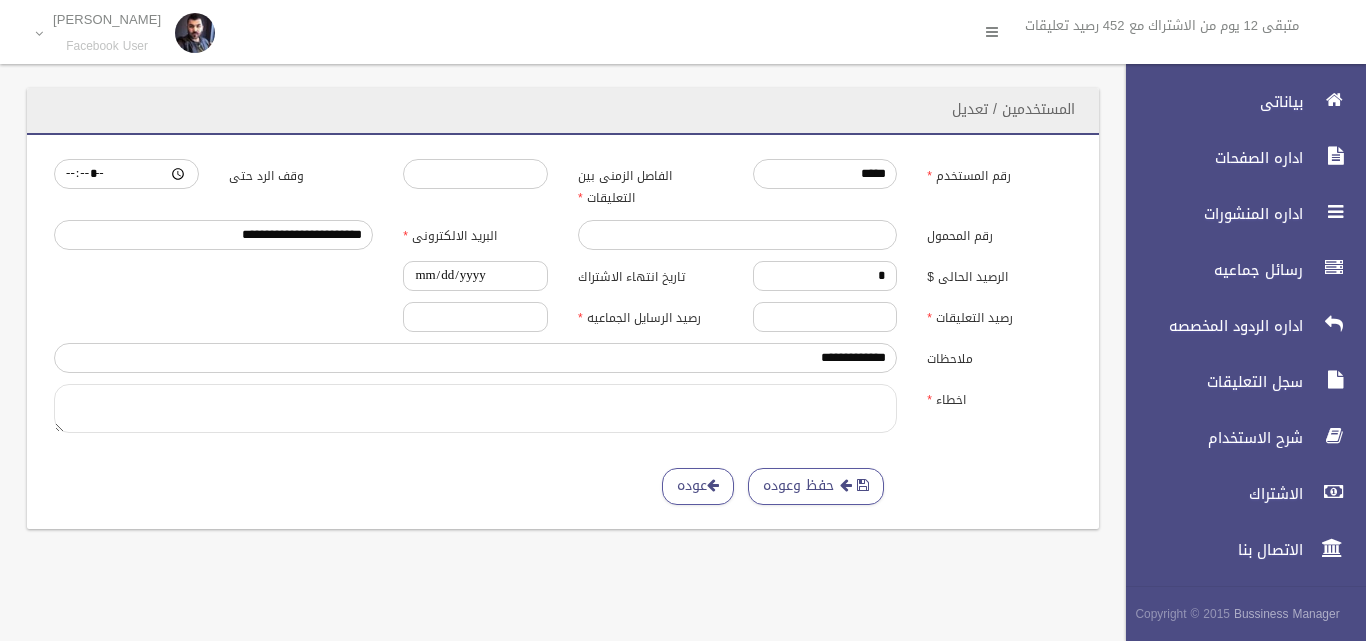 click on "اخطاء" at bounding box center (475, 408) 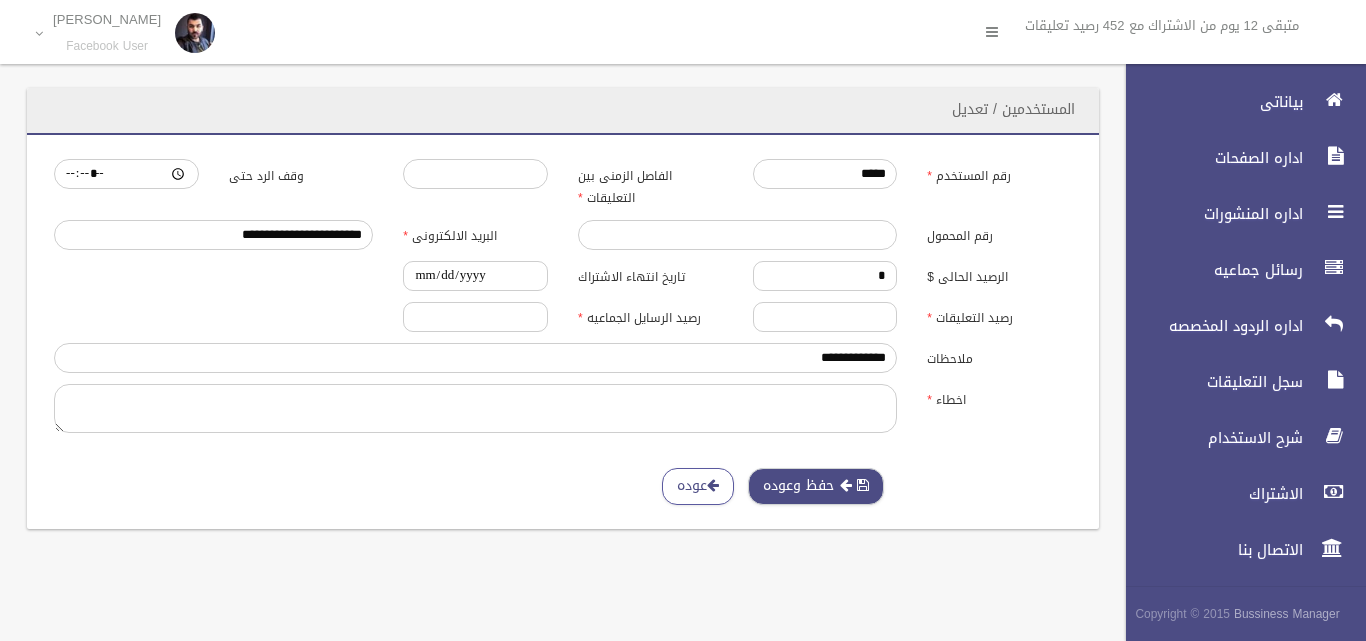 click on "حفظ وعوده" at bounding box center (816, 486) 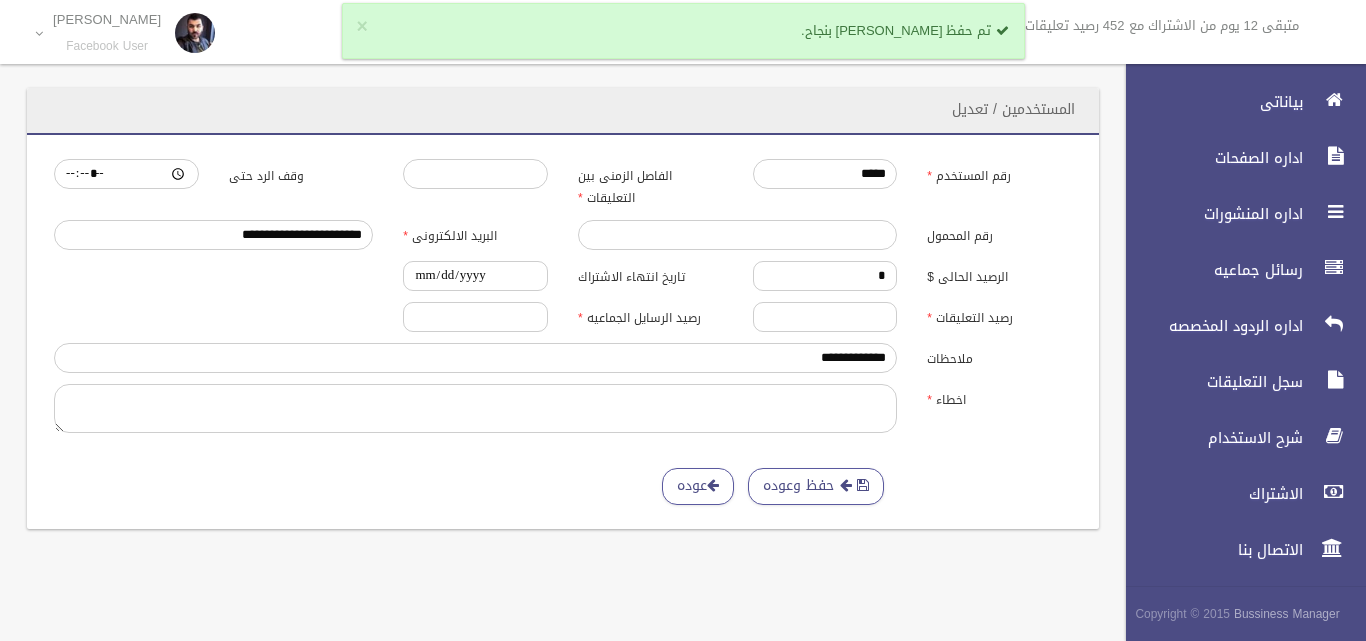scroll, scrollTop: 0, scrollLeft: 0, axis: both 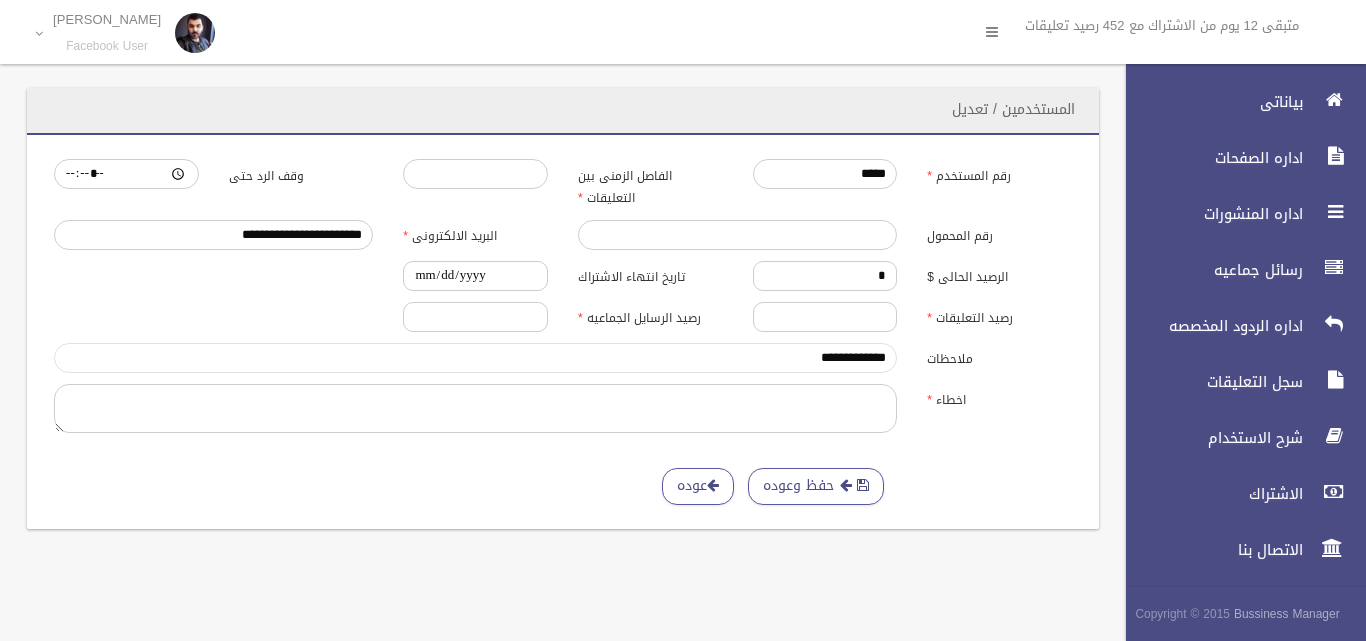 click on "**********" at bounding box center [475, 358] 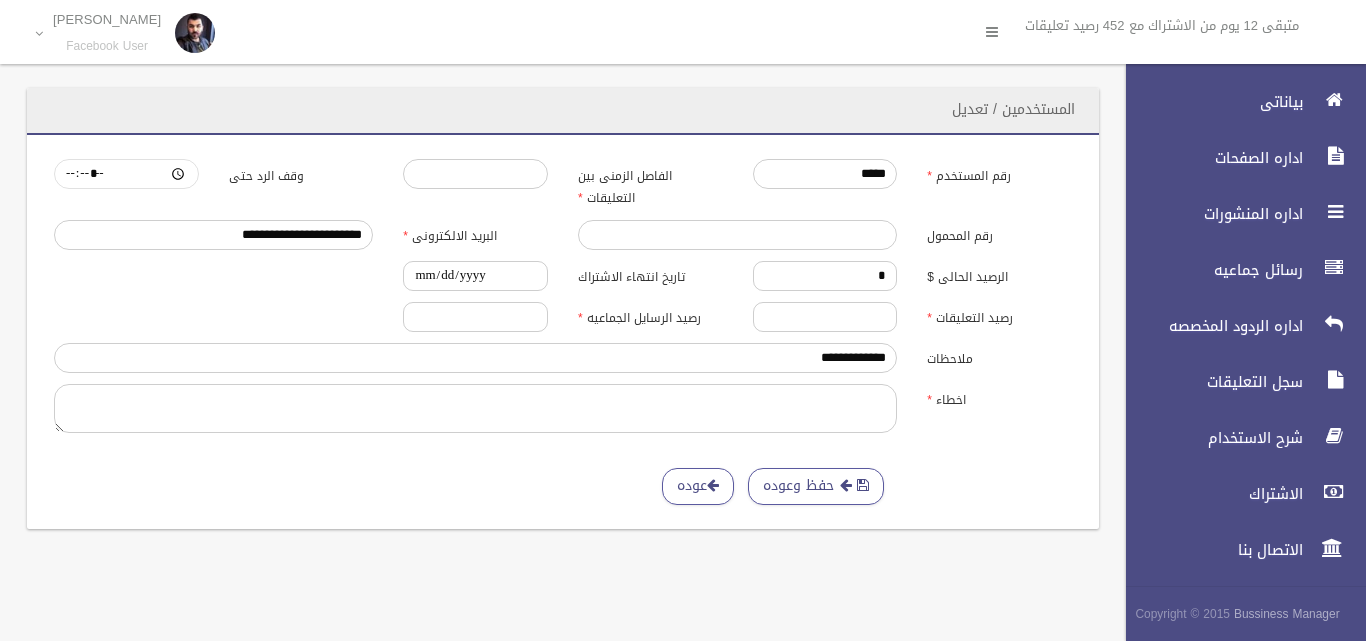 click on "*****" at bounding box center (126, 174) 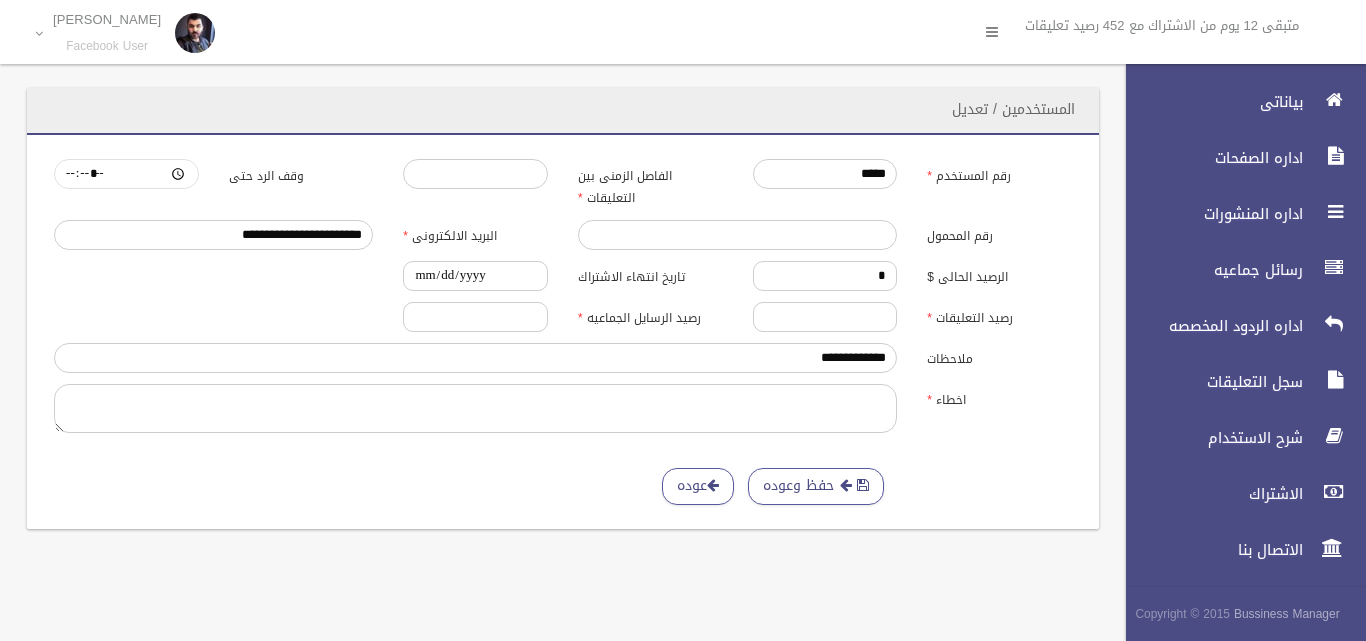 click on "*****" at bounding box center (126, 174) 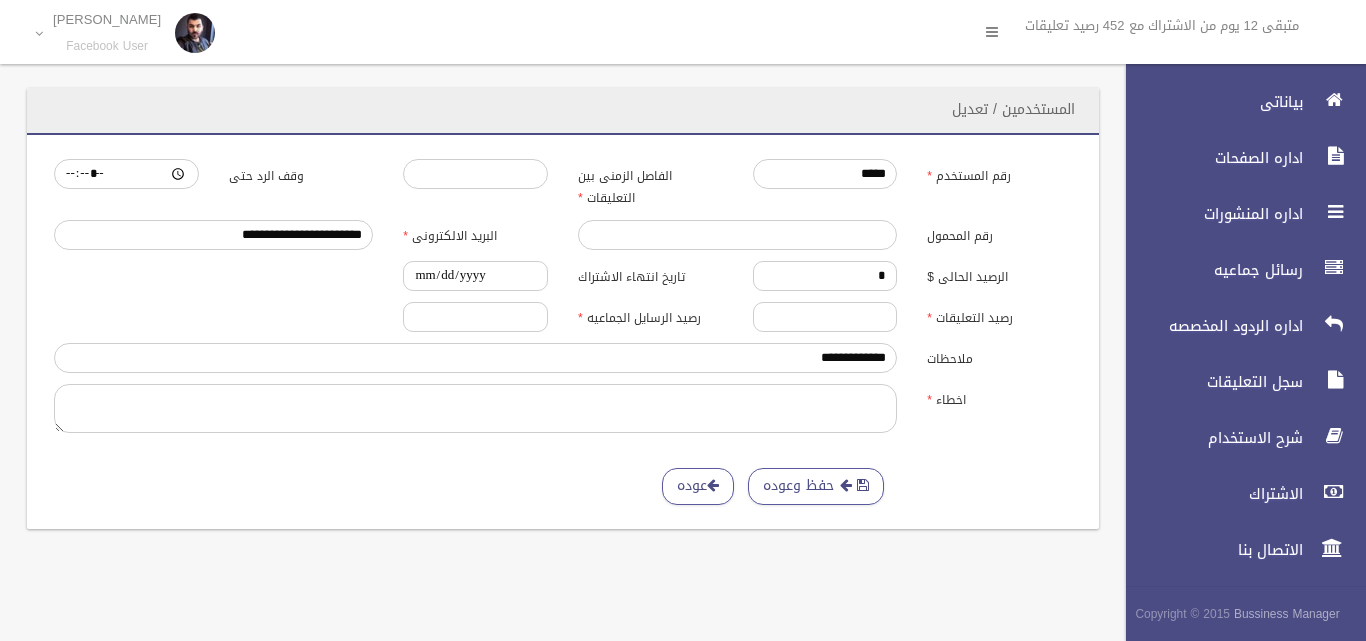 type on "*****" 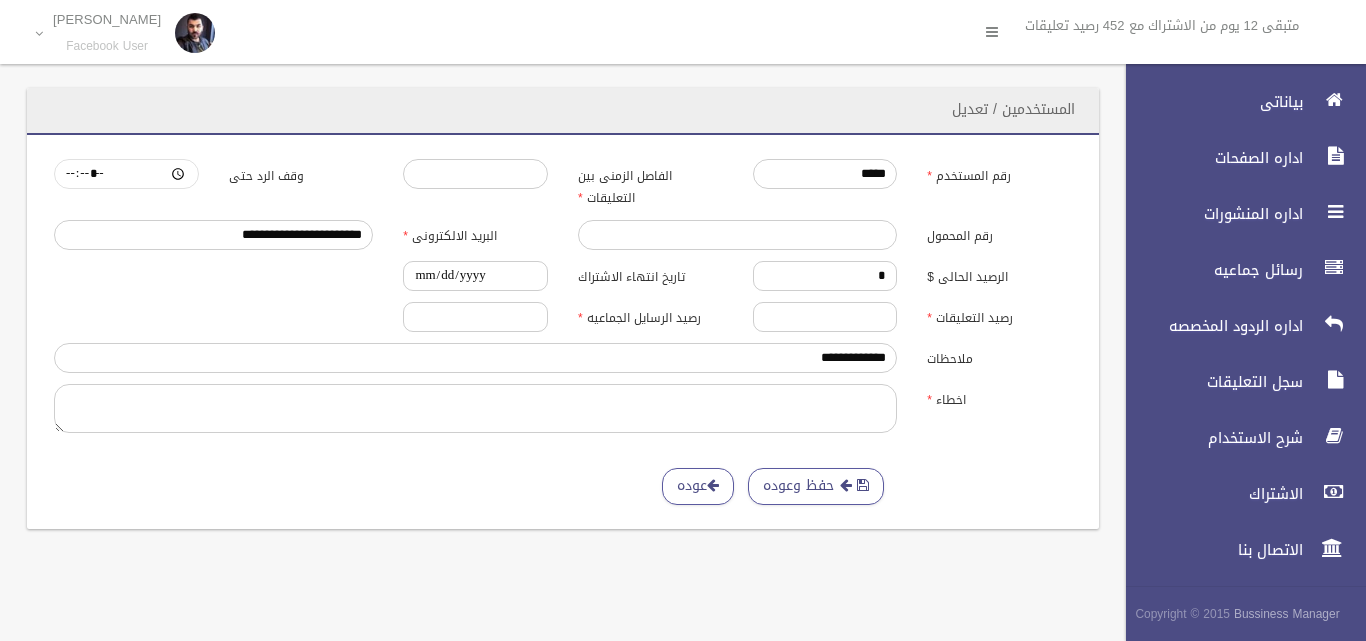 click on "*****" at bounding box center [126, 174] 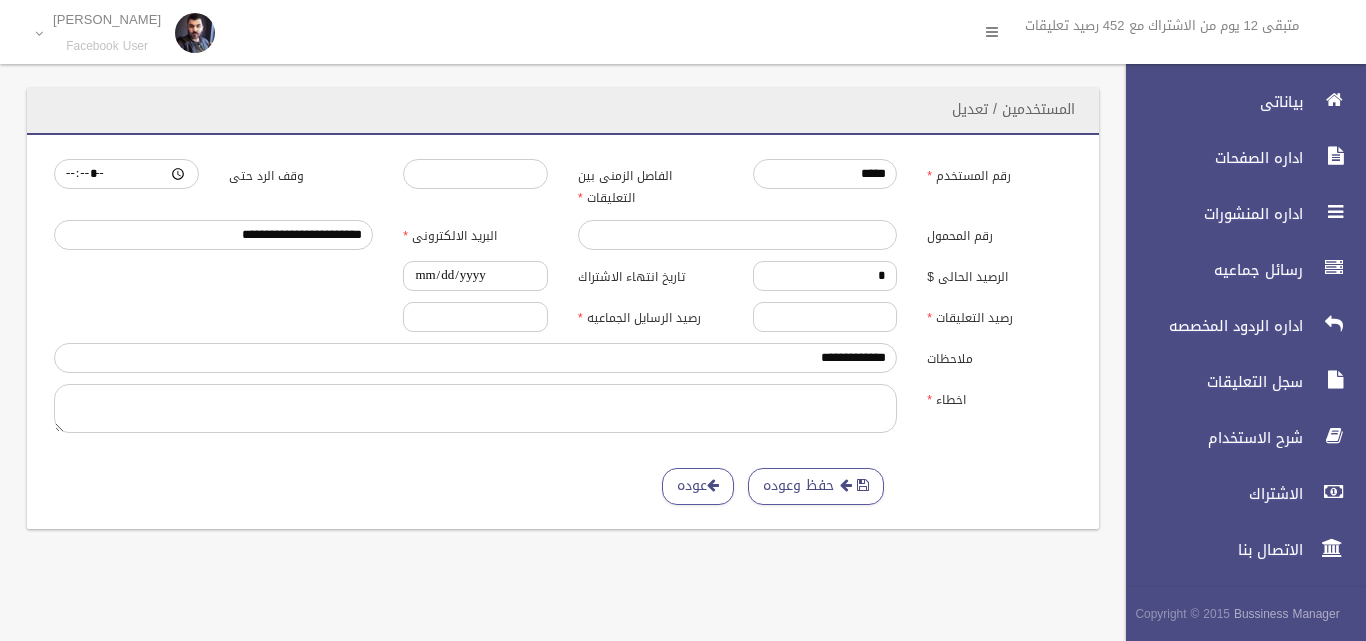 click on "رقم المستخدم
*****
الفاصل الزمنى بين التعليقات
***
وقف الرد حتى
*****" at bounding box center [563, 184] 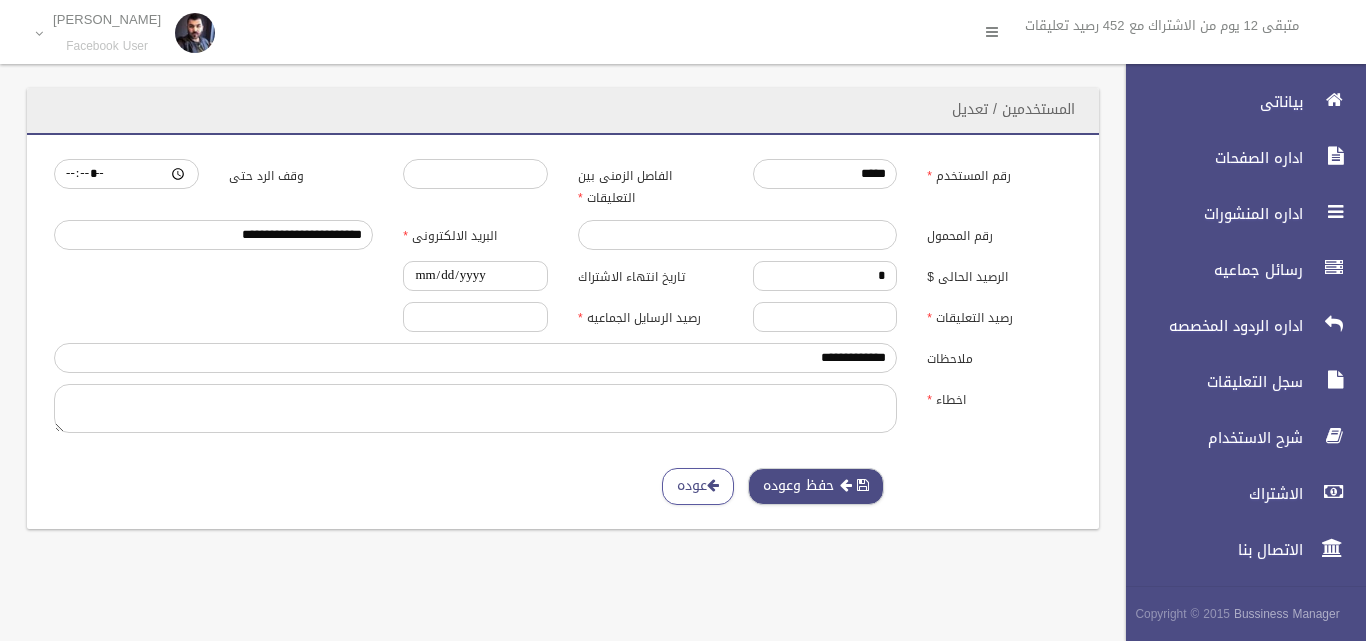 click at bounding box center (863, 485) 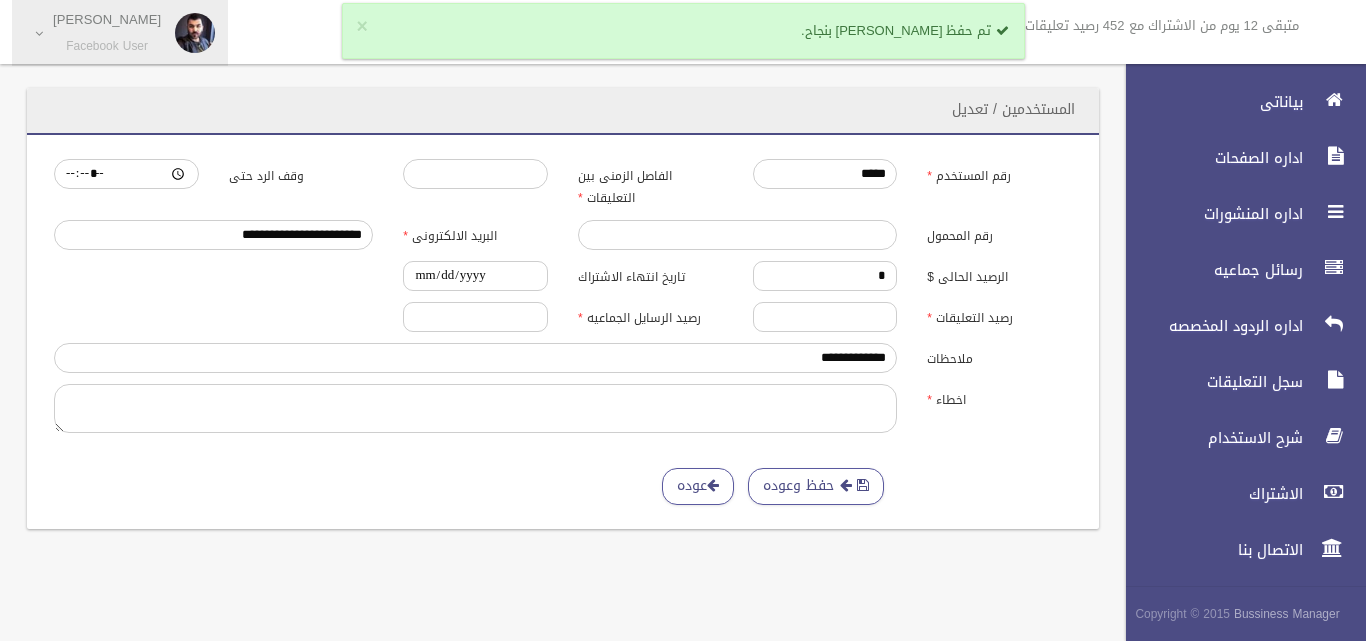 scroll, scrollTop: 0, scrollLeft: 0, axis: both 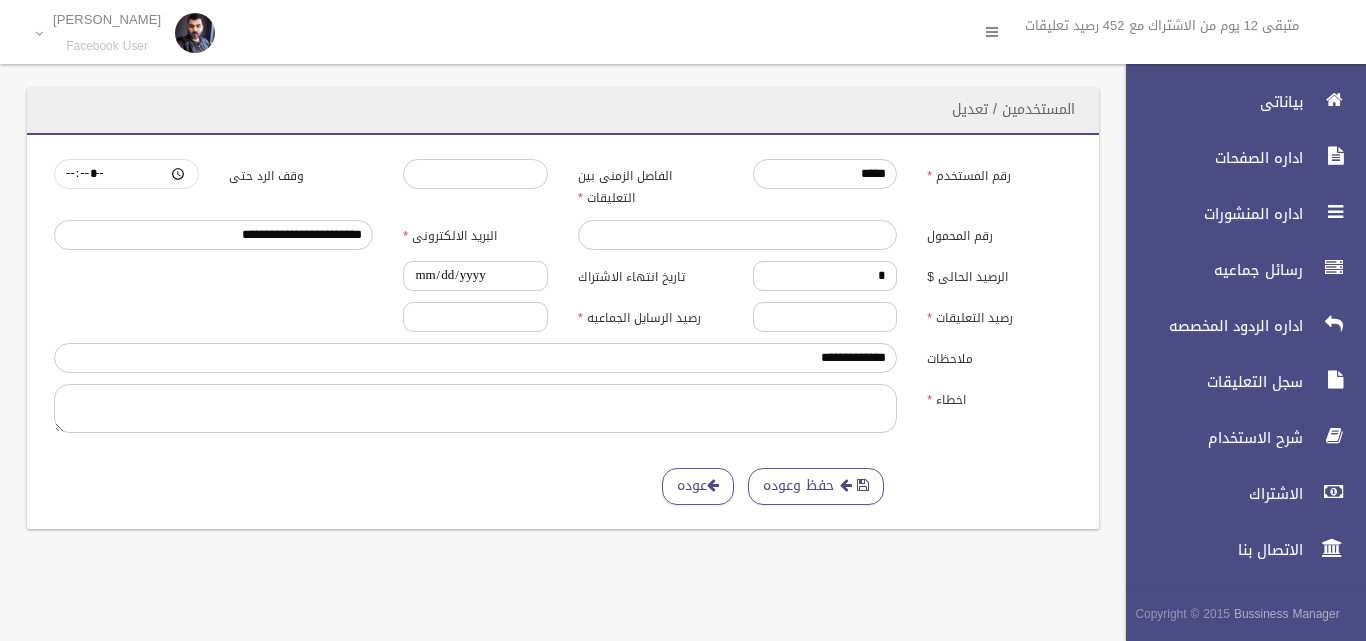 click on "*****" at bounding box center (126, 174) 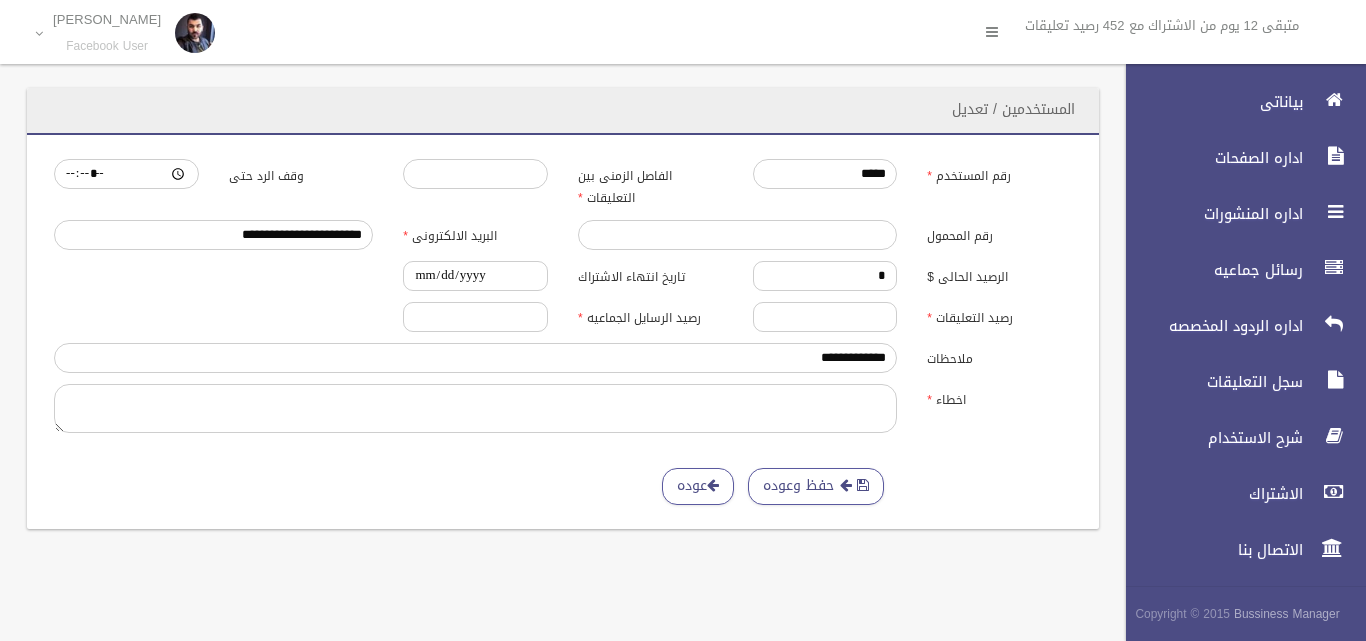 click on "**********" at bounding box center [563, 332] 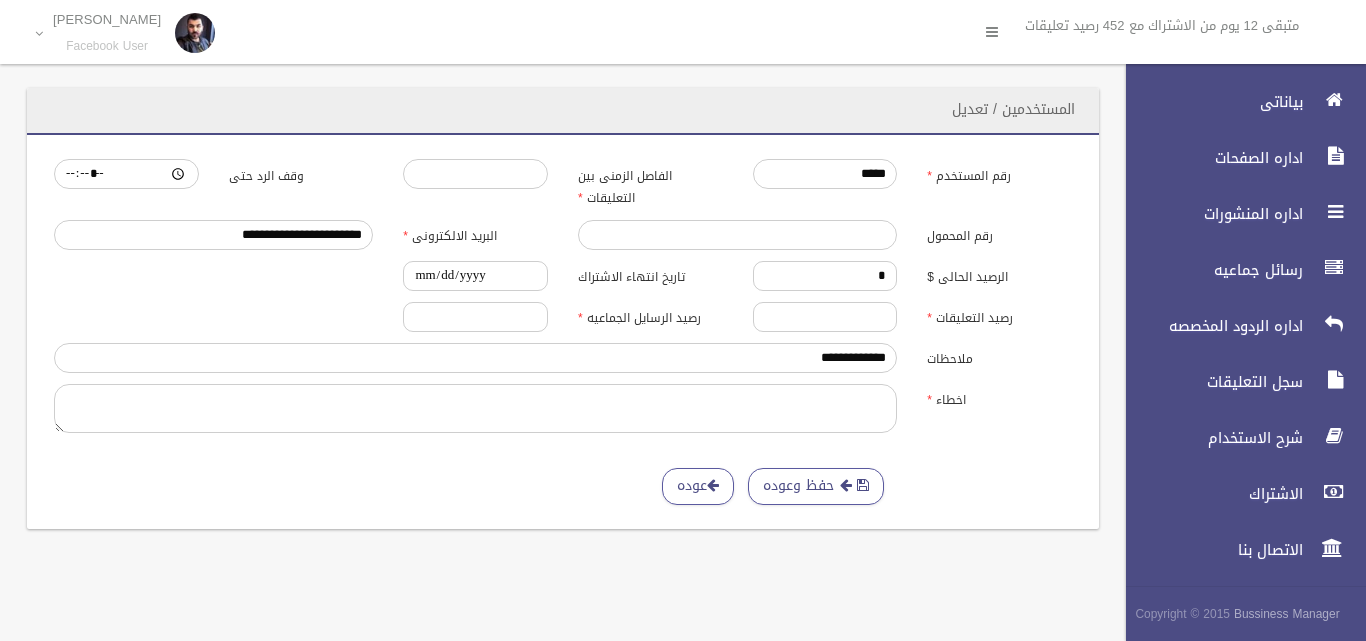 scroll, scrollTop: 0, scrollLeft: 0, axis: both 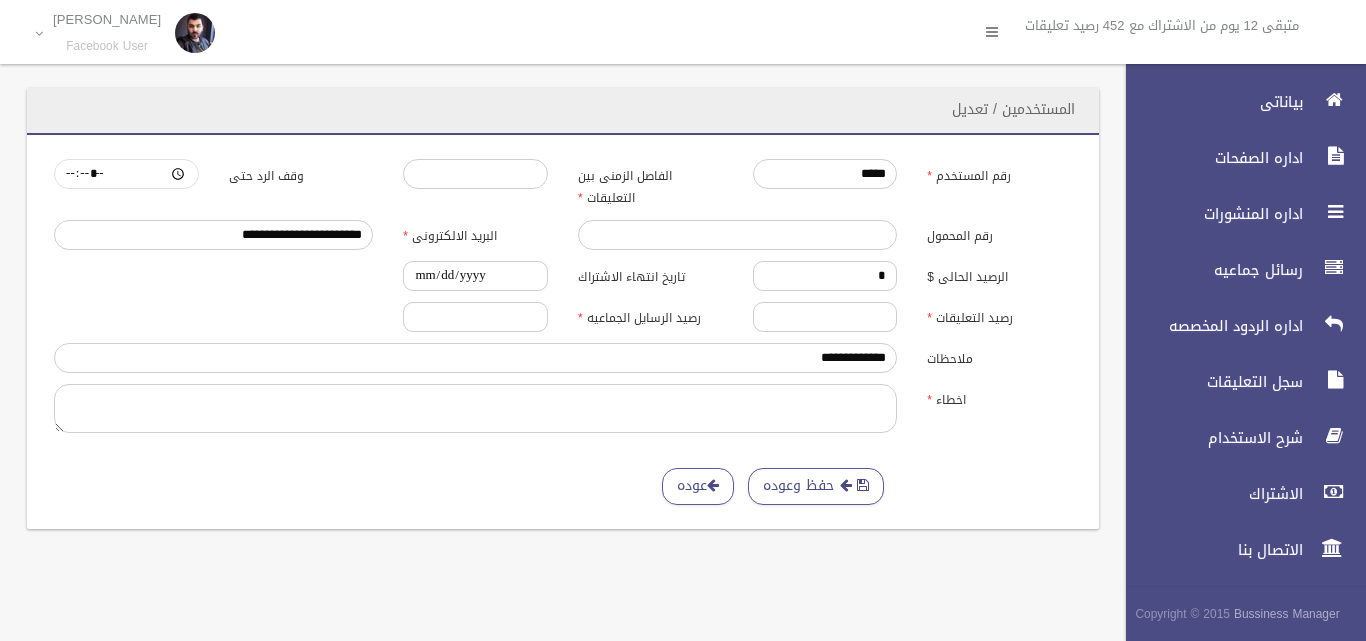 click on "*****" at bounding box center (126, 174) 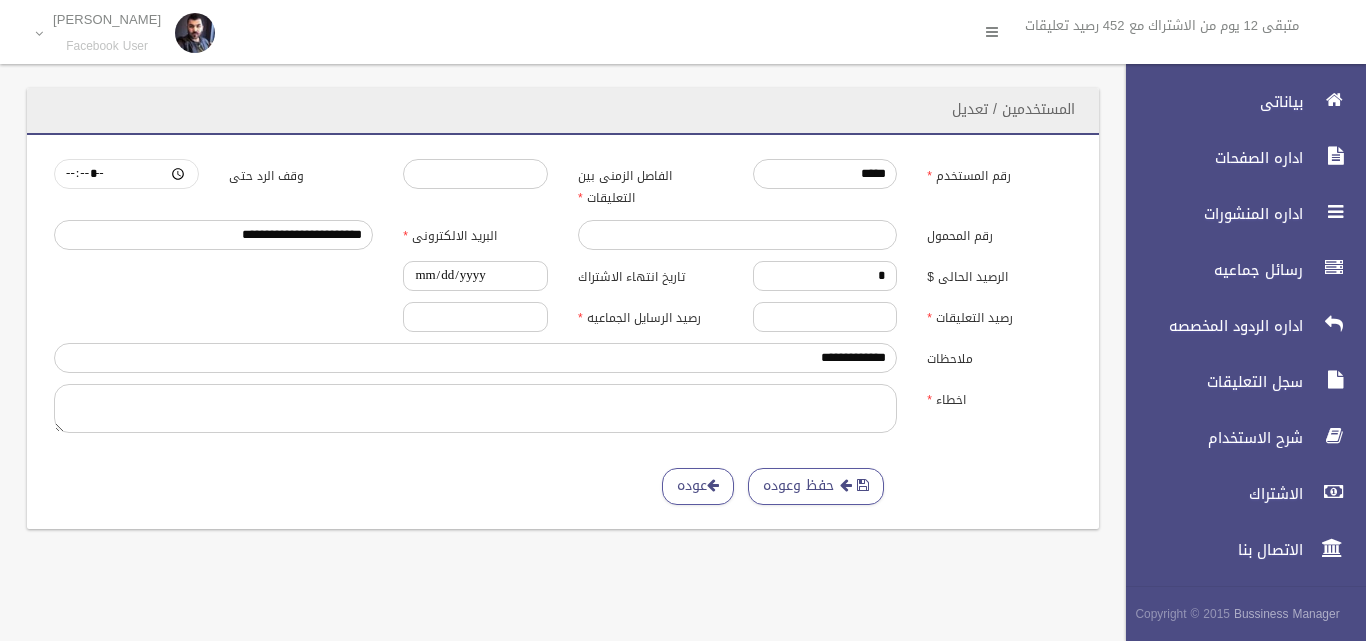 click on "*****" at bounding box center [126, 174] 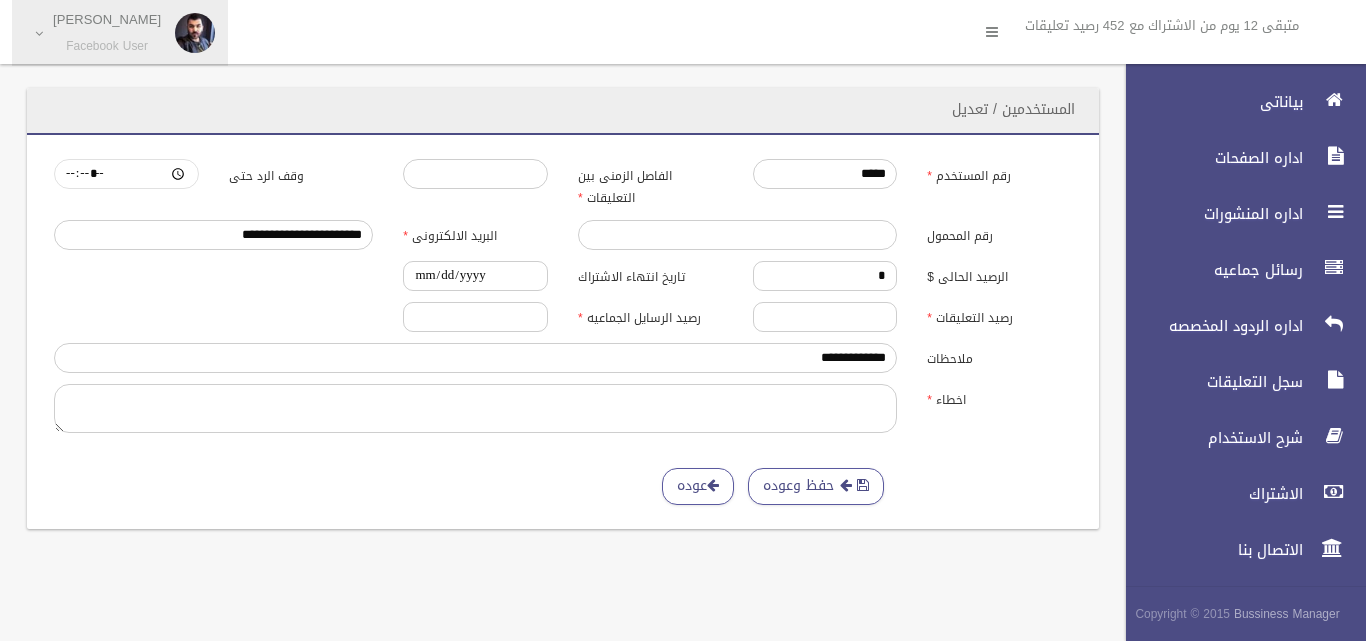 type on "*****" 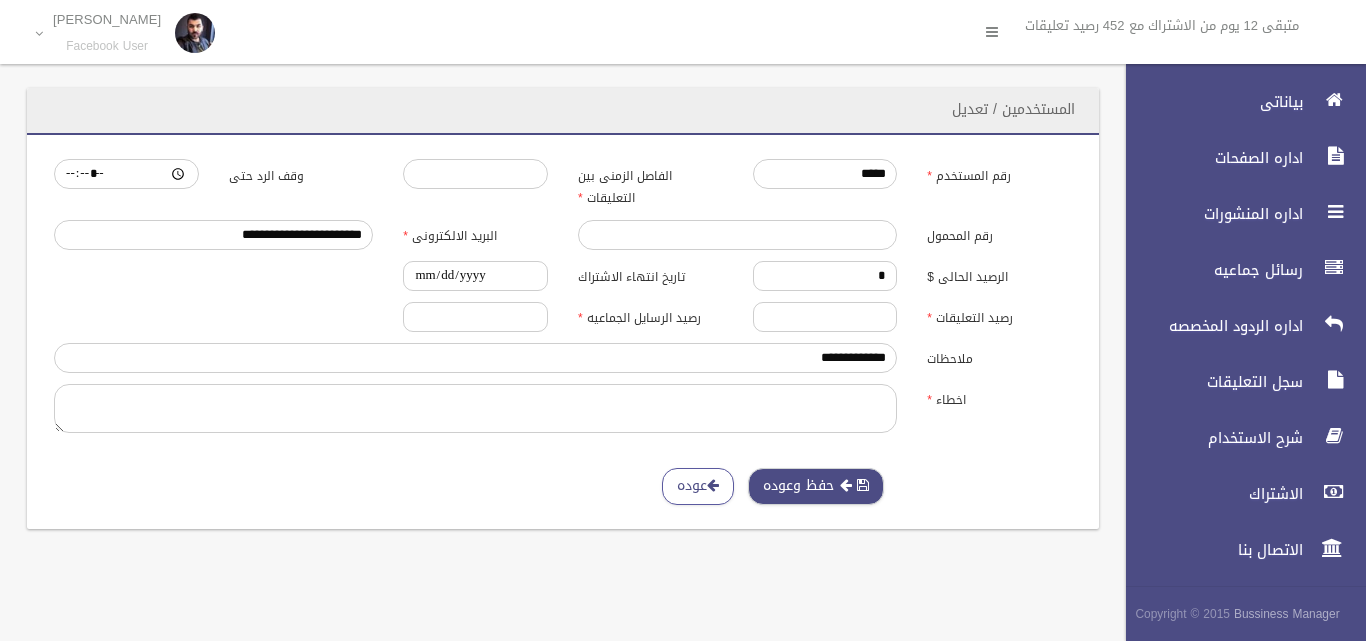 click on "حفظ وعوده" at bounding box center [816, 486] 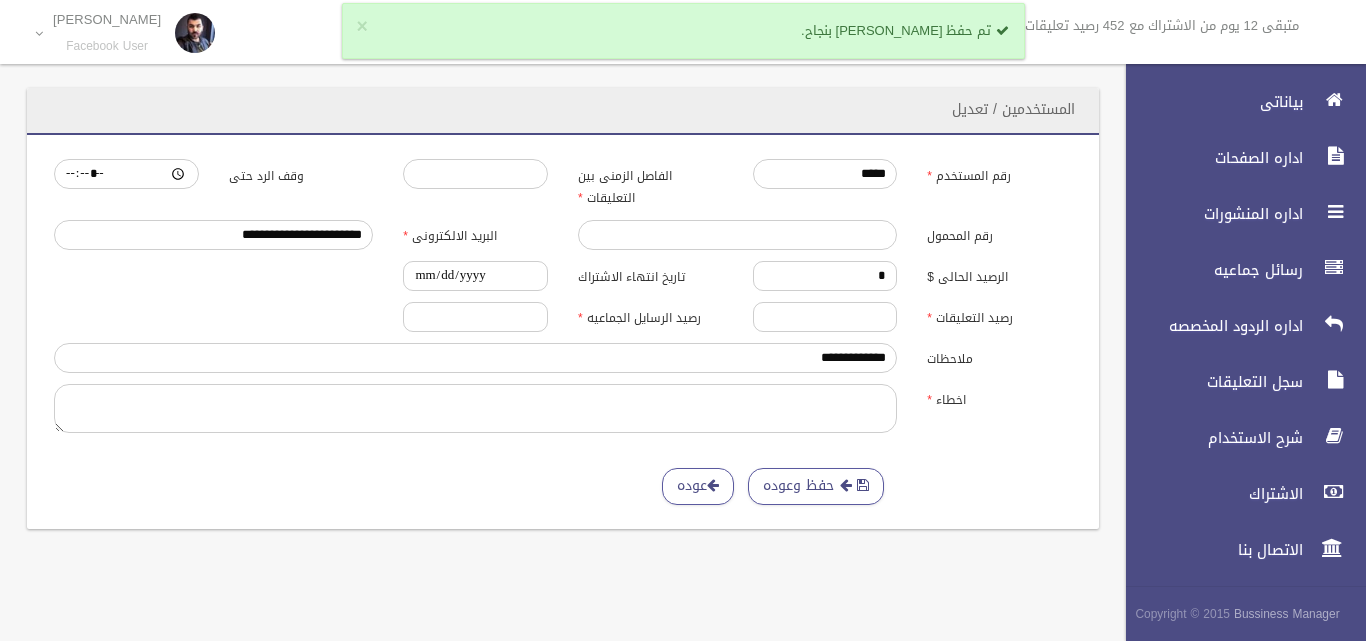 scroll, scrollTop: 0, scrollLeft: 0, axis: both 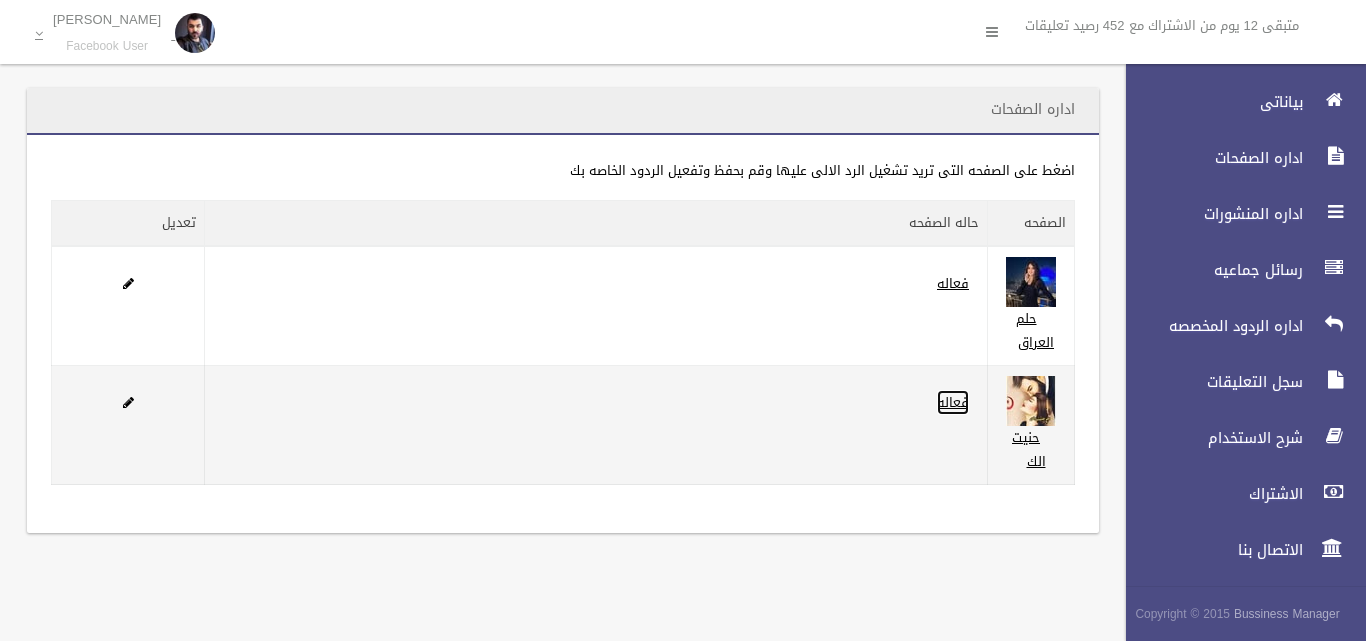 click on "فعاله" at bounding box center (953, 402) 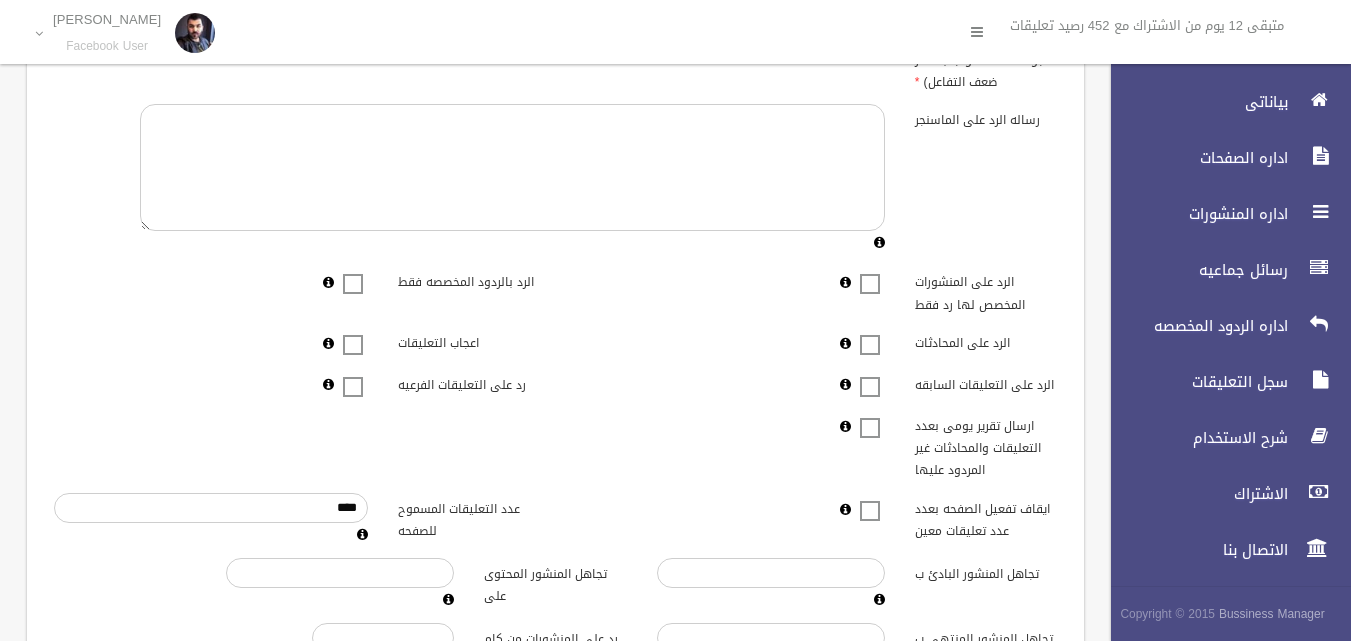 scroll, scrollTop: 400, scrollLeft: 0, axis: vertical 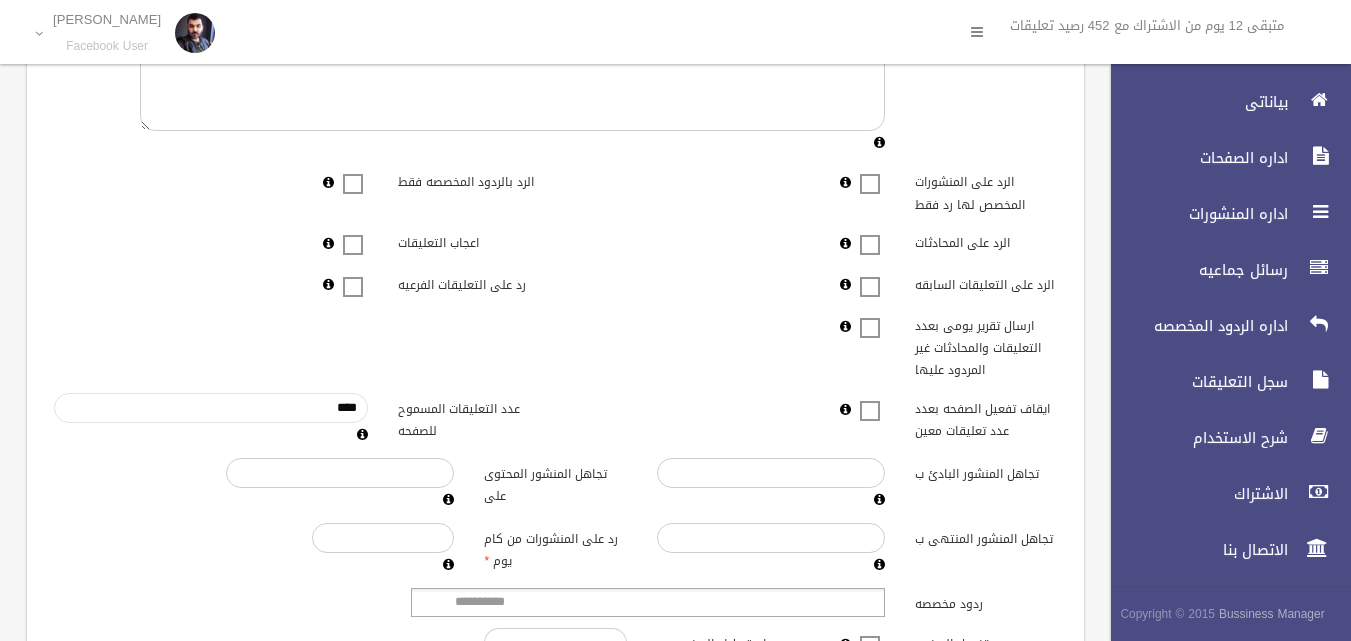 click on "****" at bounding box center (211, 408) 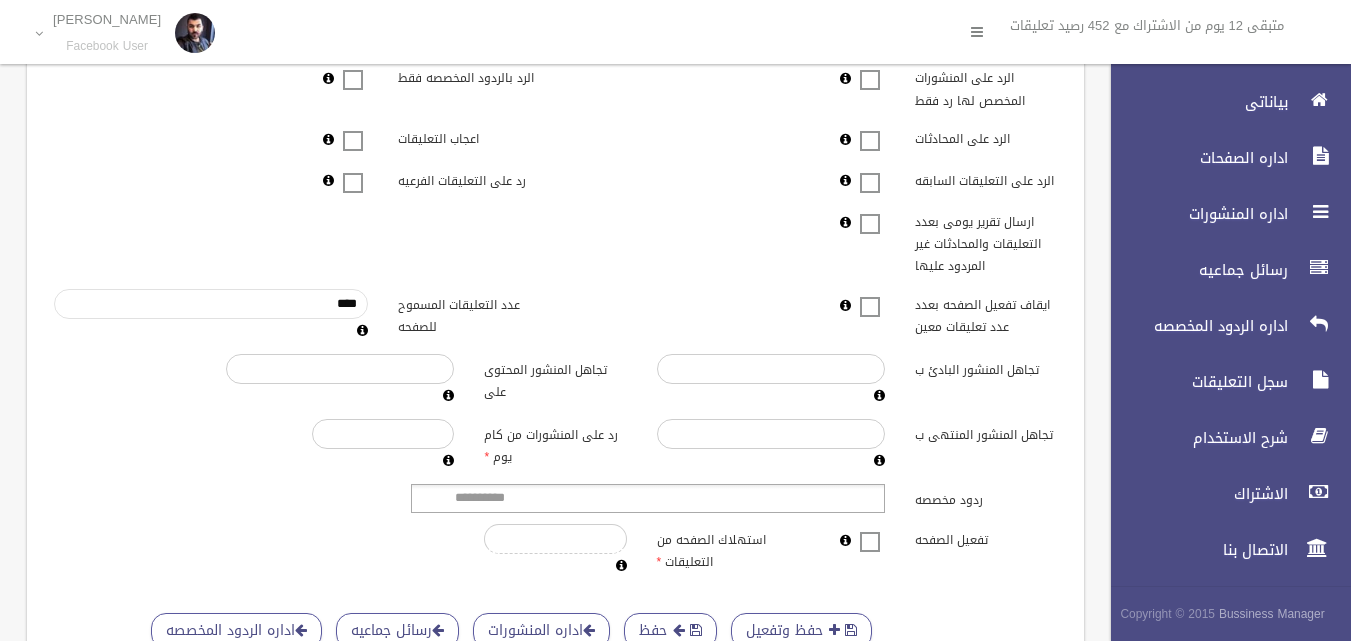 scroll, scrollTop: 600, scrollLeft: 0, axis: vertical 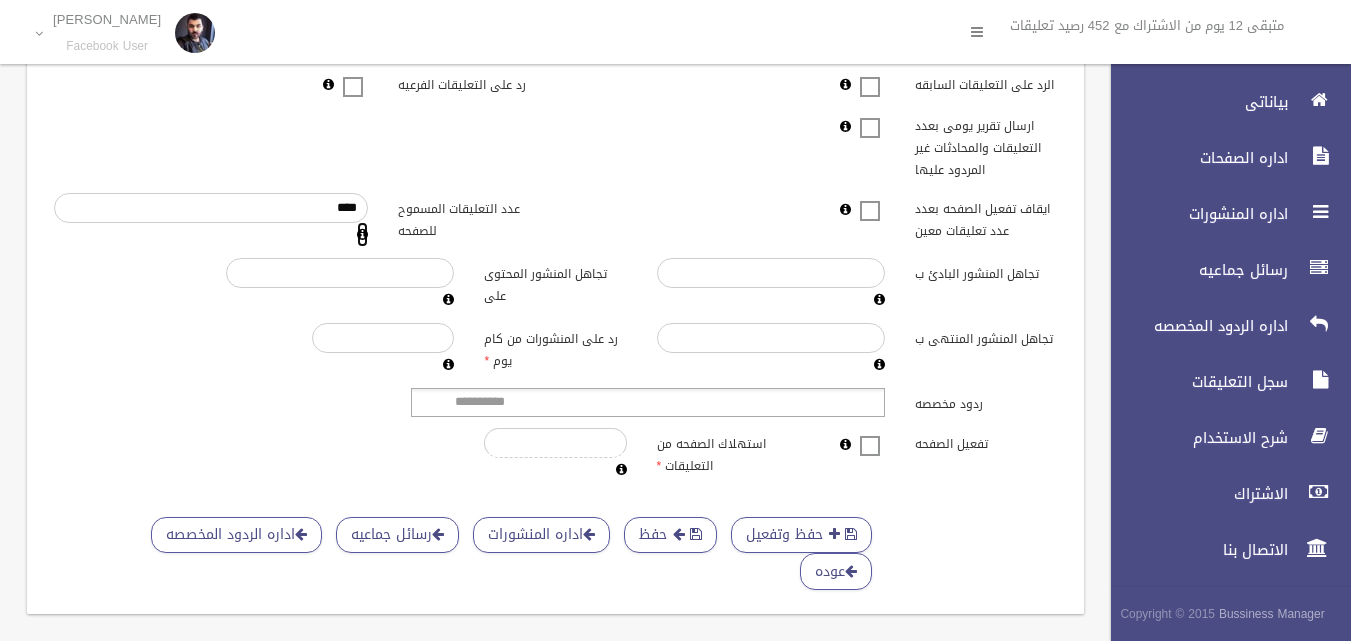 click at bounding box center [362, 234] 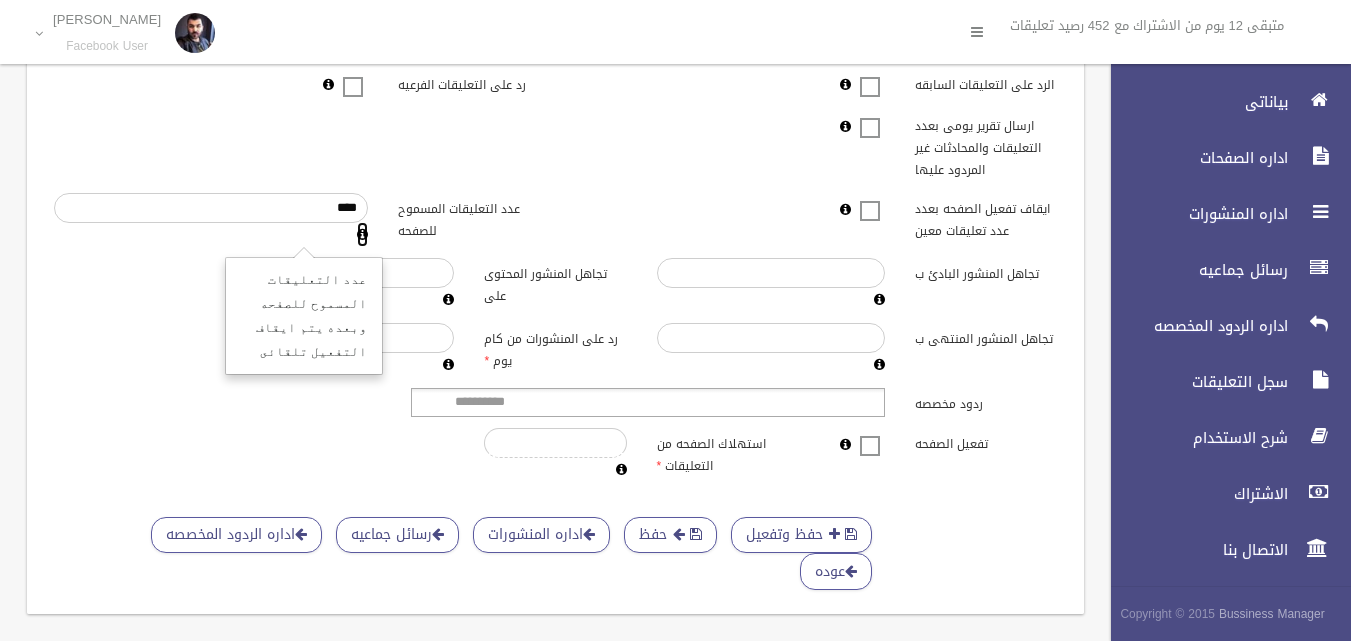 click at bounding box center [362, 234] 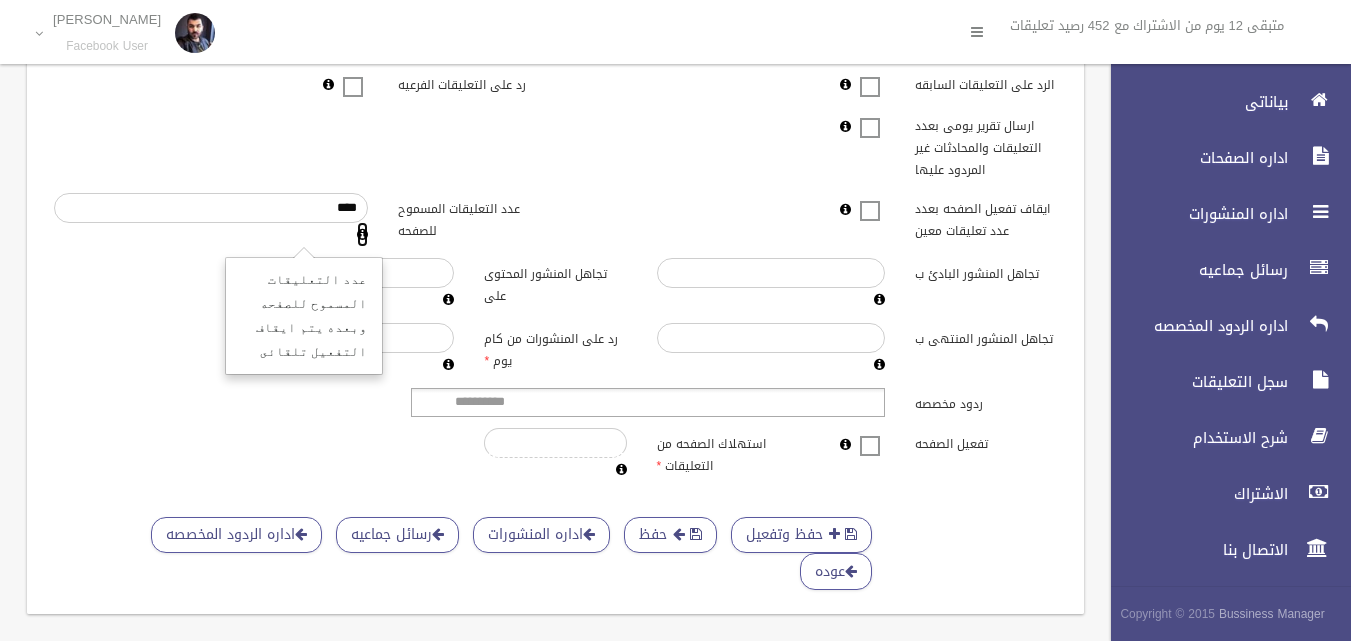 click at bounding box center (362, 234) 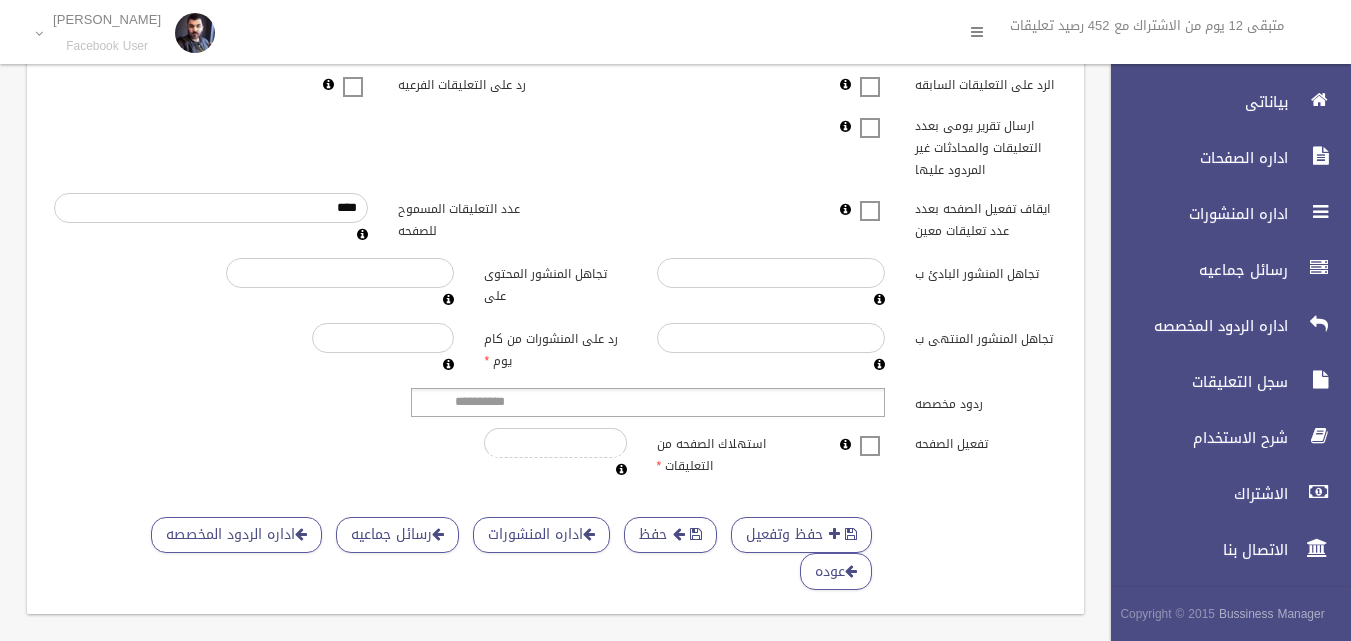 click on "**********" at bounding box center [555, 20] 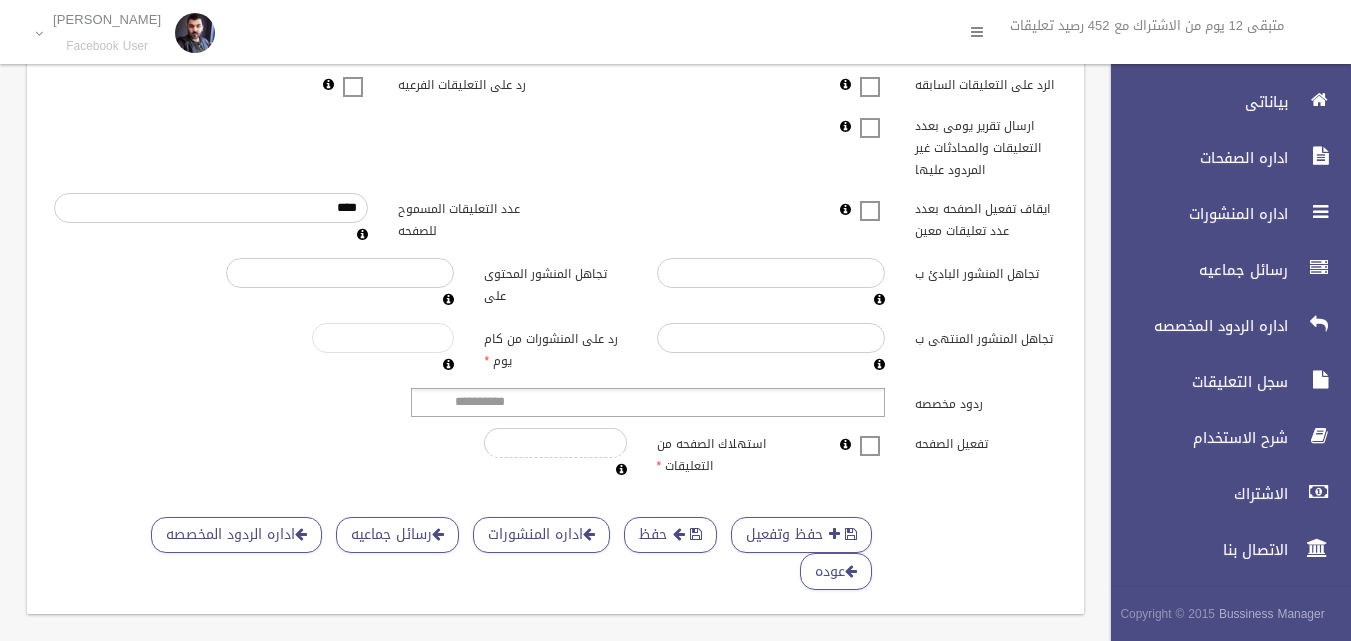 click on "****" at bounding box center [383, 338] 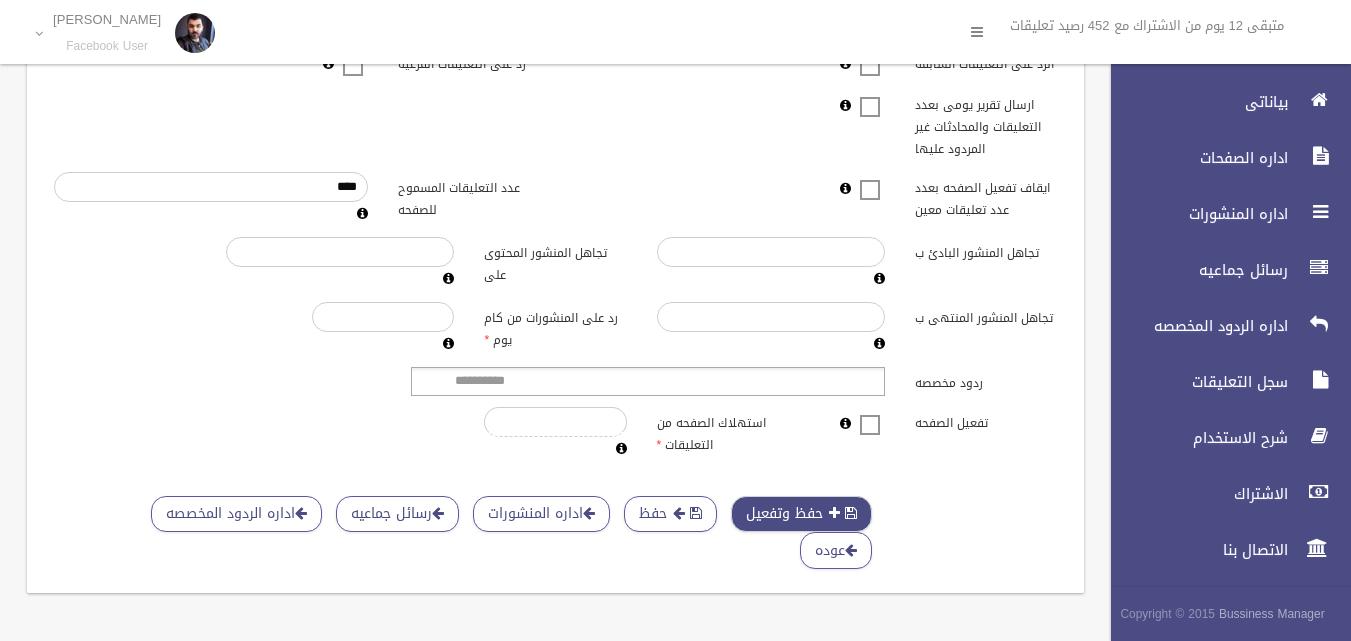 click on "حفظ وتفعيل" at bounding box center [801, 514] 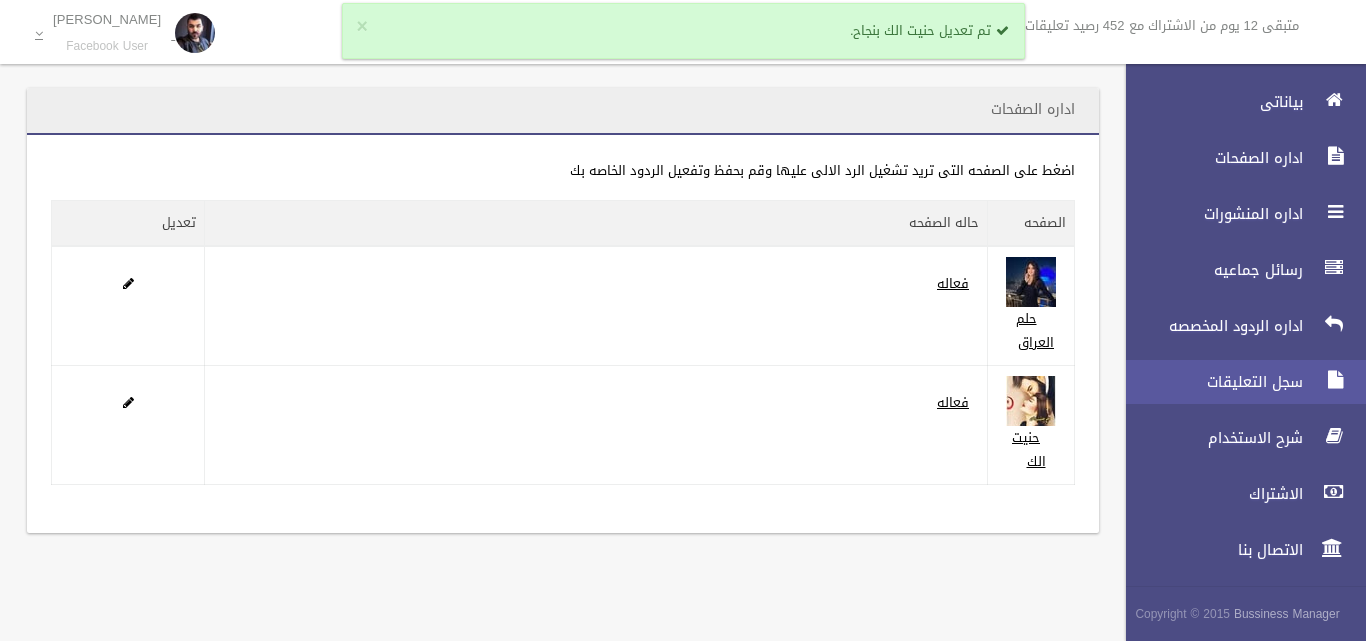 scroll, scrollTop: 0, scrollLeft: 0, axis: both 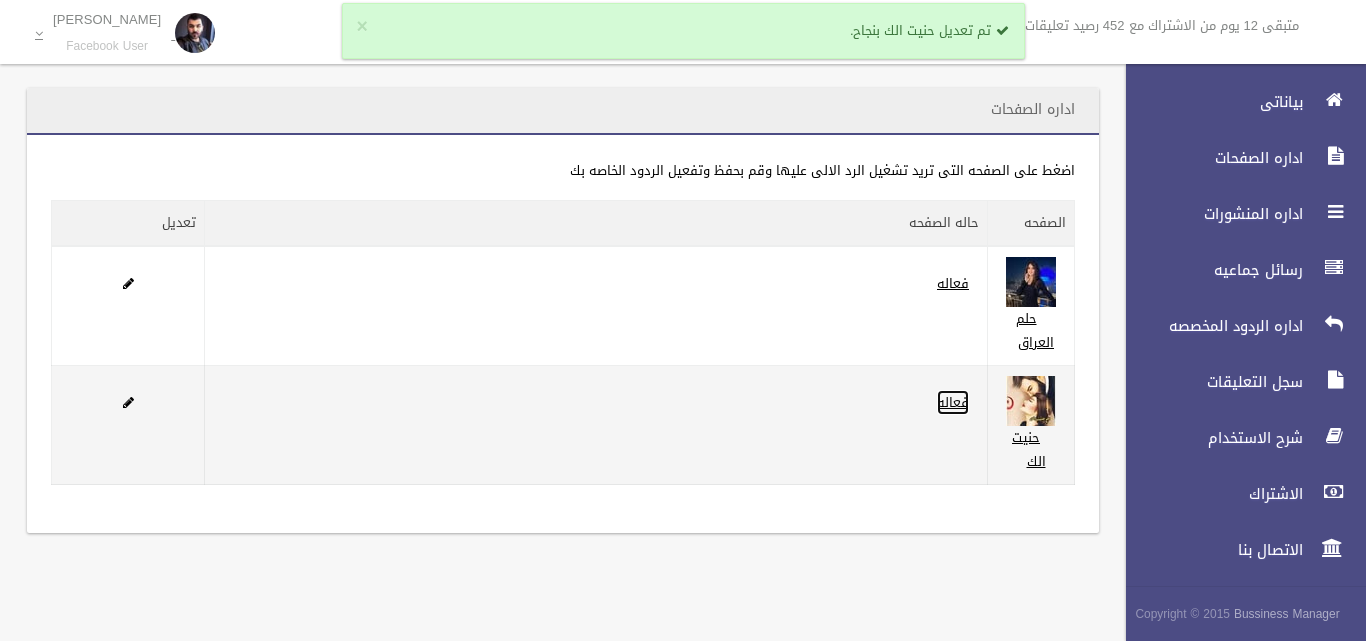 click on "فعاله" at bounding box center (953, 402) 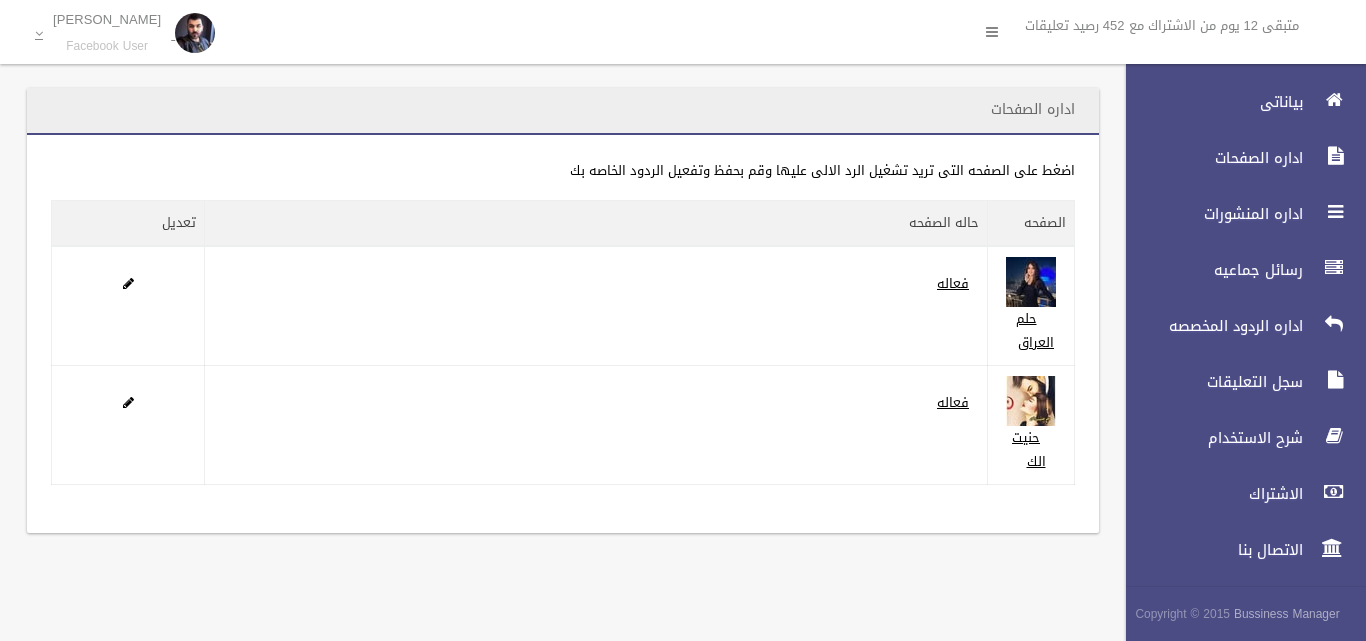 scroll, scrollTop: 0, scrollLeft: 0, axis: both 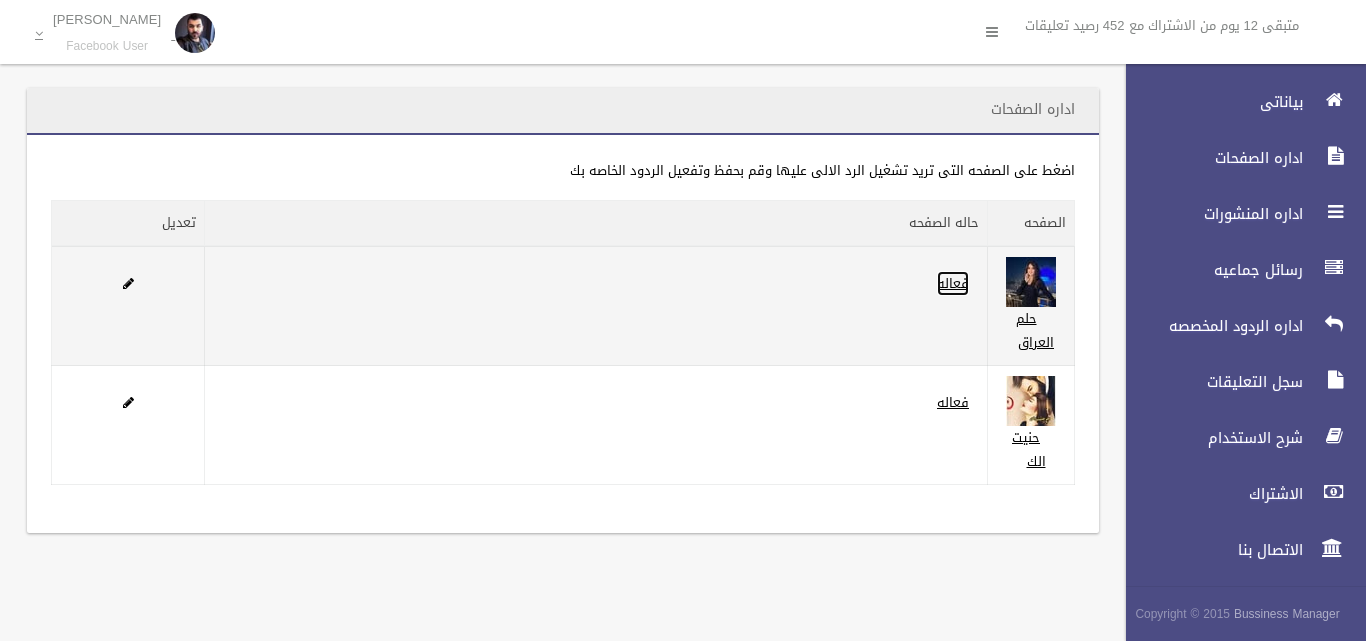 click on "فعاله" at bounding box center [953, 283] 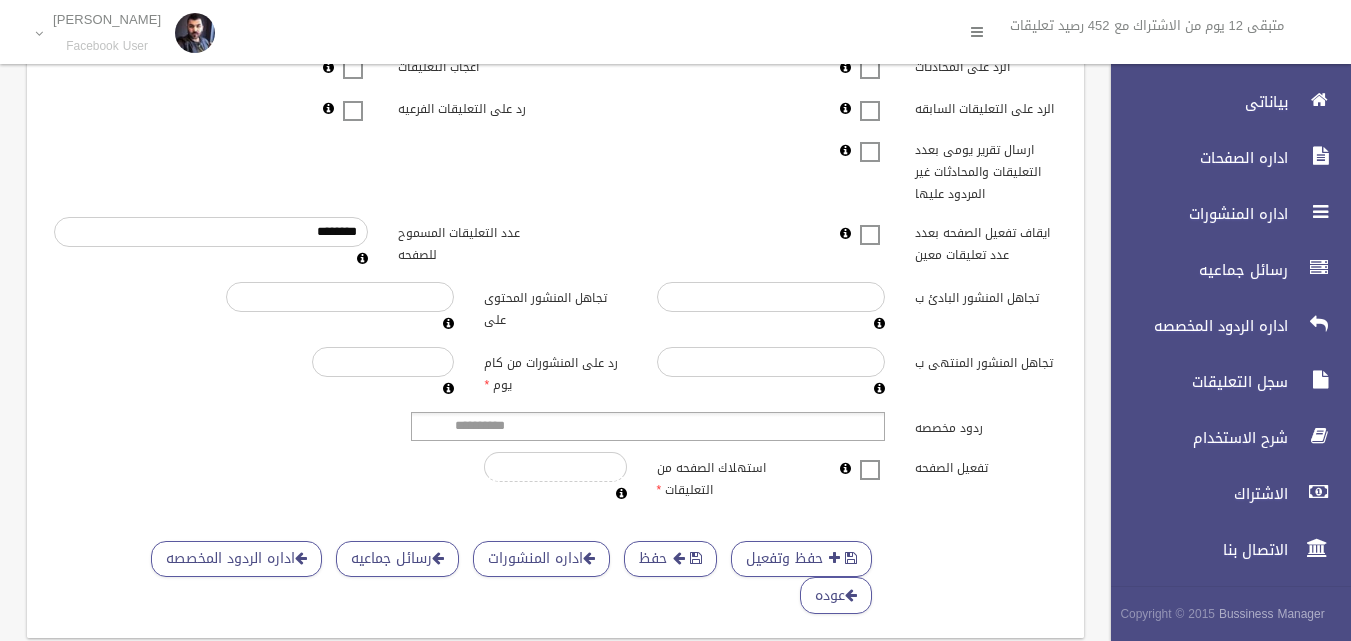 scroll, scrollTop: 636, scrollLeft: 0, axis: vertical 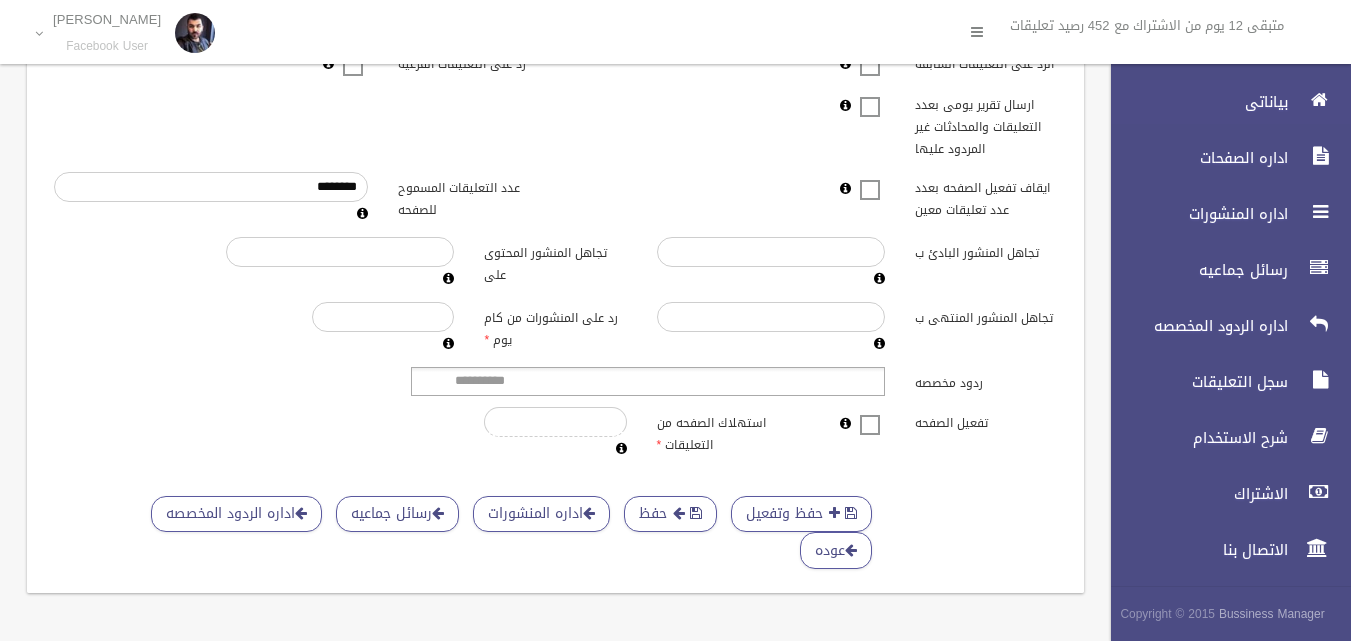 click on "بياناتى" at bounding box center [1222, 102] 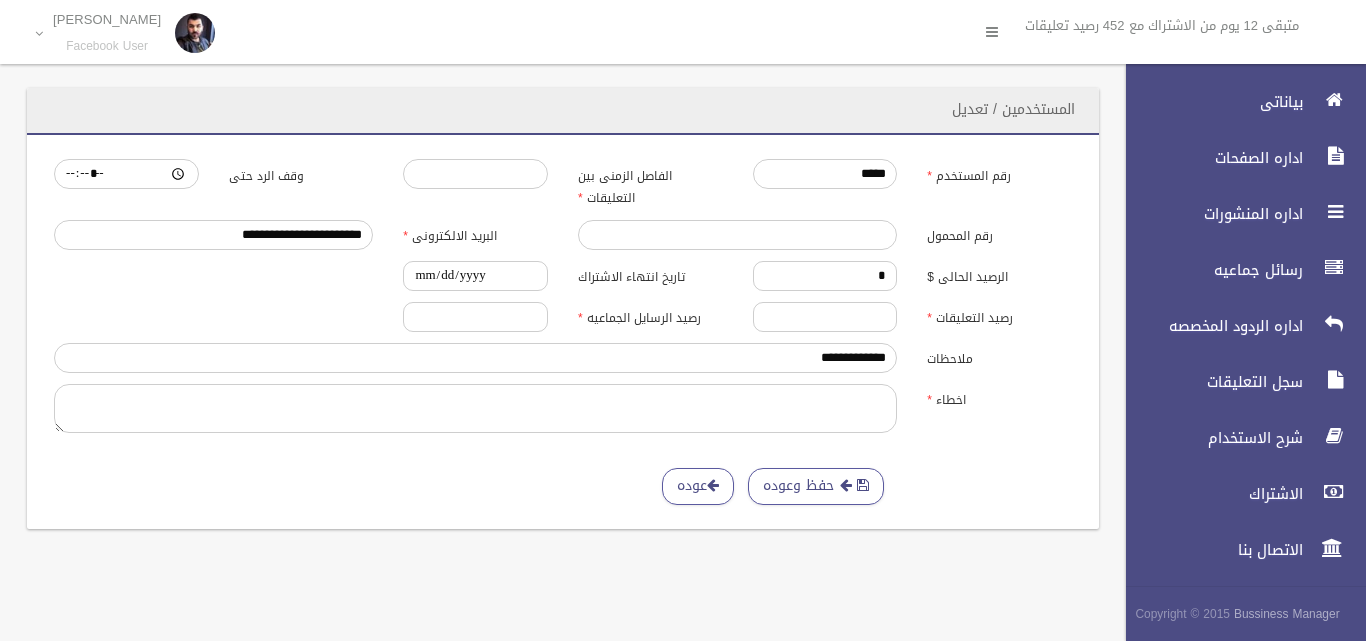 scroll, scrollTop: 0, scrollLeft: 0, axis: both 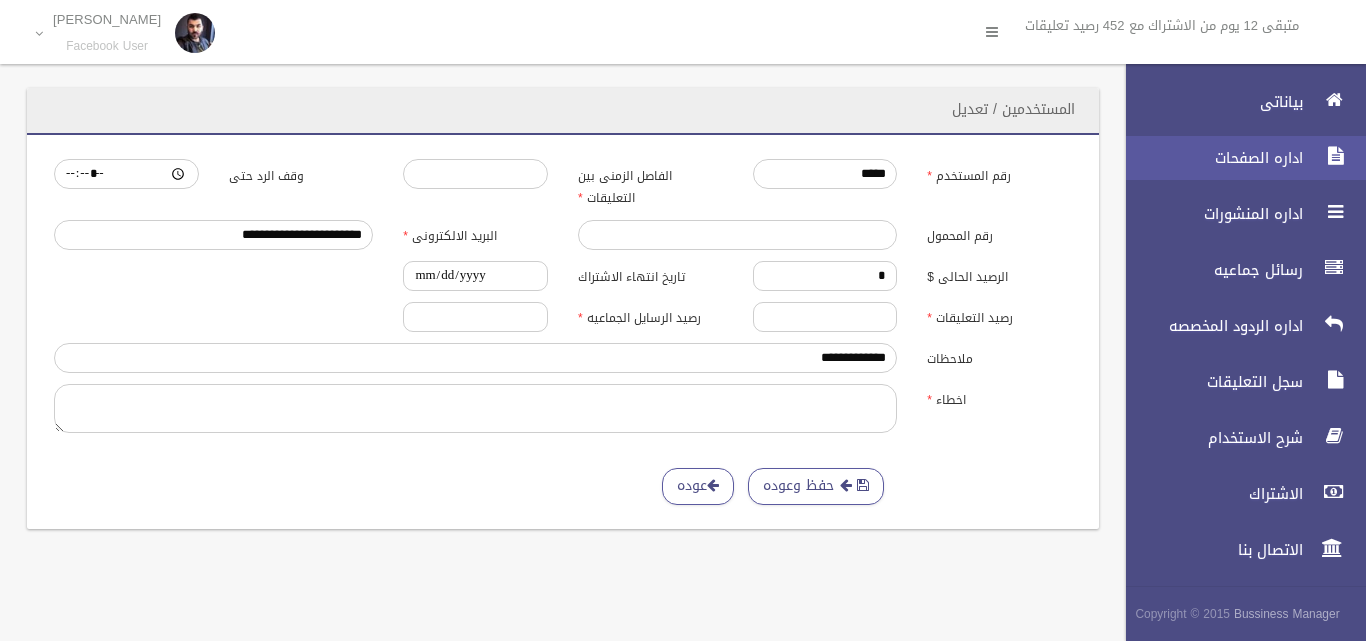 click on "اداره الصفحات" at bounding box center [1209, 158] 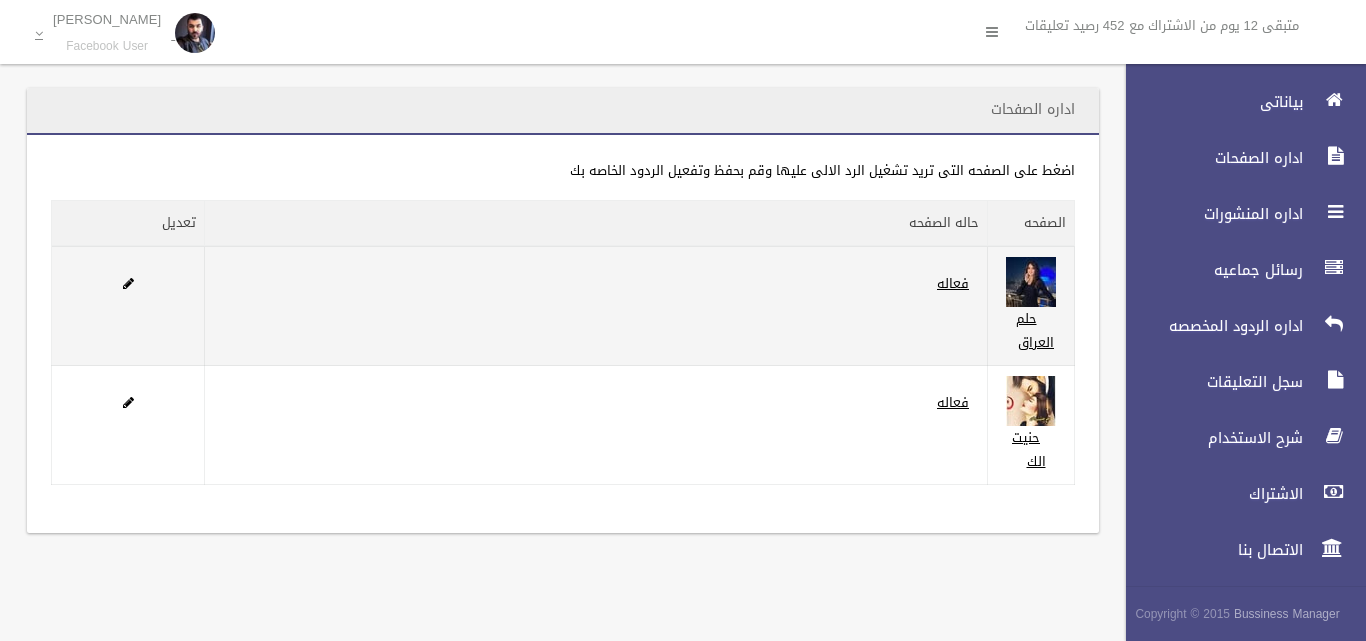 scroll, scrollTop: 0, scrollLeft: 0, axis: both 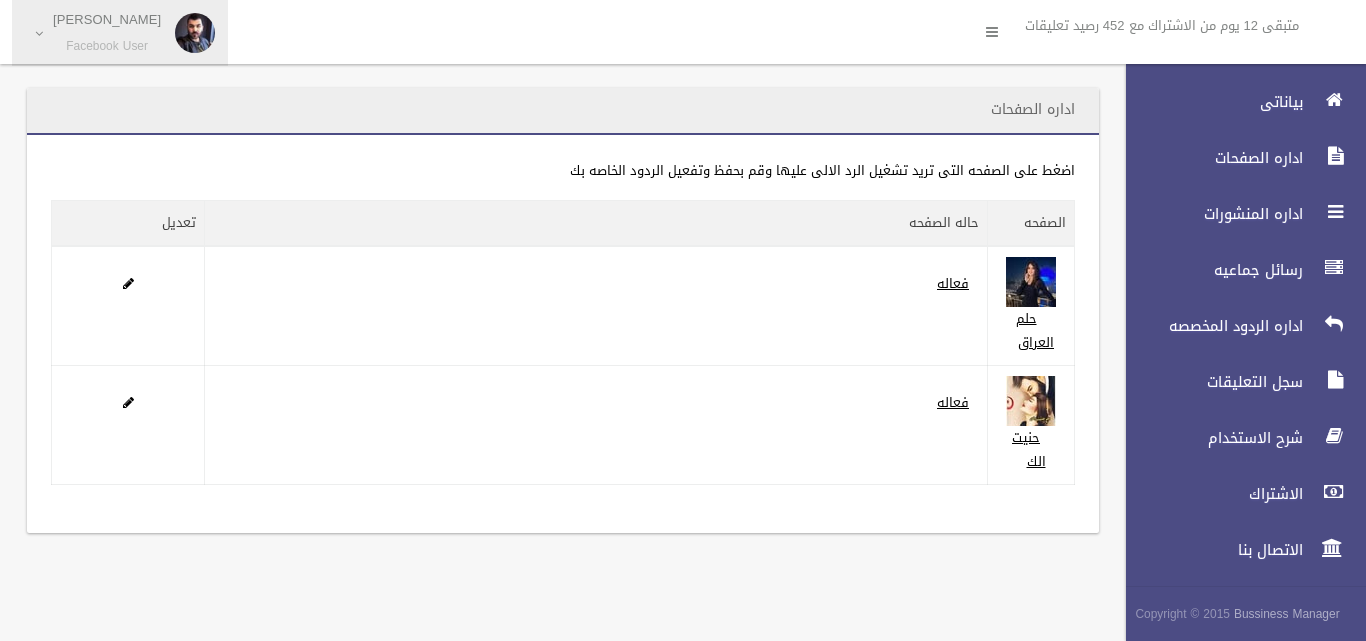 click on "احمد عصام حسين   Facebook User" at bounding box center (107, 33) 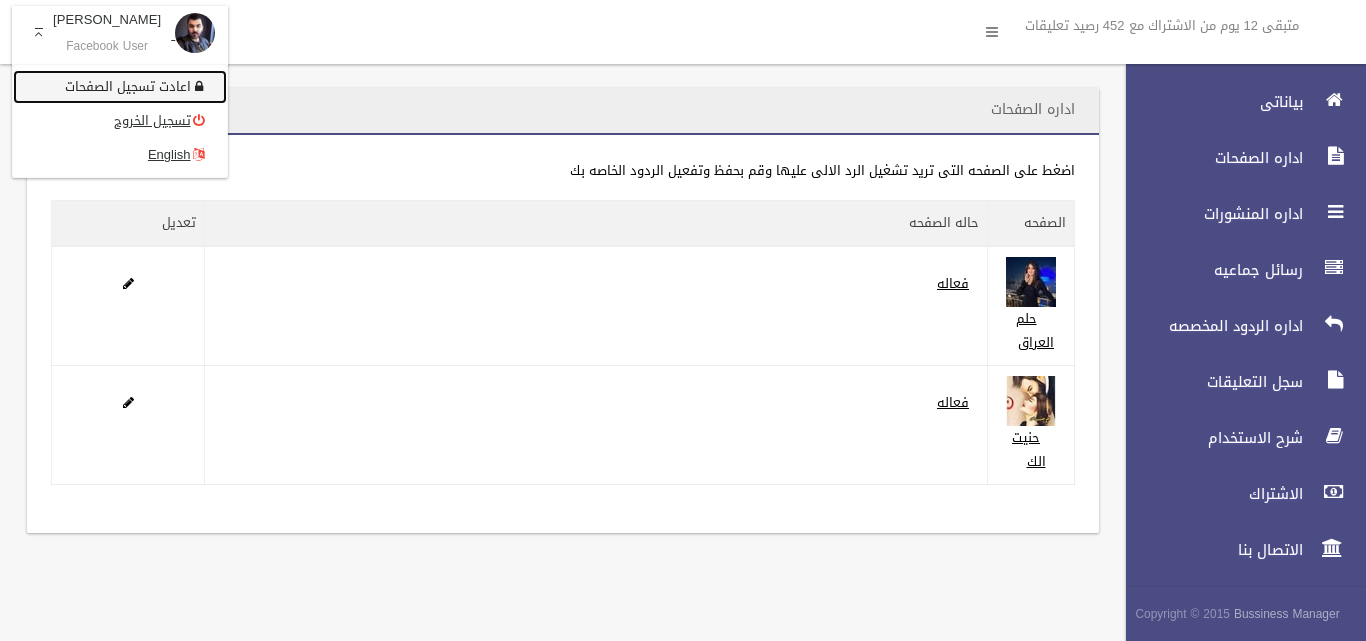 click on "اعادت تسجيل الصفحات" at bounding box center [120, 87] 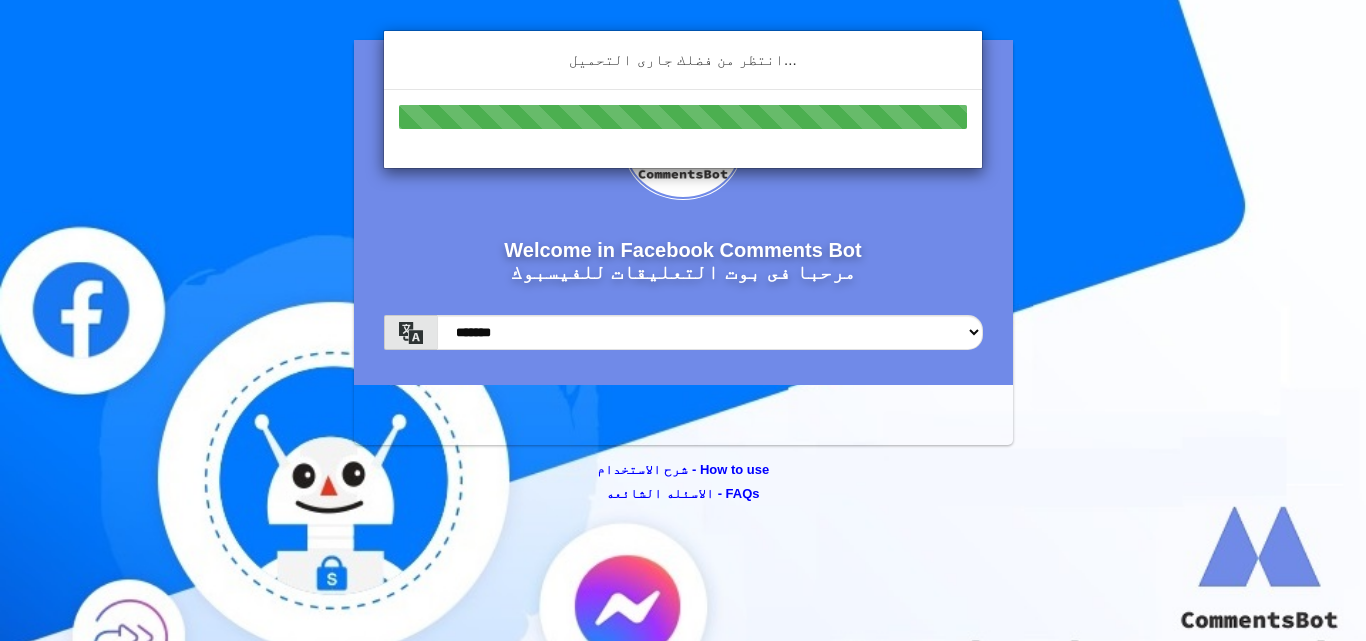 scroll, scrollTop: 0, scrollLeft: 0, axis: both 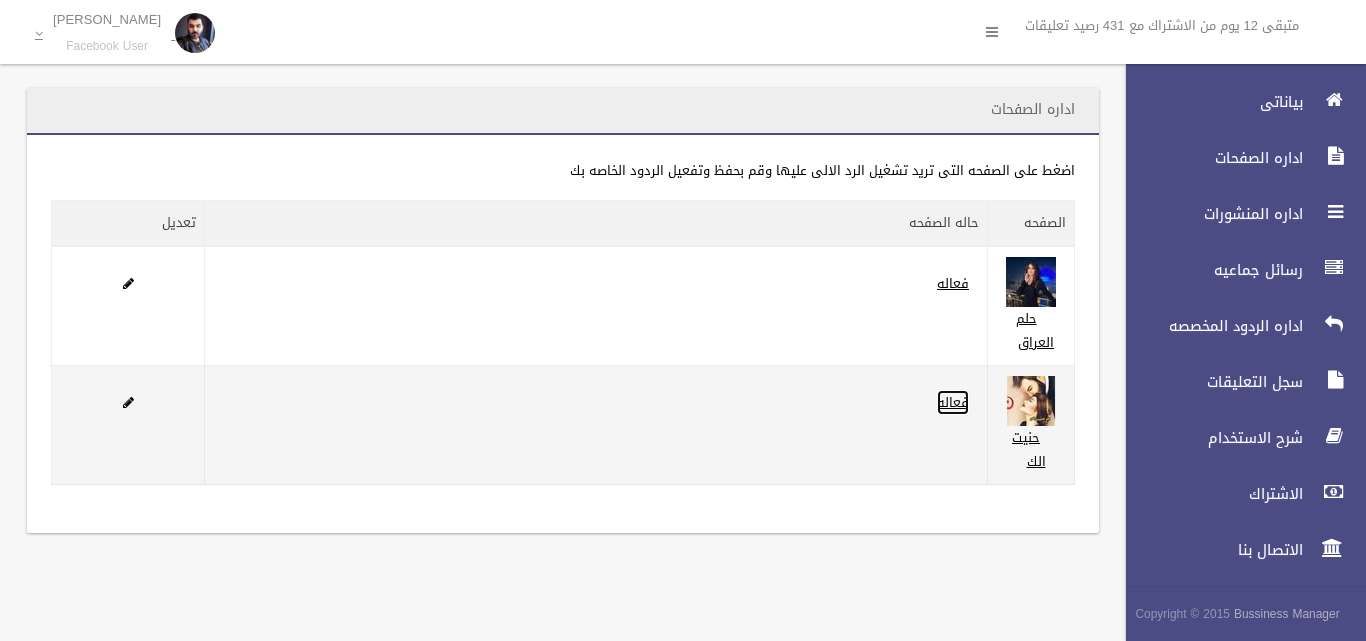 click on "فعاله" at bounding box center [953, 402] 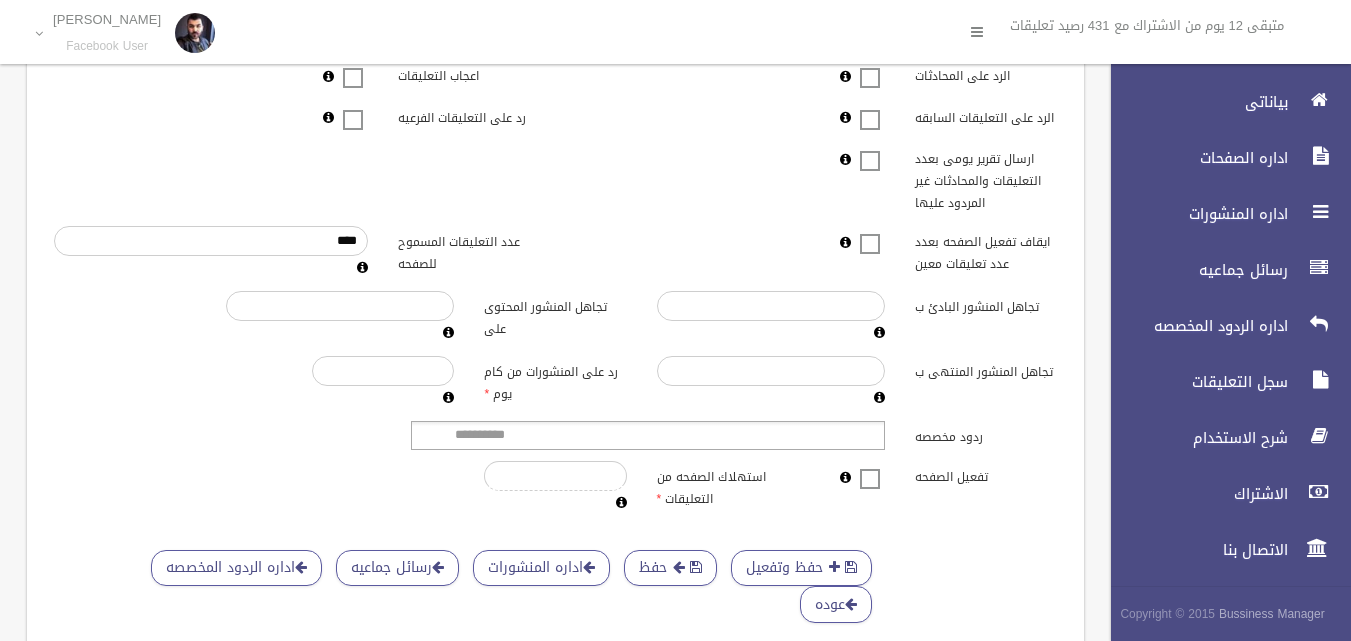 scroll, scrollTop: 636, scrollLeft: 0, axis: vertical 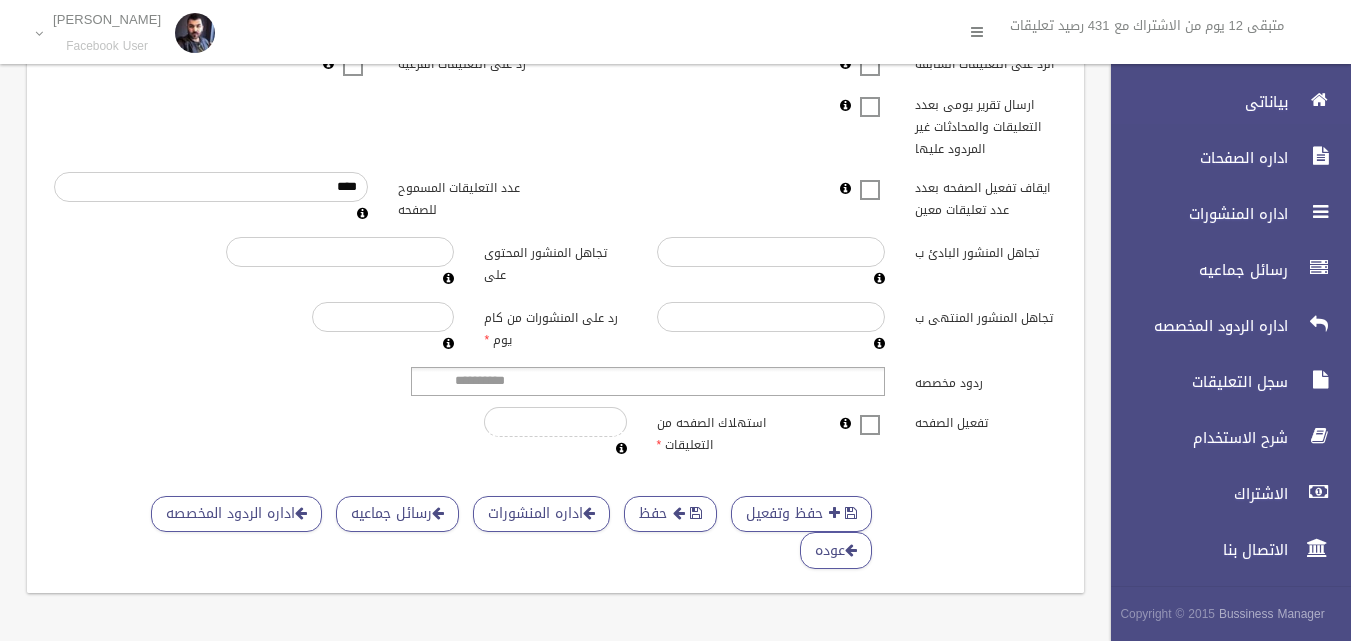 click on "بياناتى" at bounding box center [1194, 102] 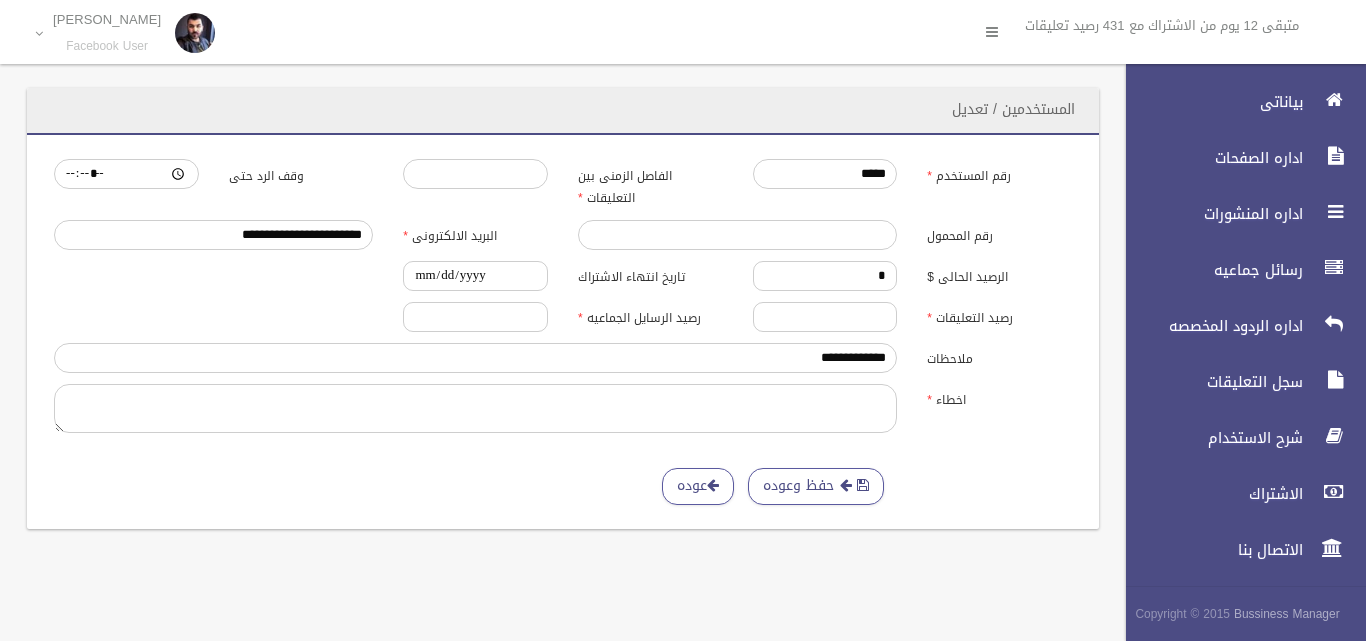 scroll, scrollTop: 0, scrollLeft: 0, axis: both 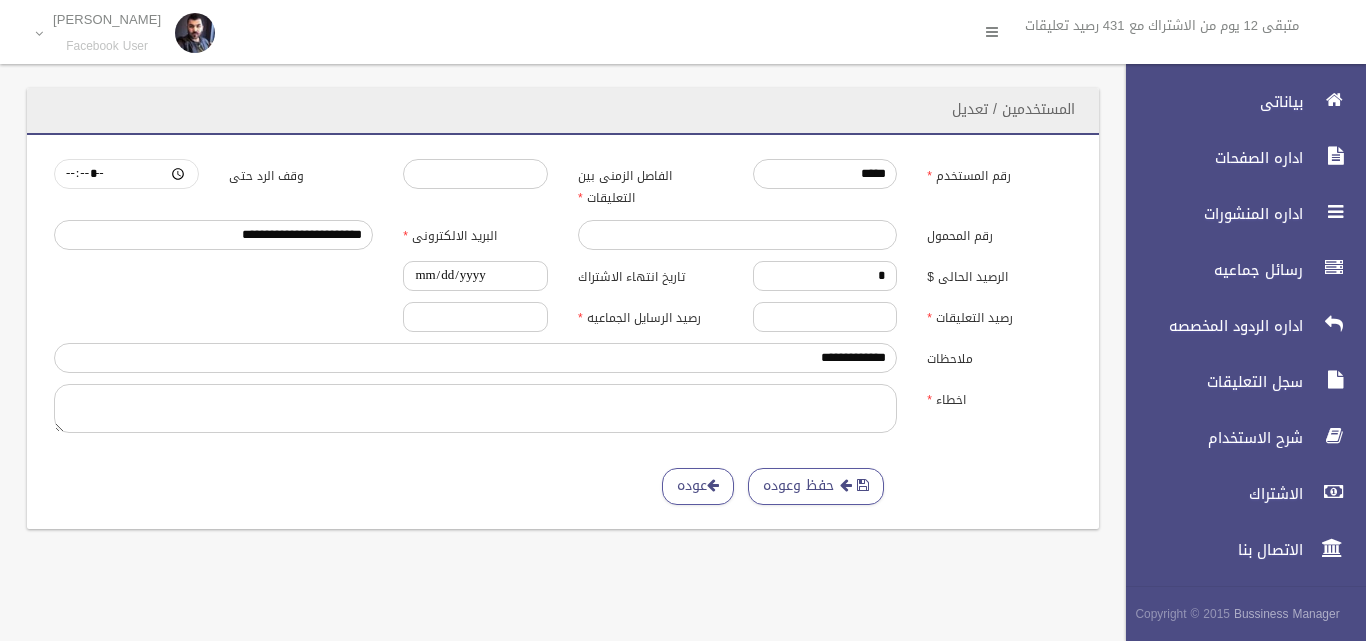 click on "*****" at bounding box center (126, 174) 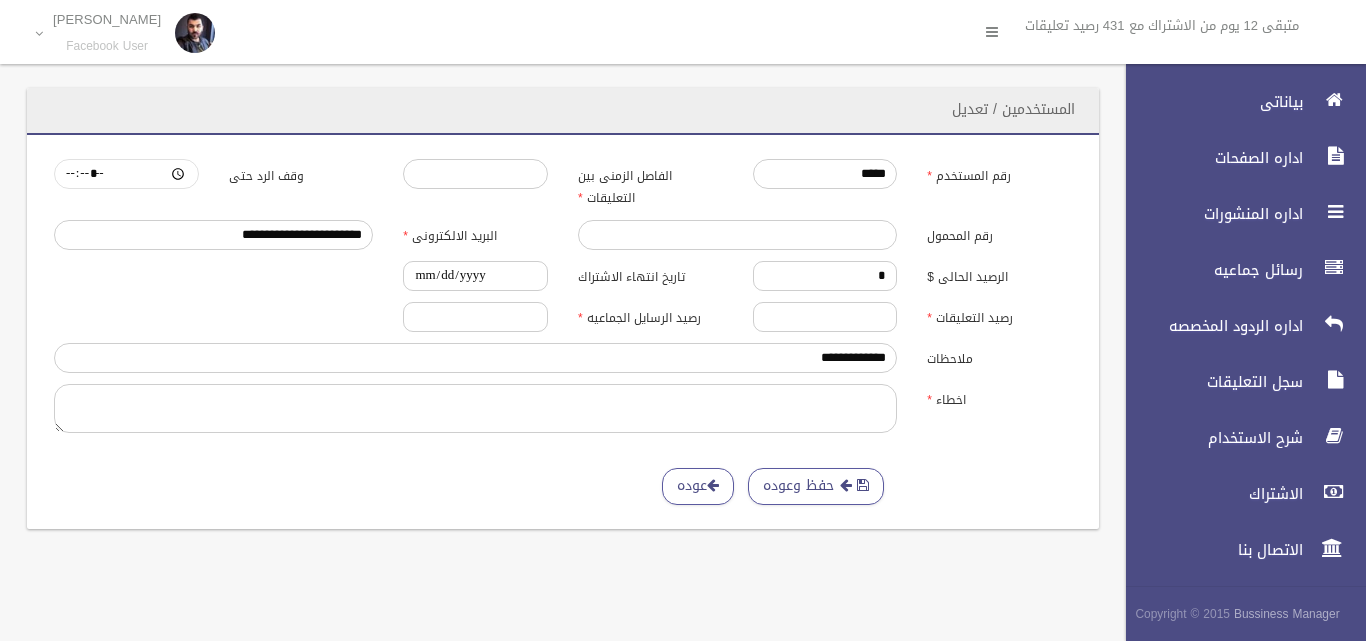 click on "*****" at bounding box center [126, 174] 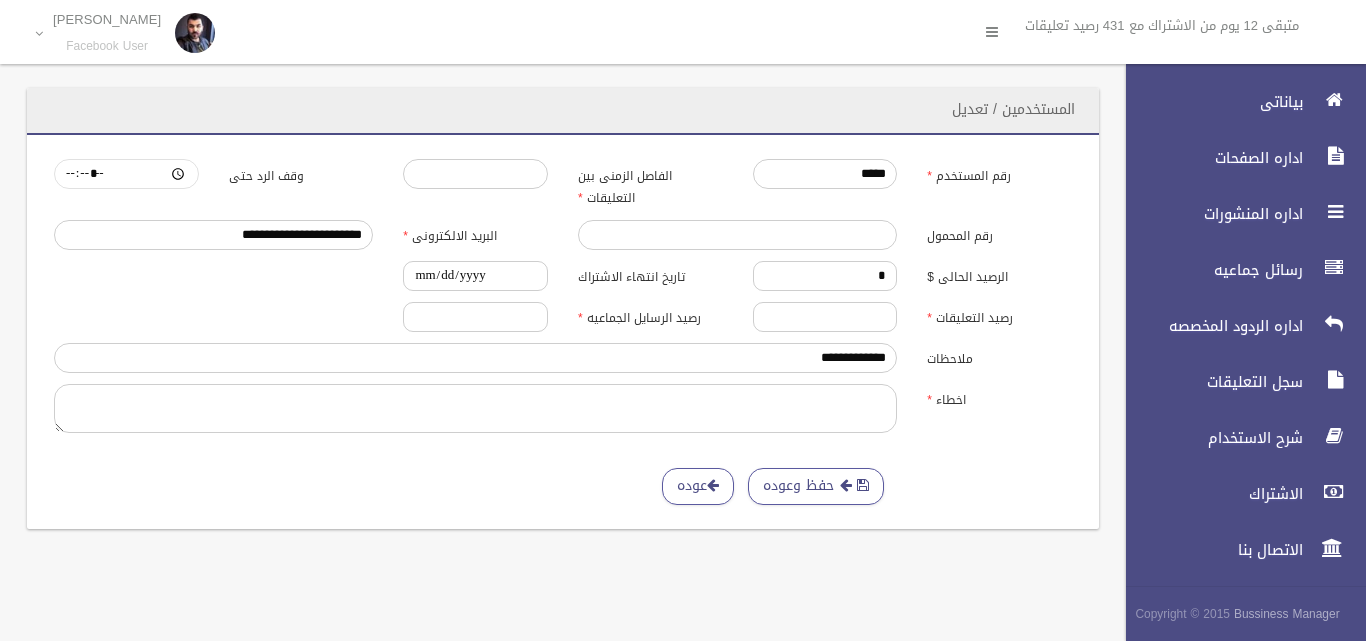 type on "*****" 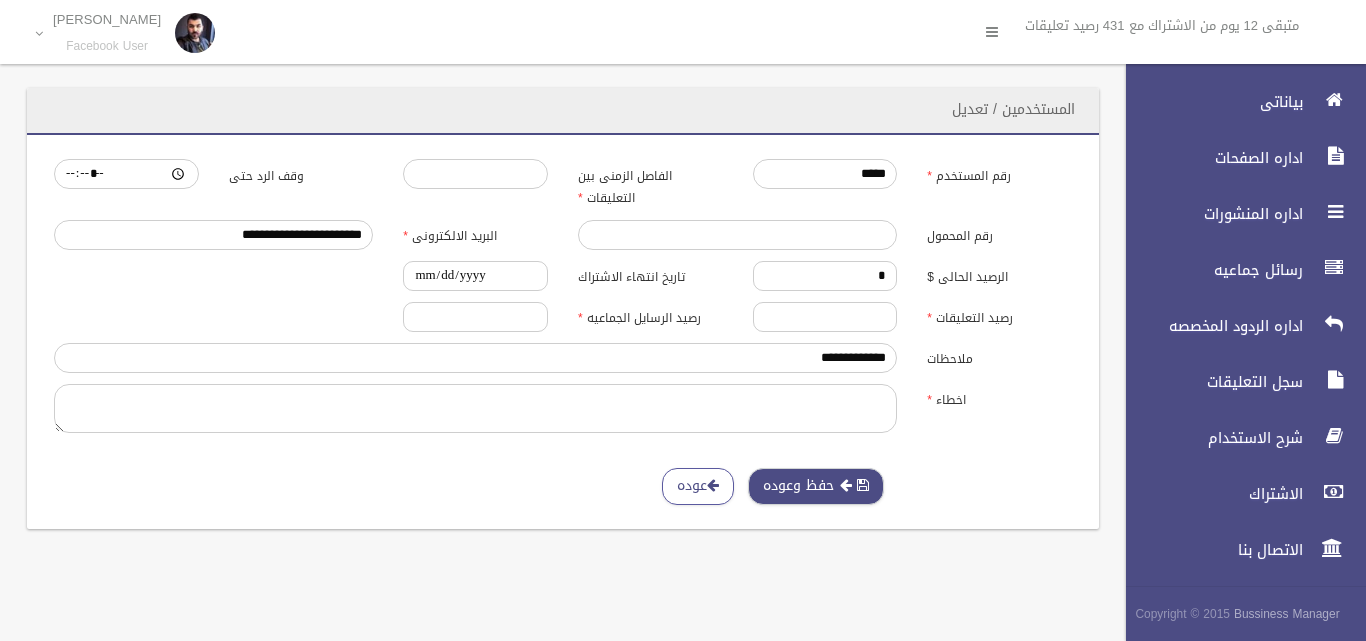 click on "حفظ وعوده" at bounding box center (816, 486) 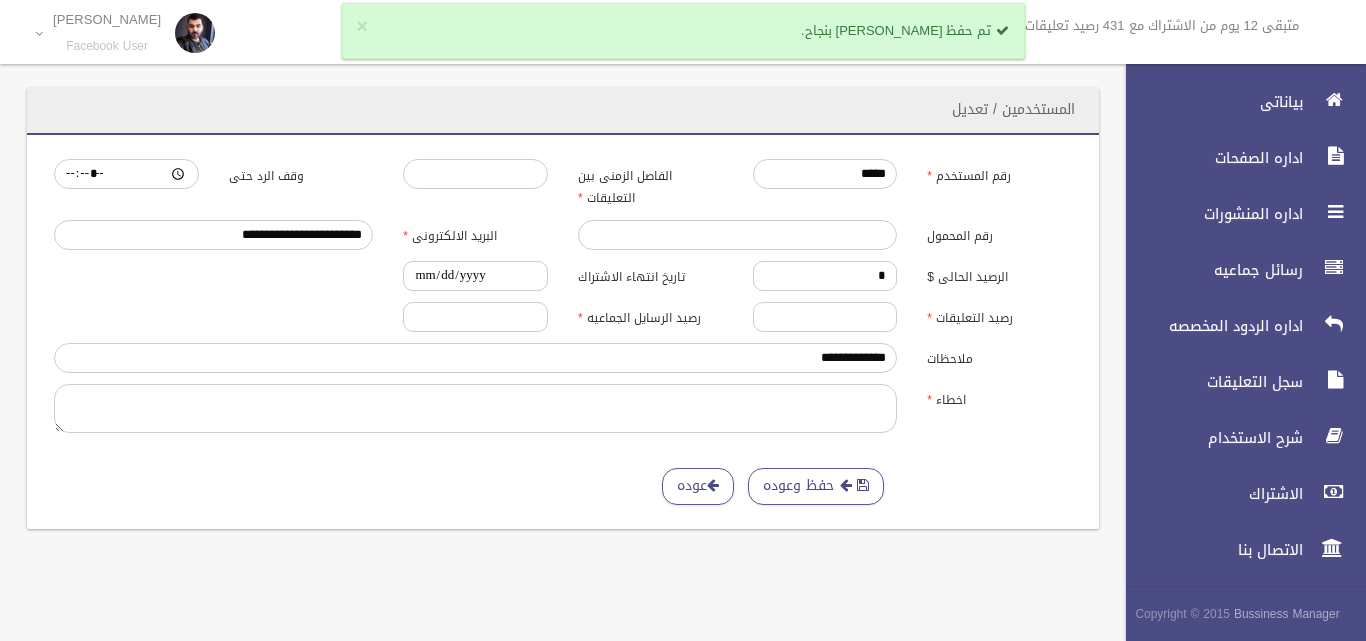 scroll, scrollTop: 0, scrollLeft: 0, axis: both 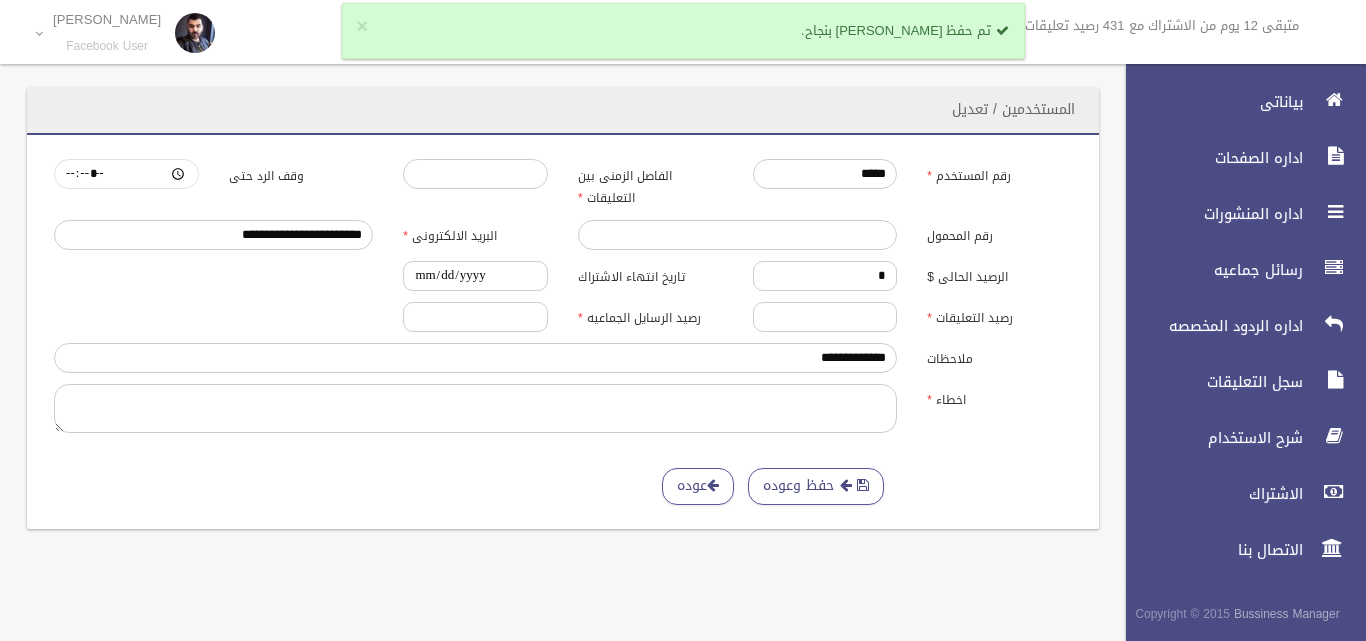 click on "*****" at bounding box center (126, 174) 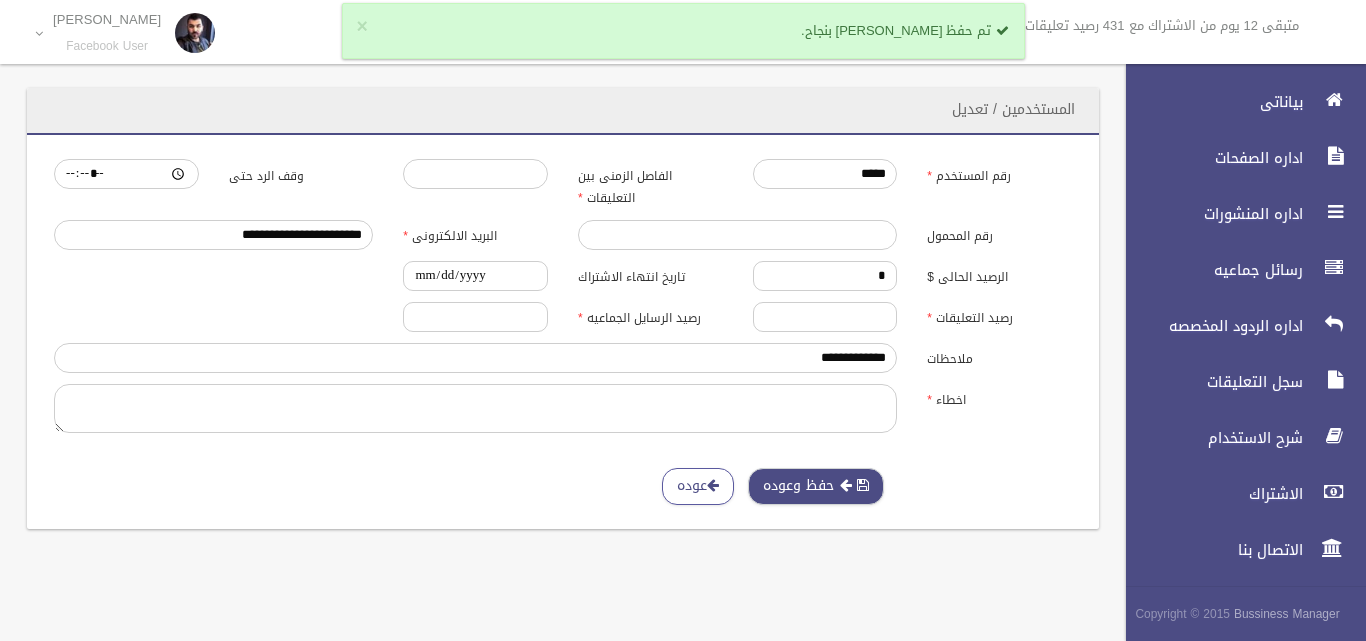 click on "حفظ وعوده" at bounding box center [816, 486] 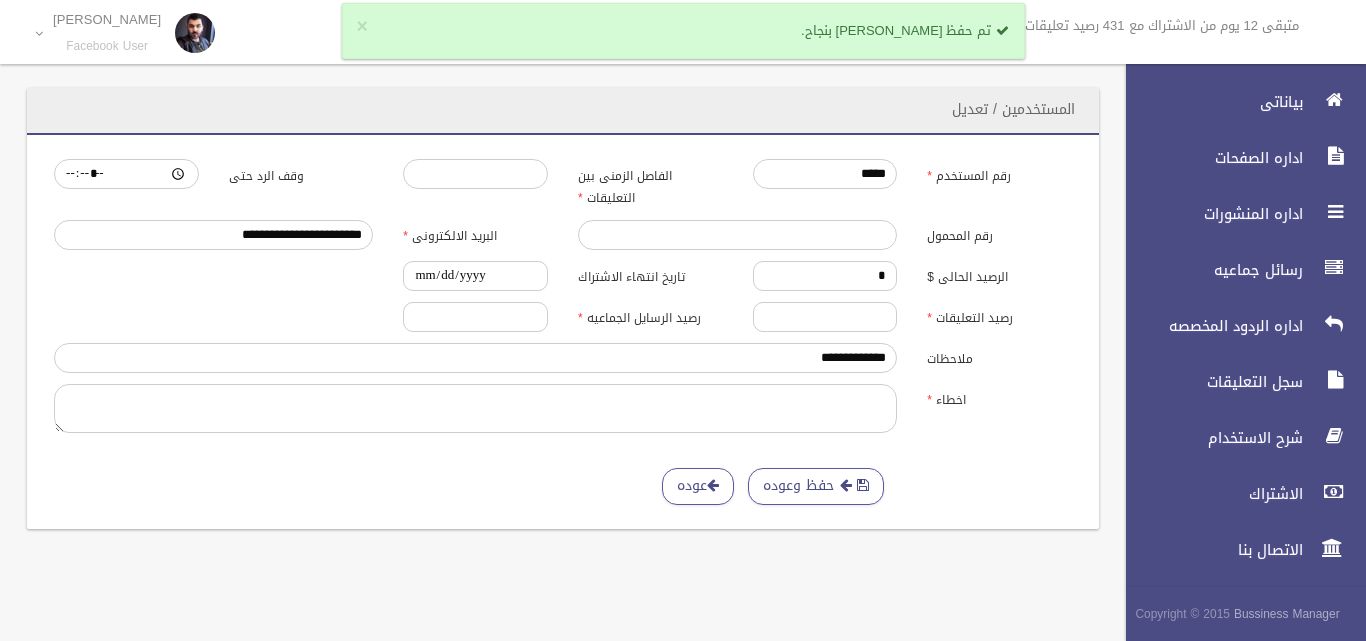 scroll, scrollTop: 0, scrollLeft: 0, axis: both 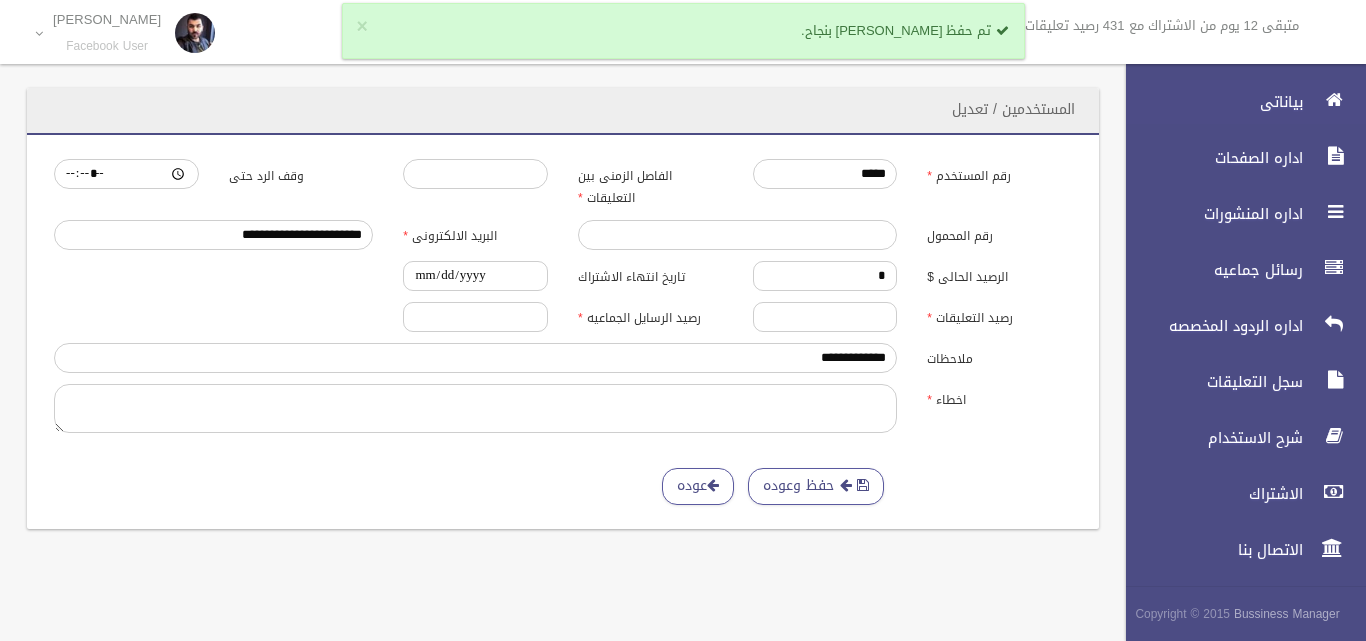 click on "بياناتى" at bounding box center [1237, 102] 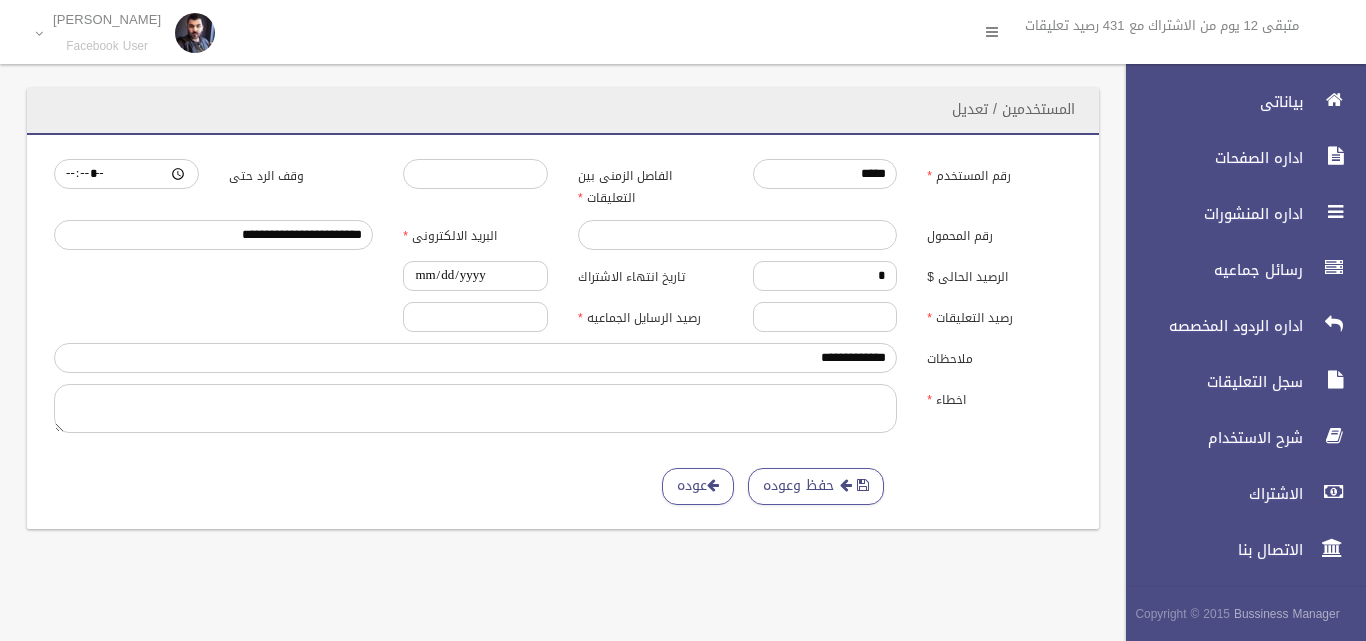 scroll, scrollTop: 0, scrollLeft: 0, axis: both 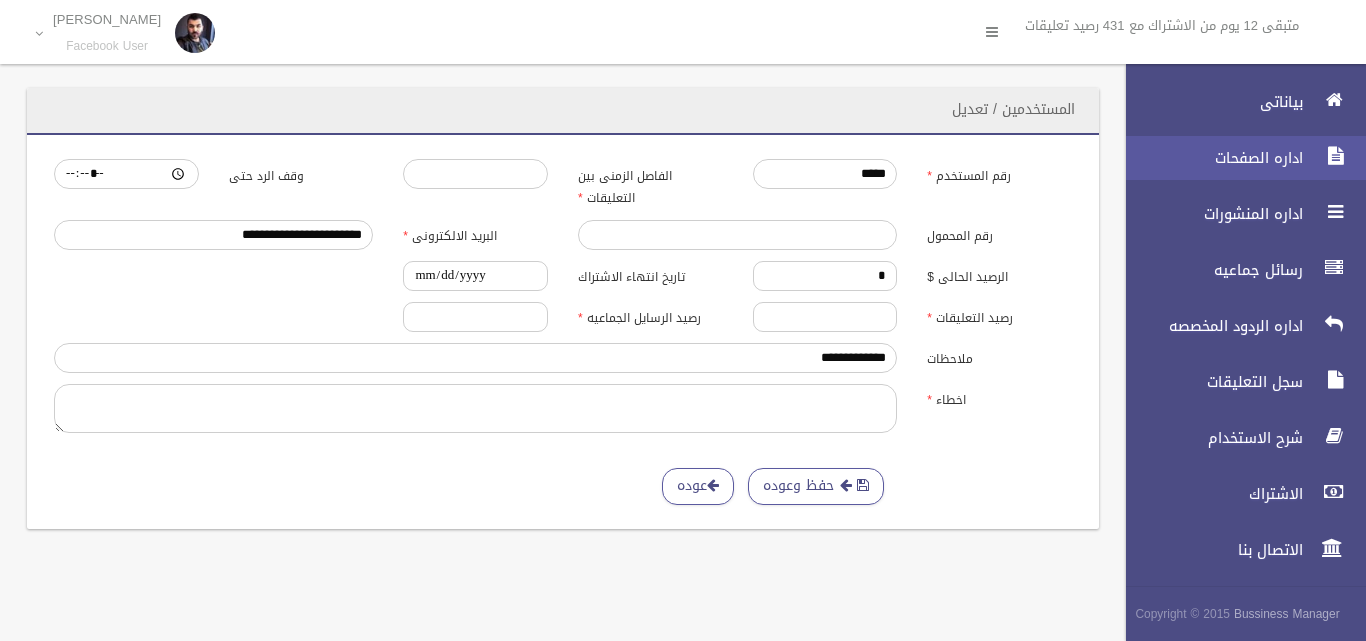 click on "اداره الصفحات" at bounding box center [1209, 158] 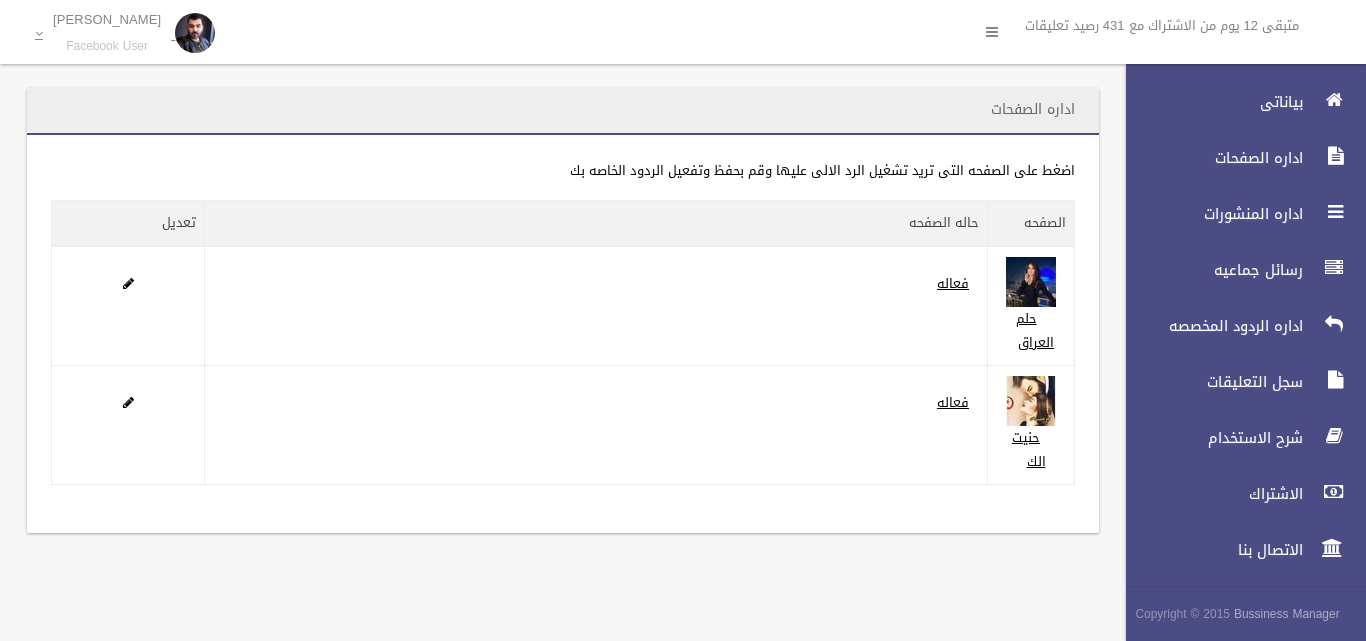 scroll, scrollTop: 0, scrollLeft: 0, axis: both 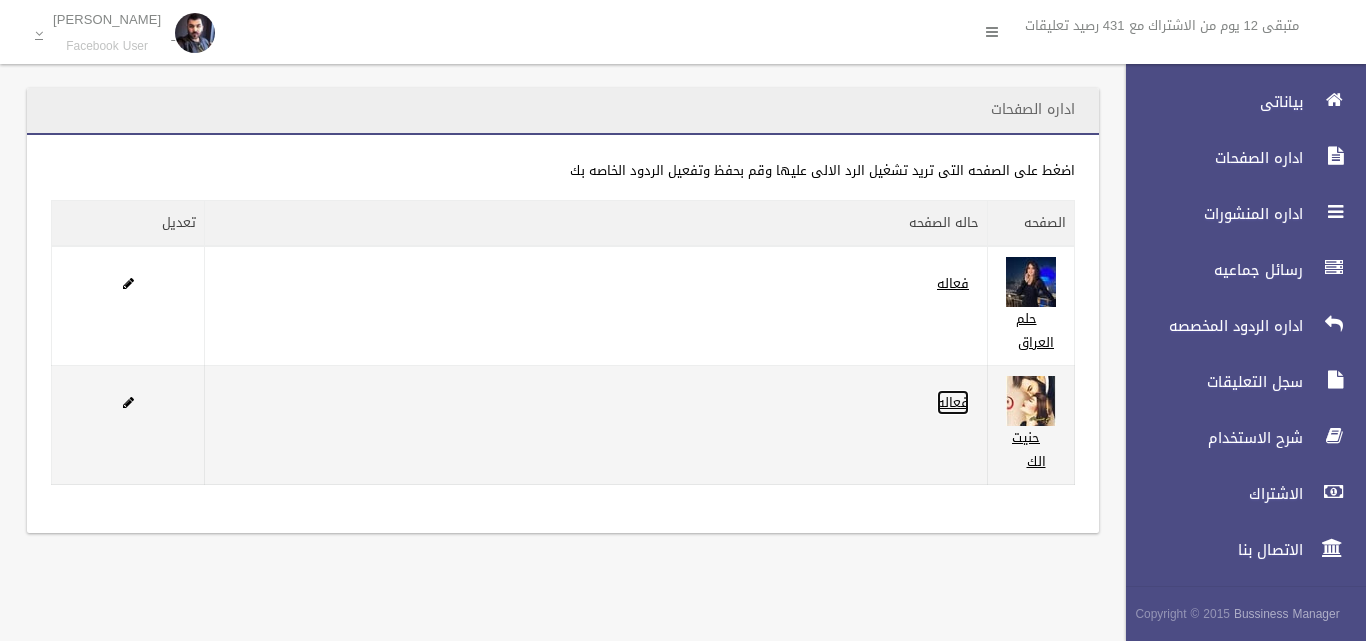 click on "فعاله" at bounding box center [953, 402] 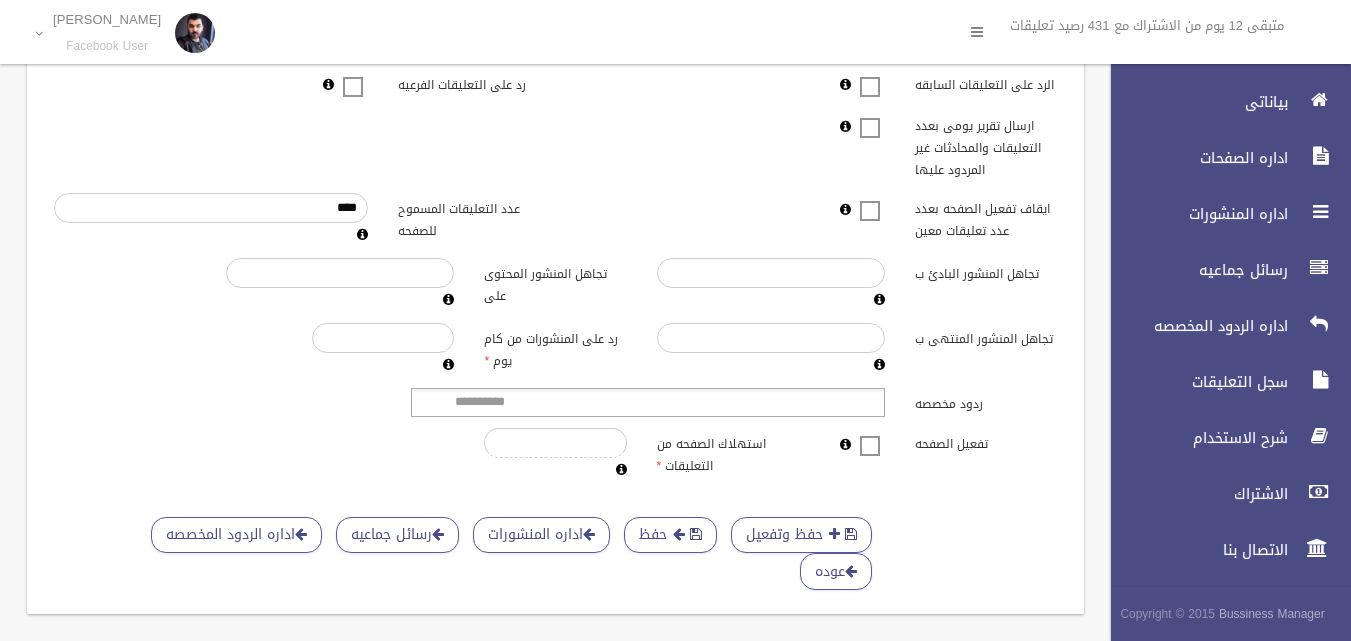 scroll, scrollTop: 636, scrollLeft: 0, axis: vertical 